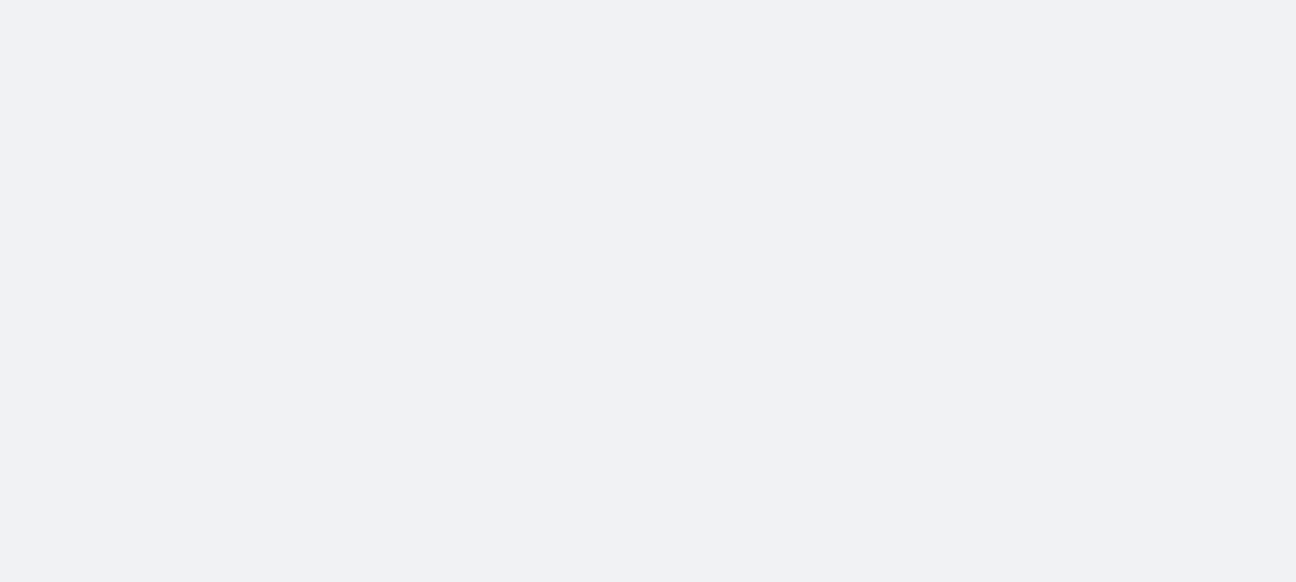 scroll, scrollTop: 0, scrollLeft: 0, axis: both 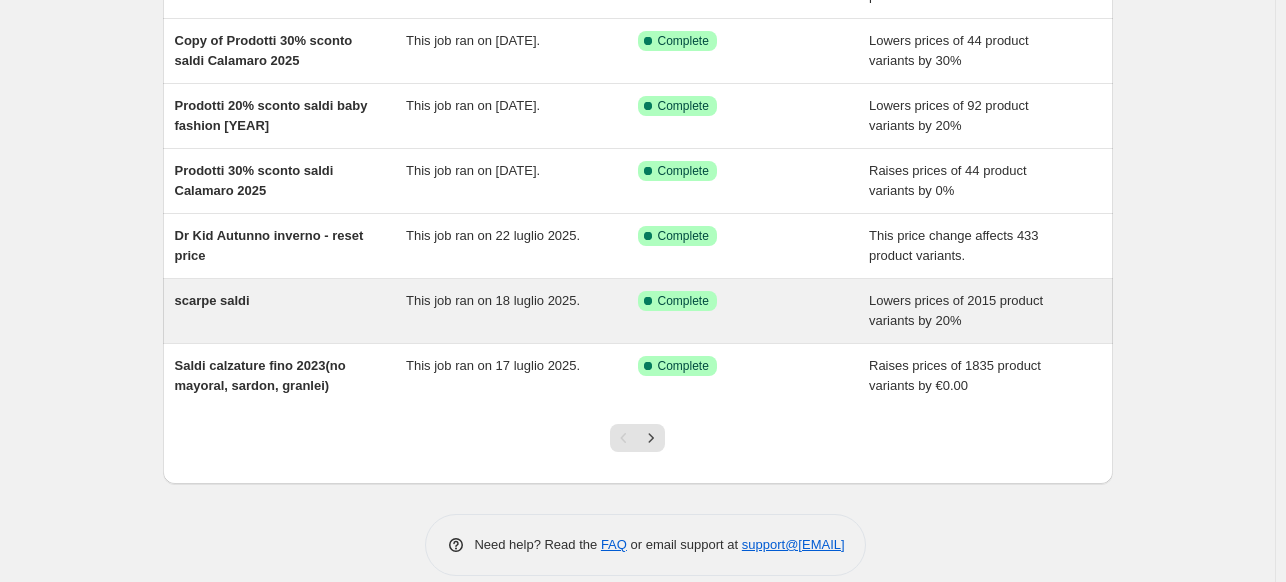 click on "This job ran on 18 luglio 2025." at bounding box center [522, 311] 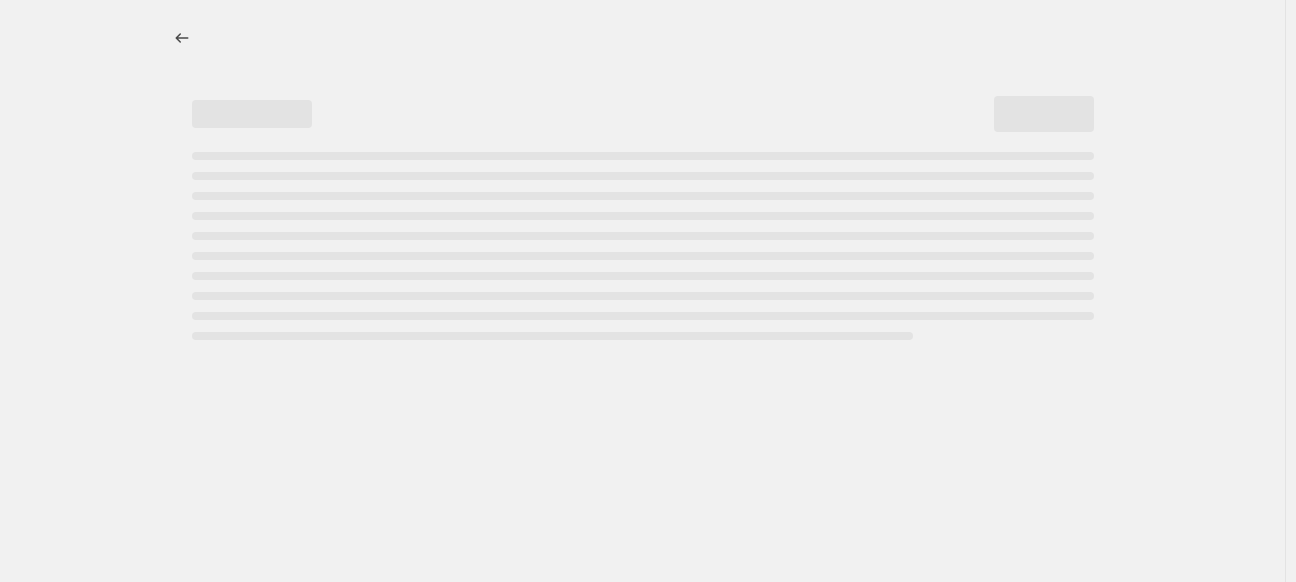 select on "percentage" 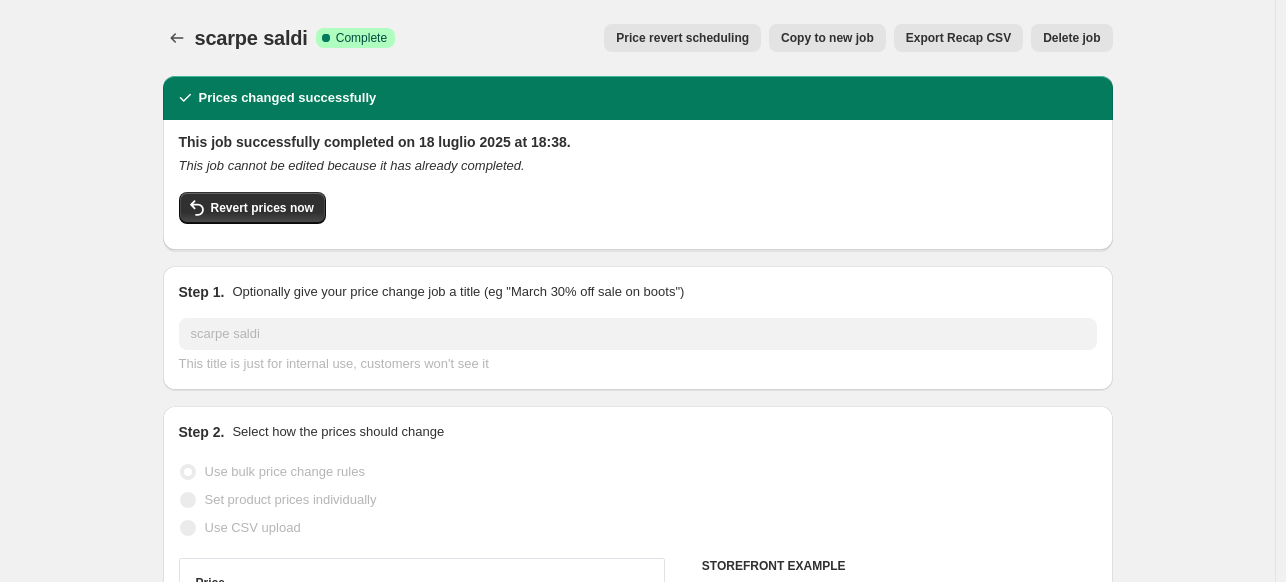 select on "tag" 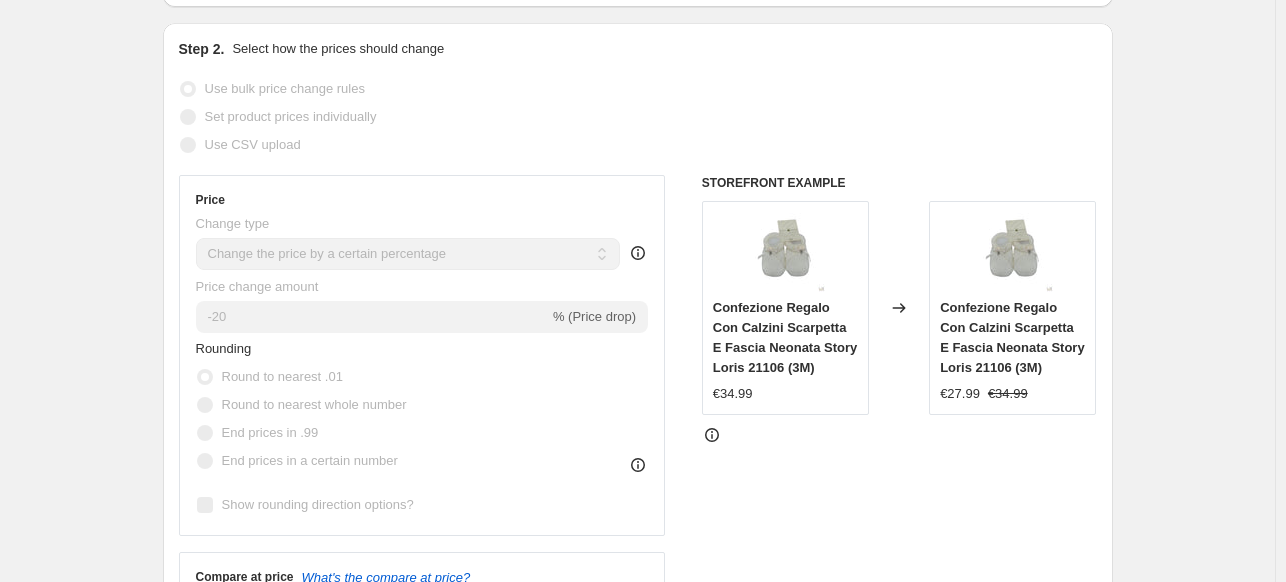 scroll, scrollTop: 0, scrollLeft: 0, axis: both 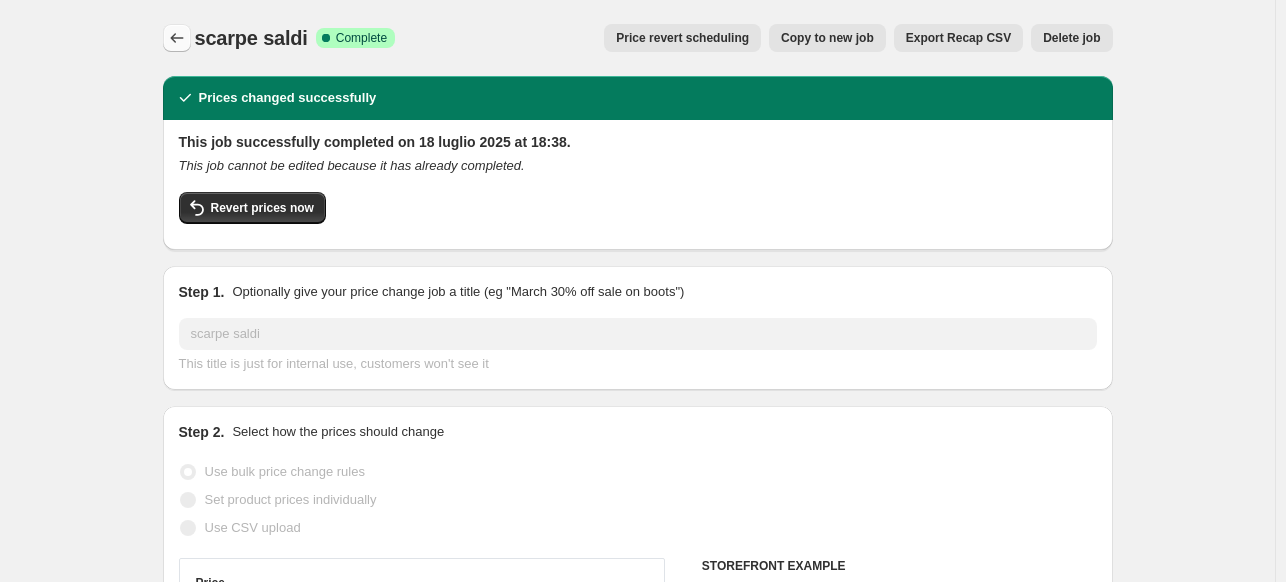 click 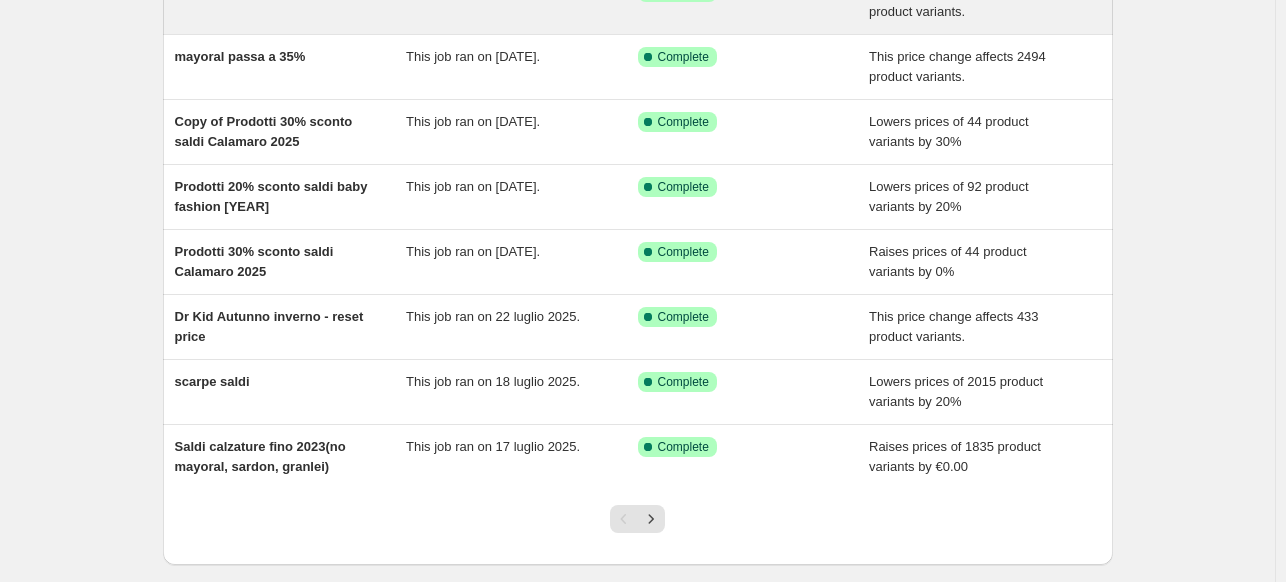 scroll, scrollTop: 364, scrollLeft: 0, axis: vertical 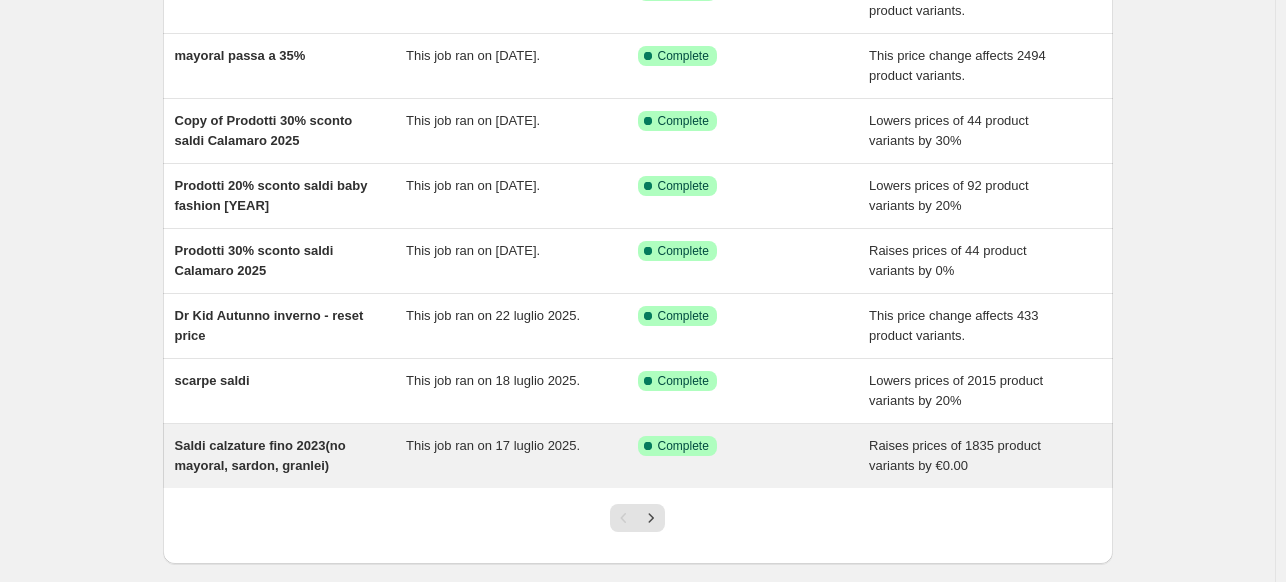 click on "This job ran on 17 luglio 2025." at bounding box center (522, 456) 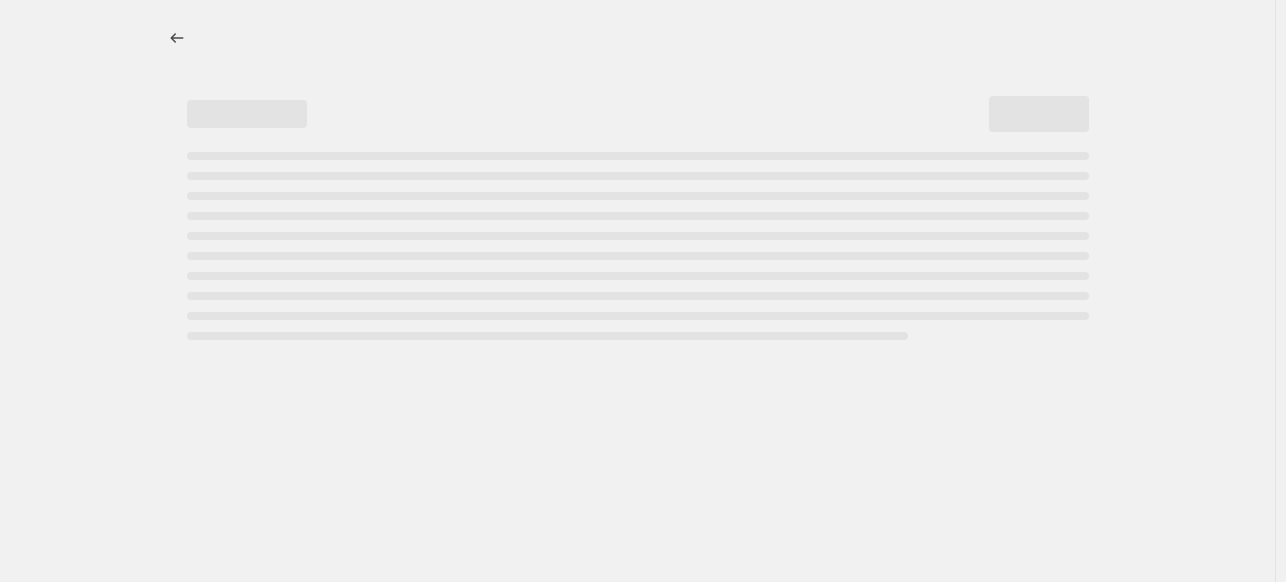 select on "by" 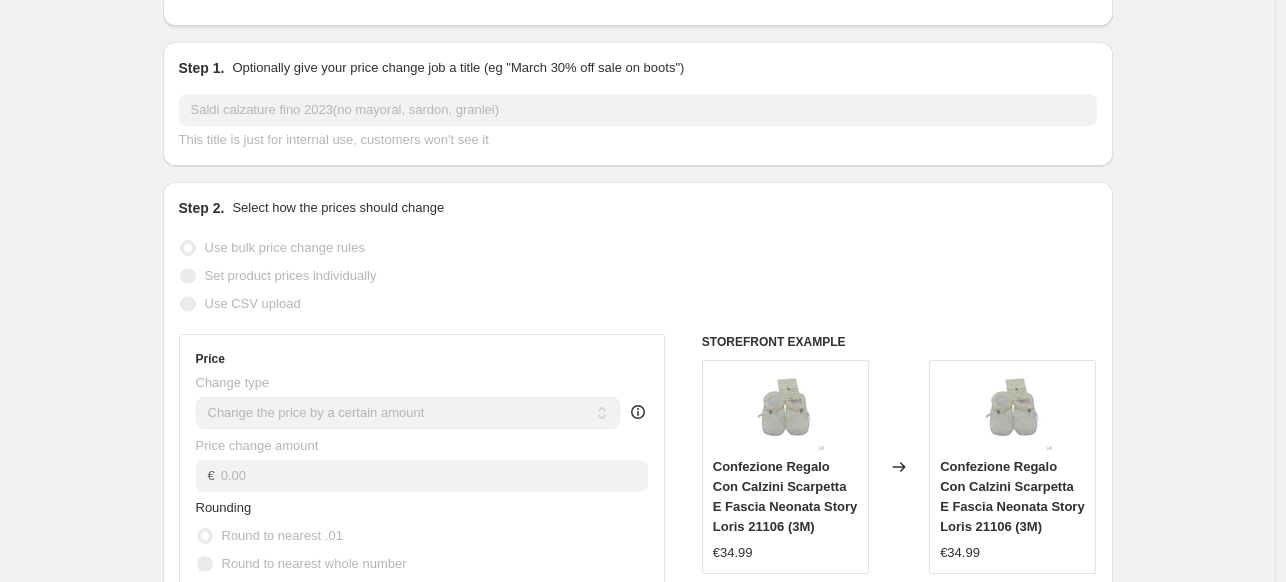 scroll, scrollTop: 0, scrollLeft: 0, axis: both 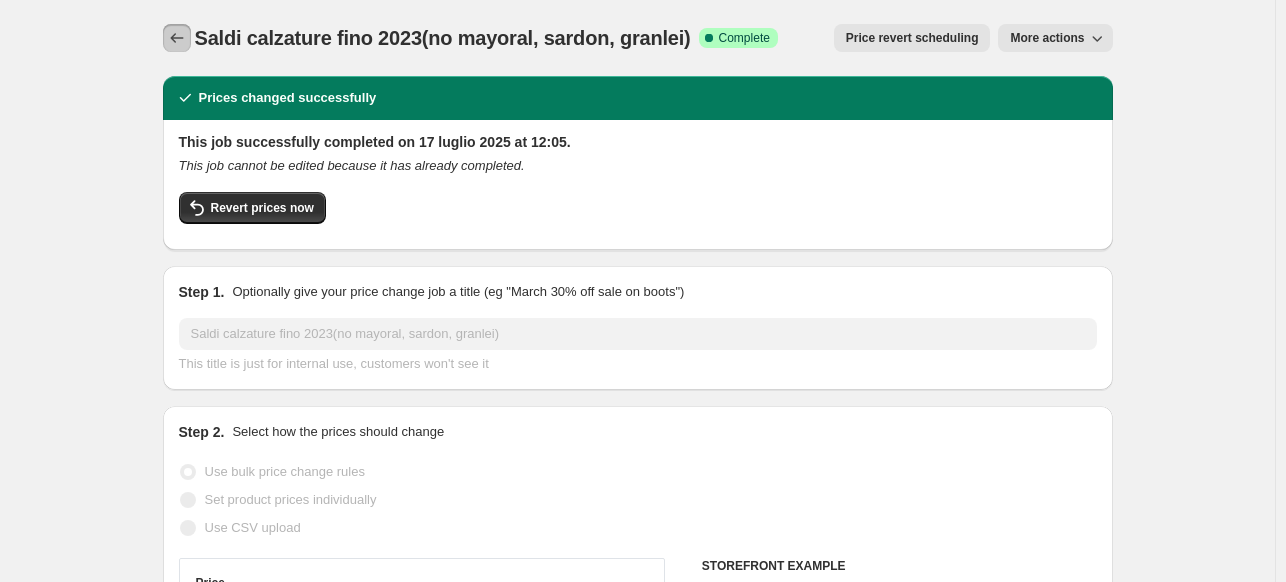 click 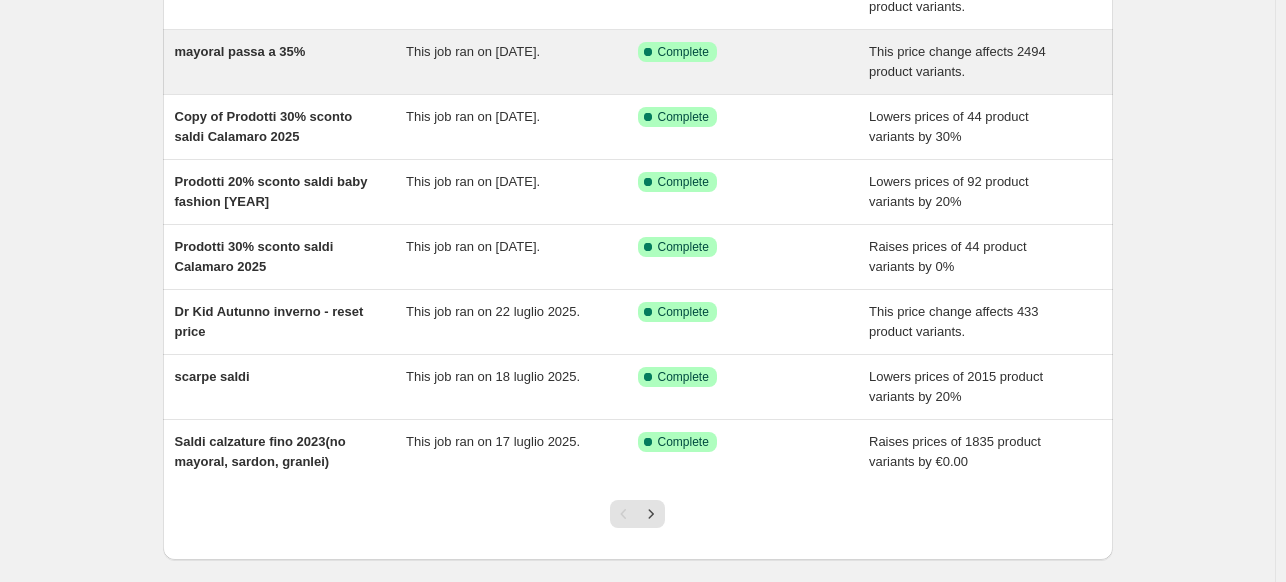 scroll, scrollTop: 375, scrollLeft: 0, axis: vertical 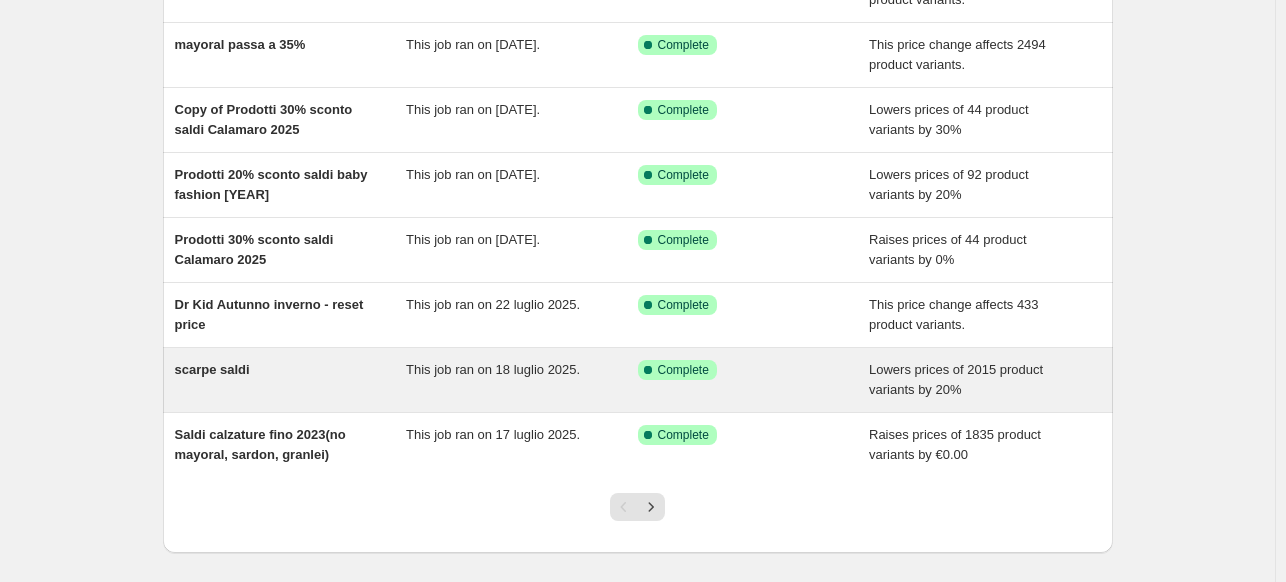 click on "scarpe saldi" at bounding box center (291, 380) 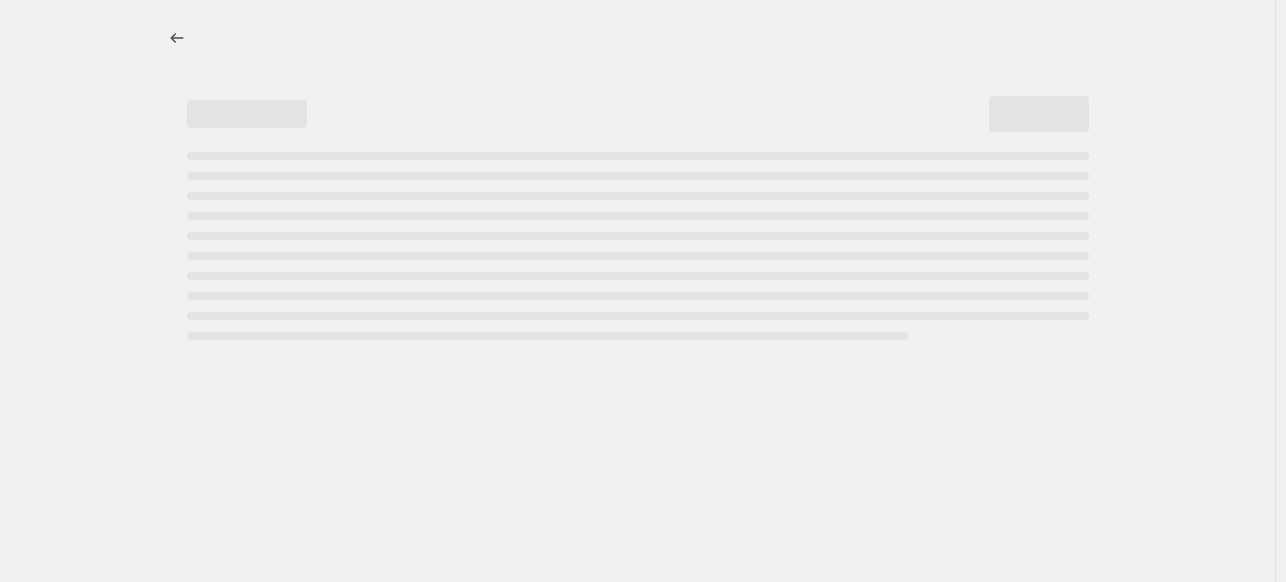 scroll, scrollTop: 0, scrollLeft: 0, axis: both 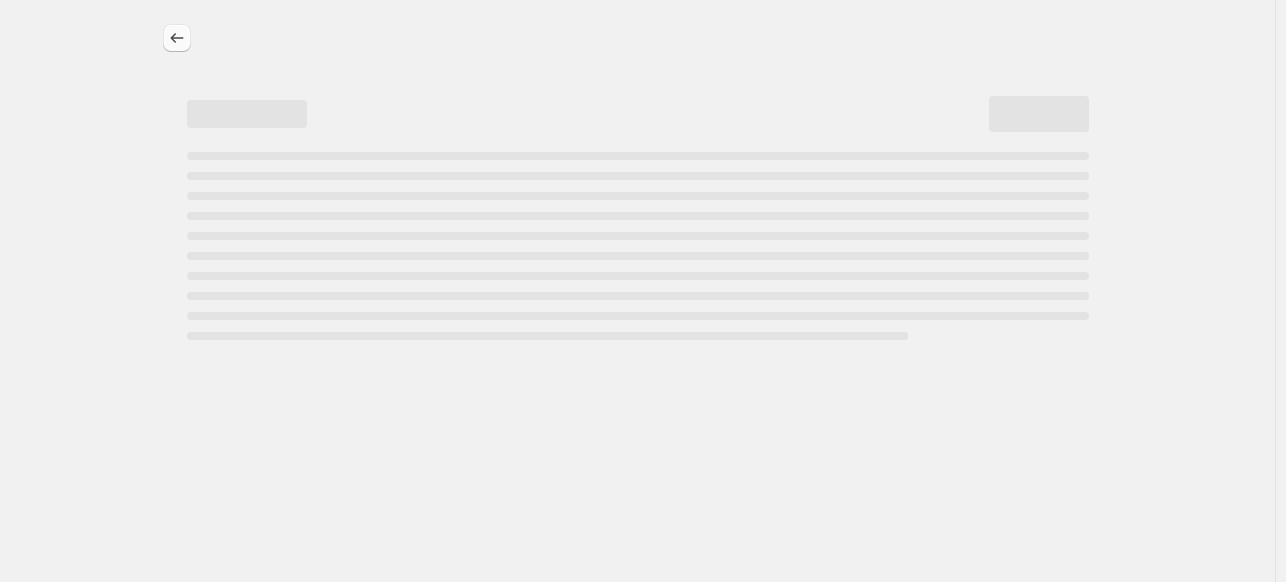 select on "percentage" 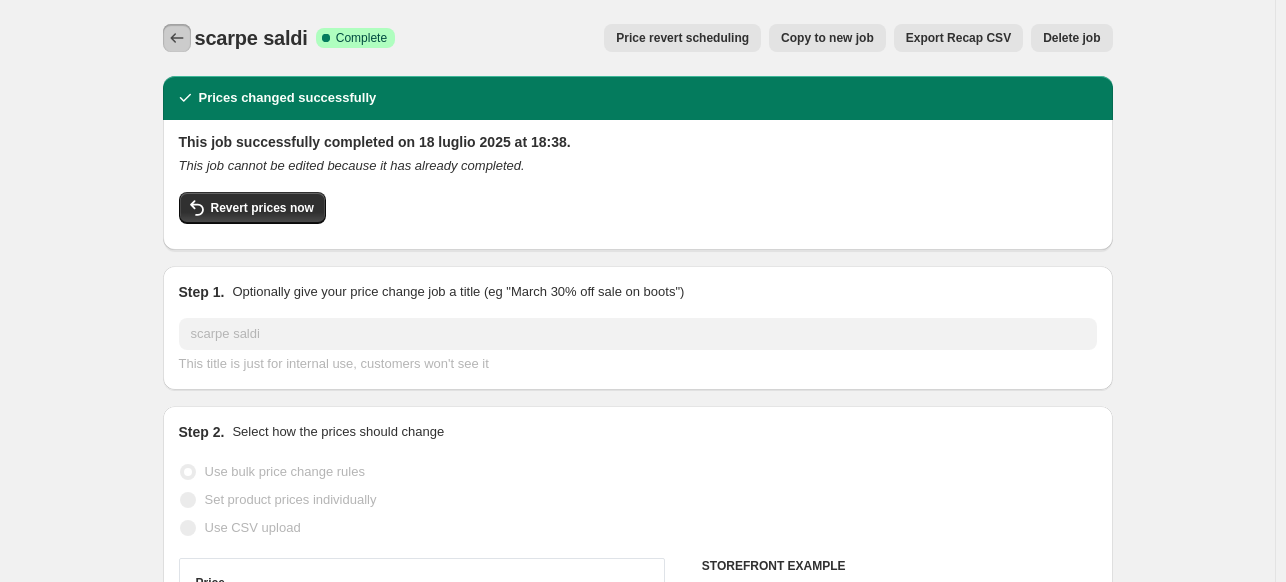 click 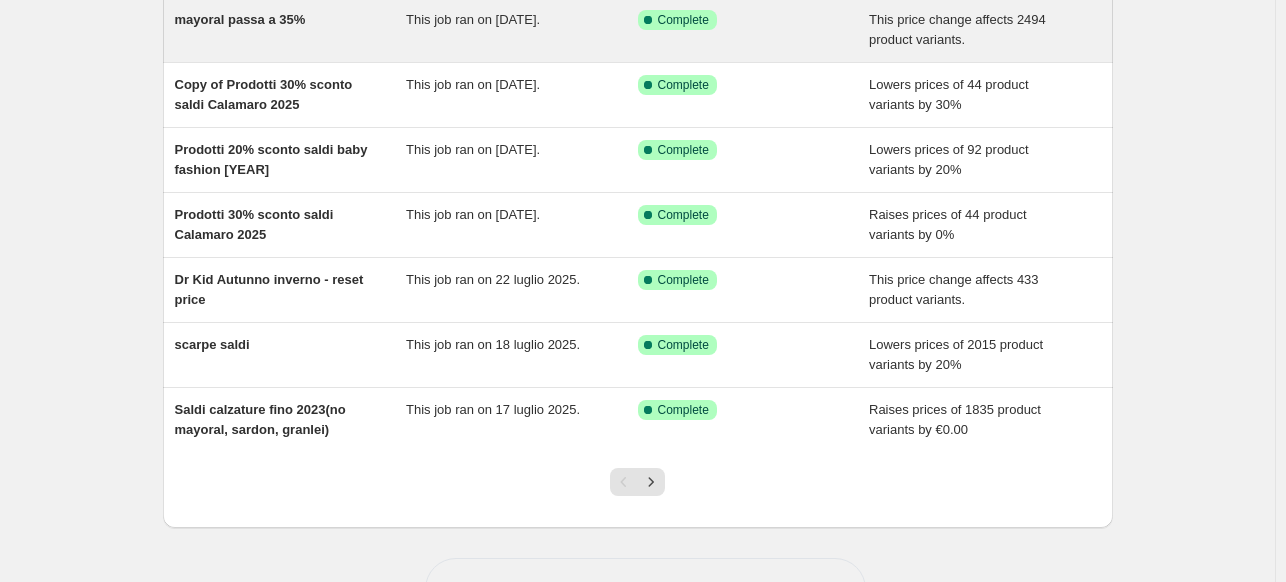 scroll, scrollTop: 400, scrollLeft: 0, axis: vertical 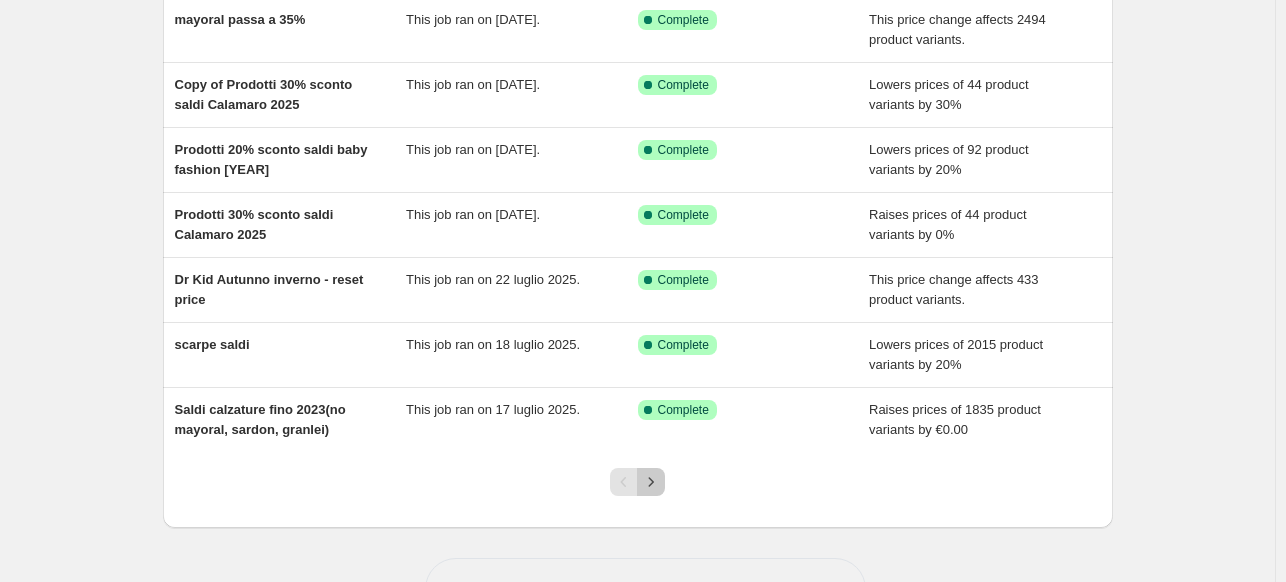 click 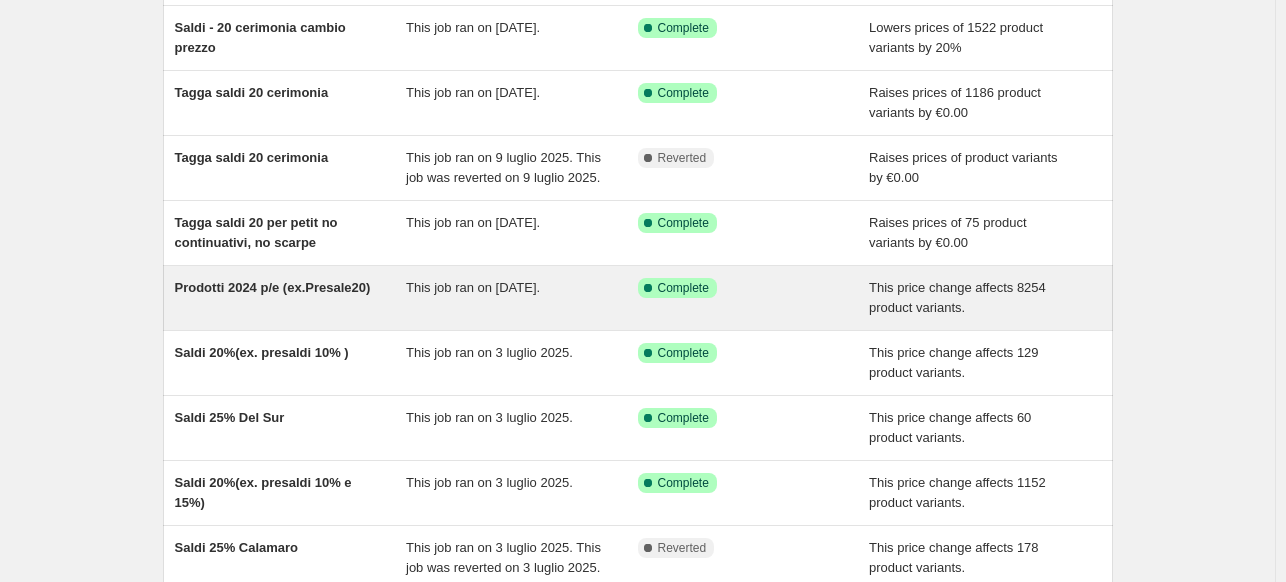scroll, scrollTop: 264, scrollLeft: 0, axis: vertical 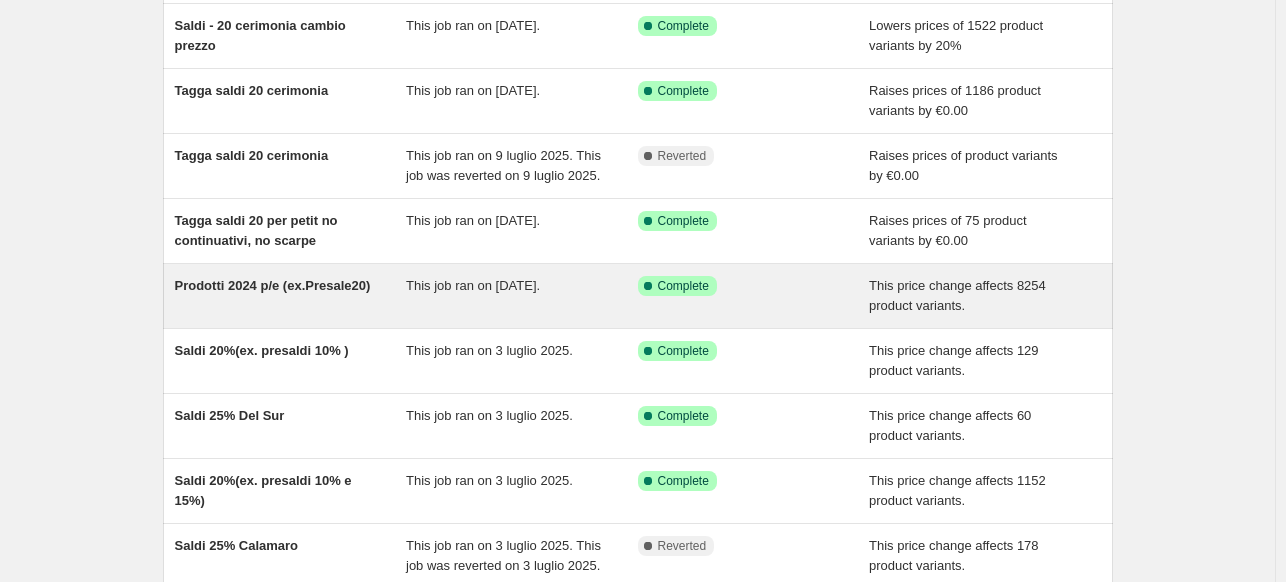 click on "Prodotti [YEAR] p/e (ex.Presale[NUMBER])" at bounding box center (291, 296) 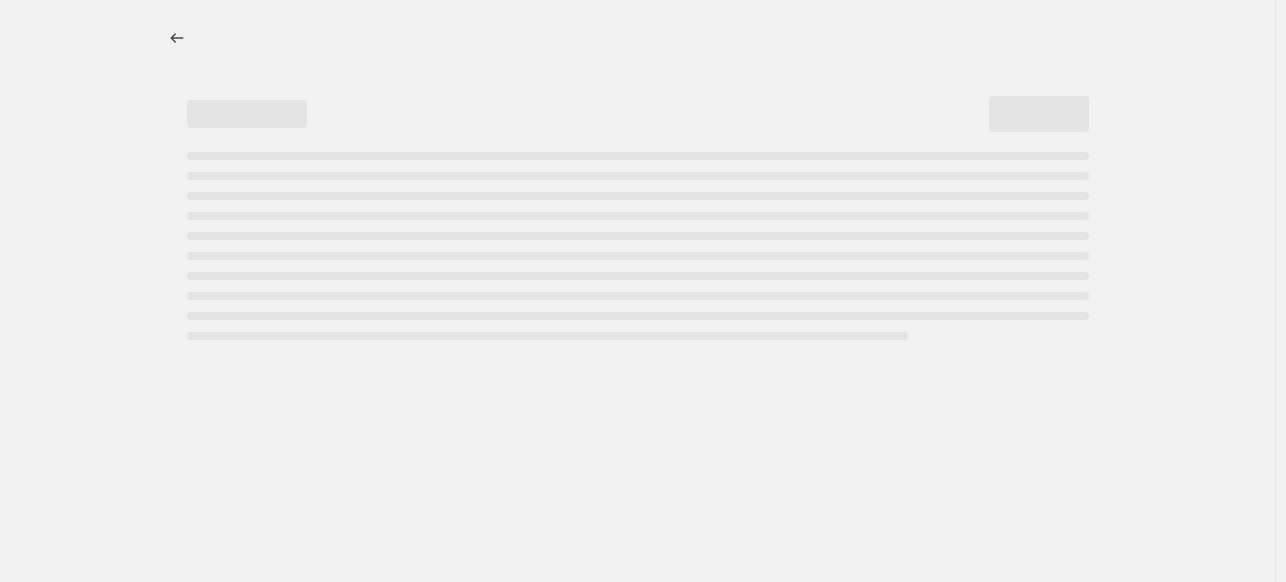 select on "pcap" 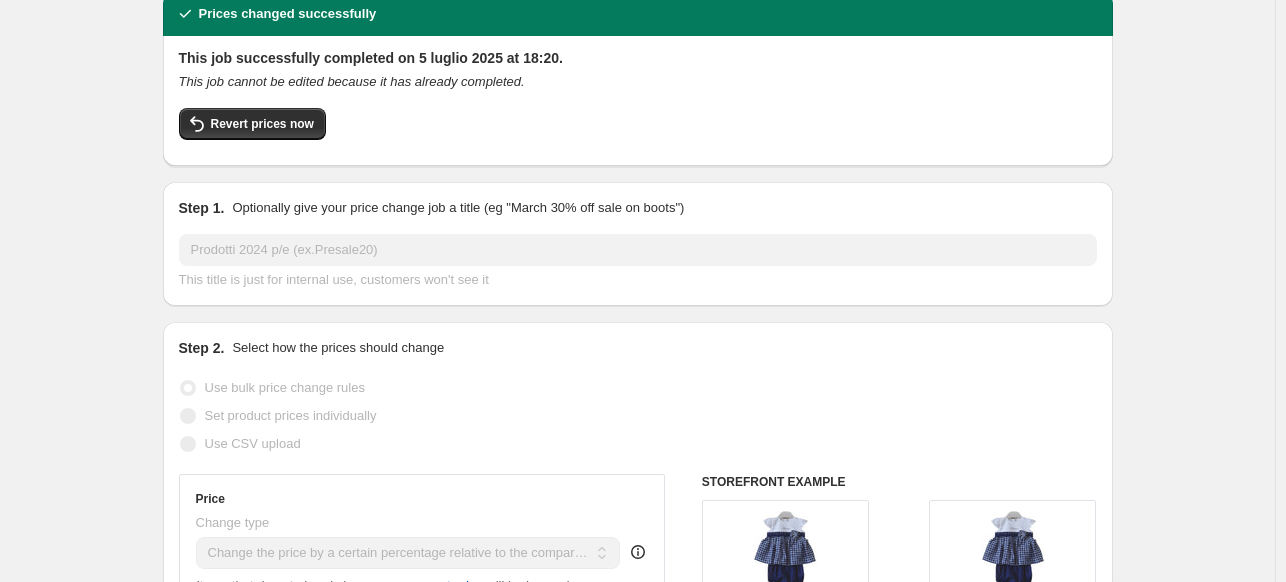 scroll, scrollTop: 0, scrollLeft: 0, axis: both 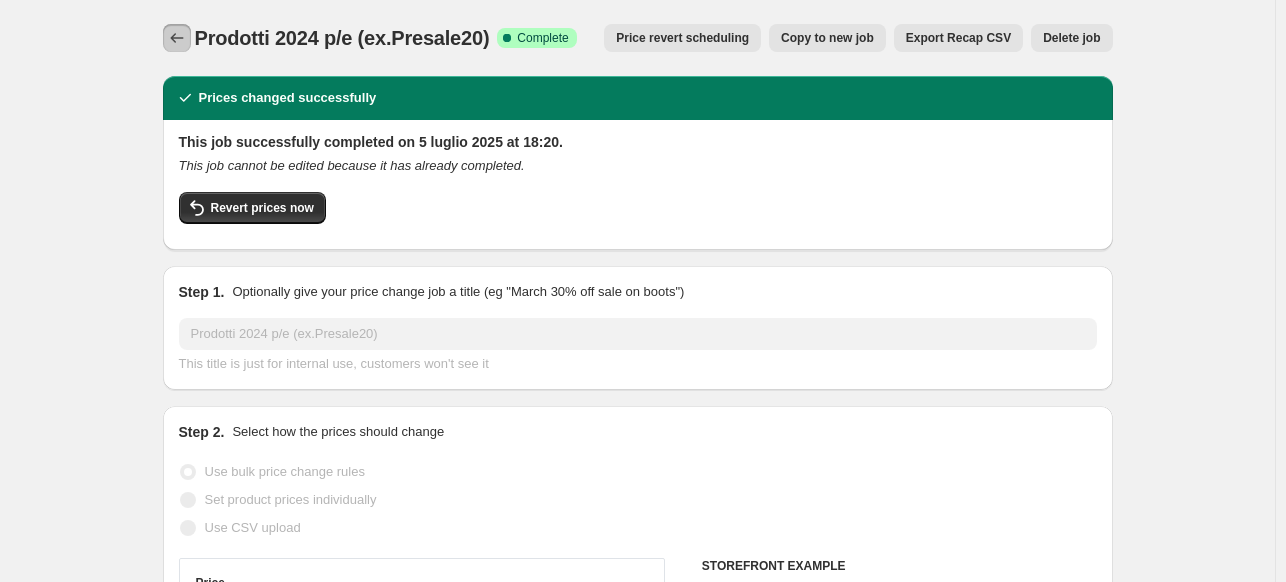 click 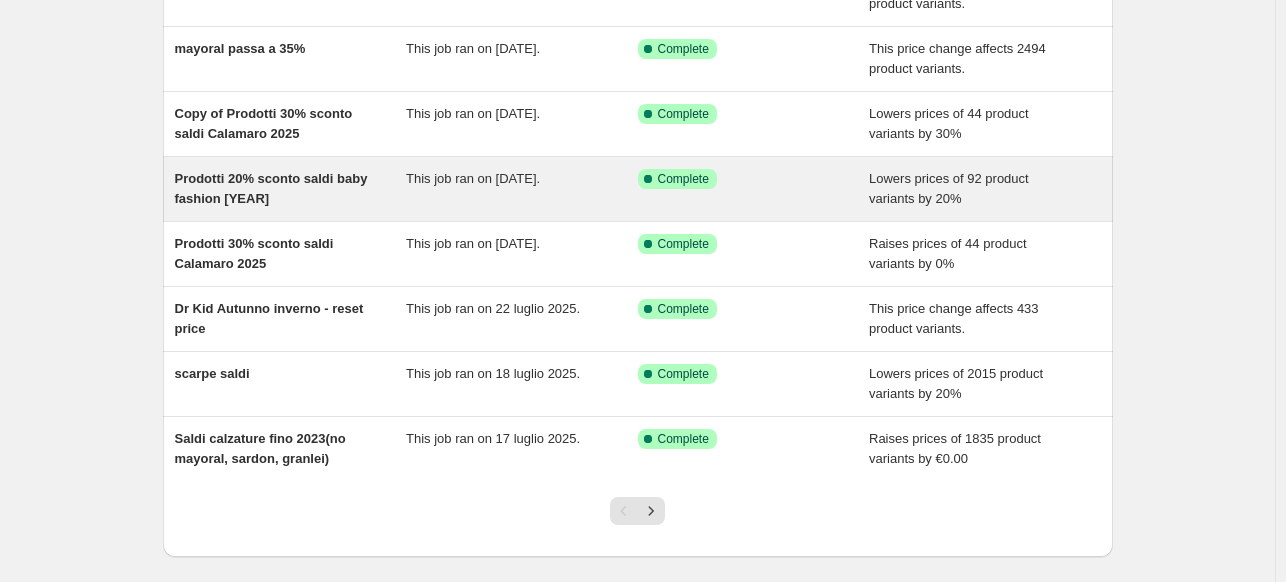 scroll, scrollTop: 375, scrollLeft: 0, axis: vertical 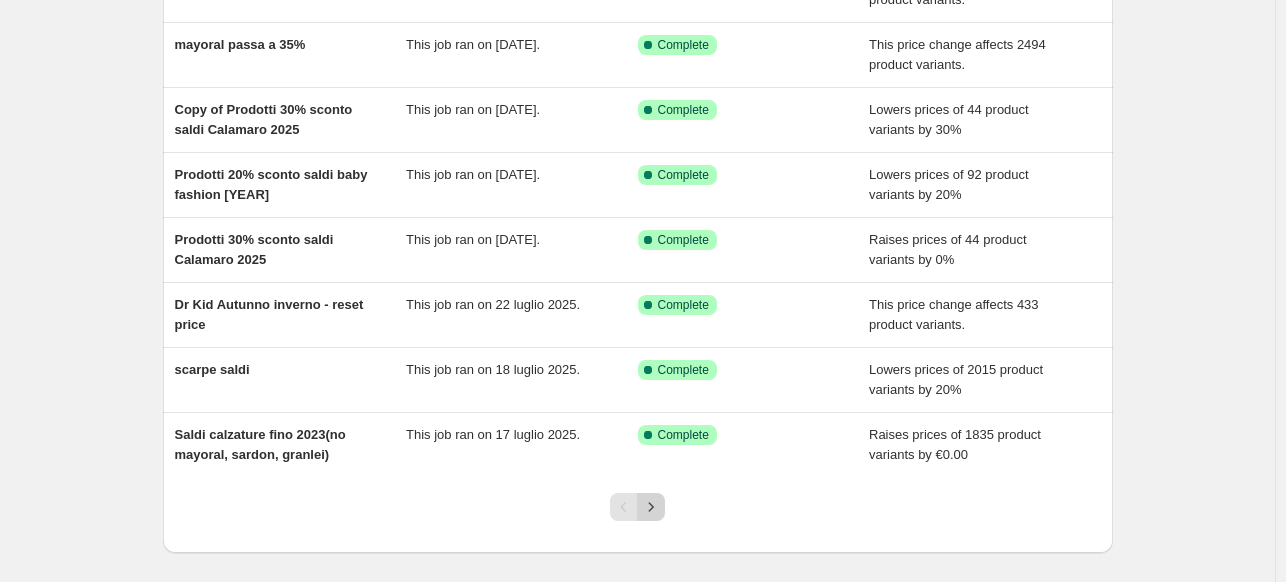 click 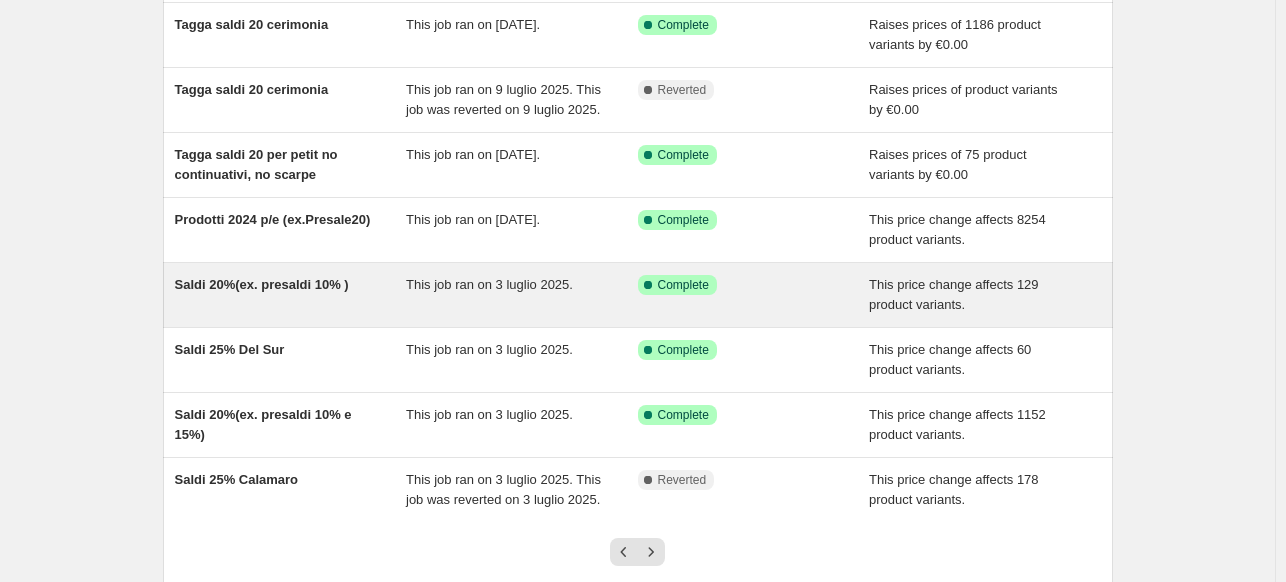 scroll, scrollTop: 331, scrollLeft: 0, axis: vertical 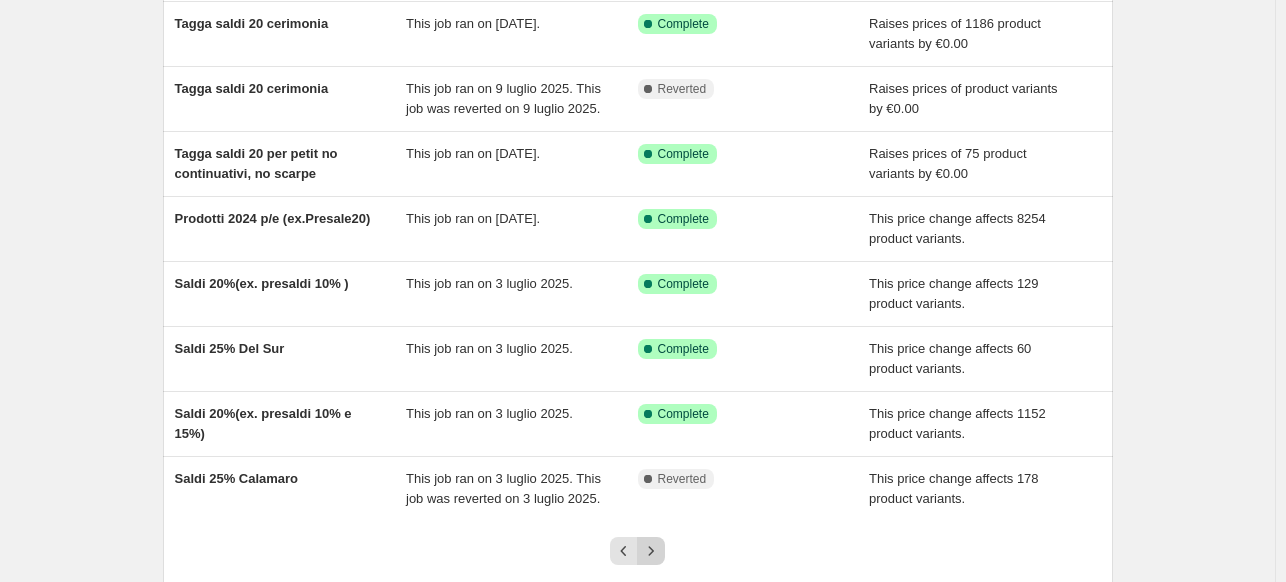 click 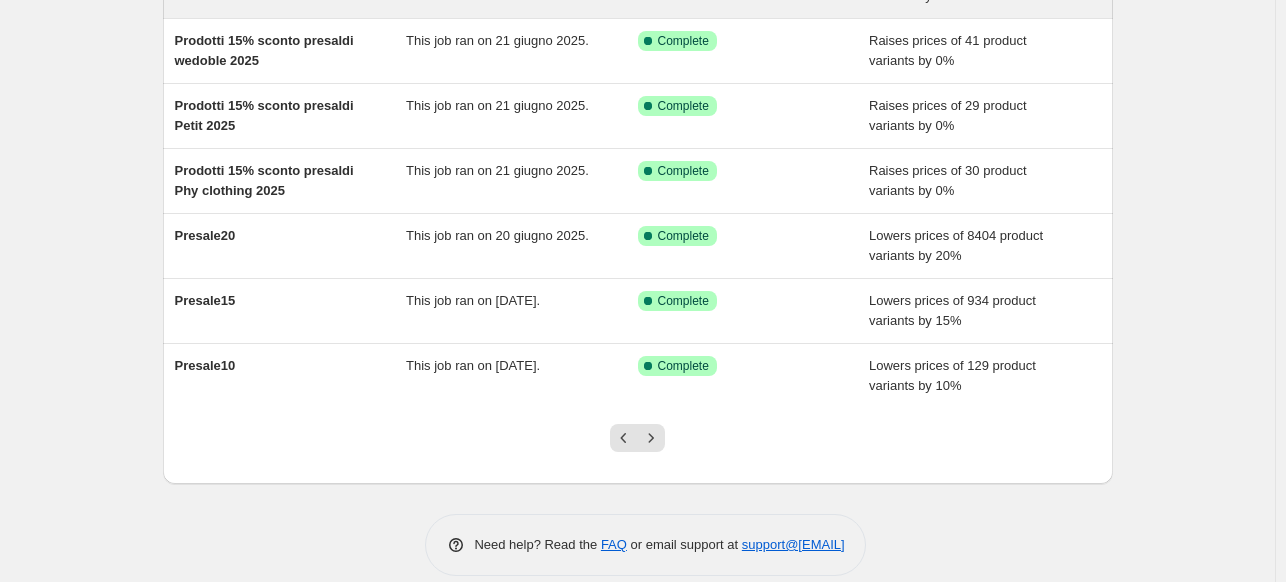 scroll, scrollTop: 424, scrollLeft: 0, axis: vertical 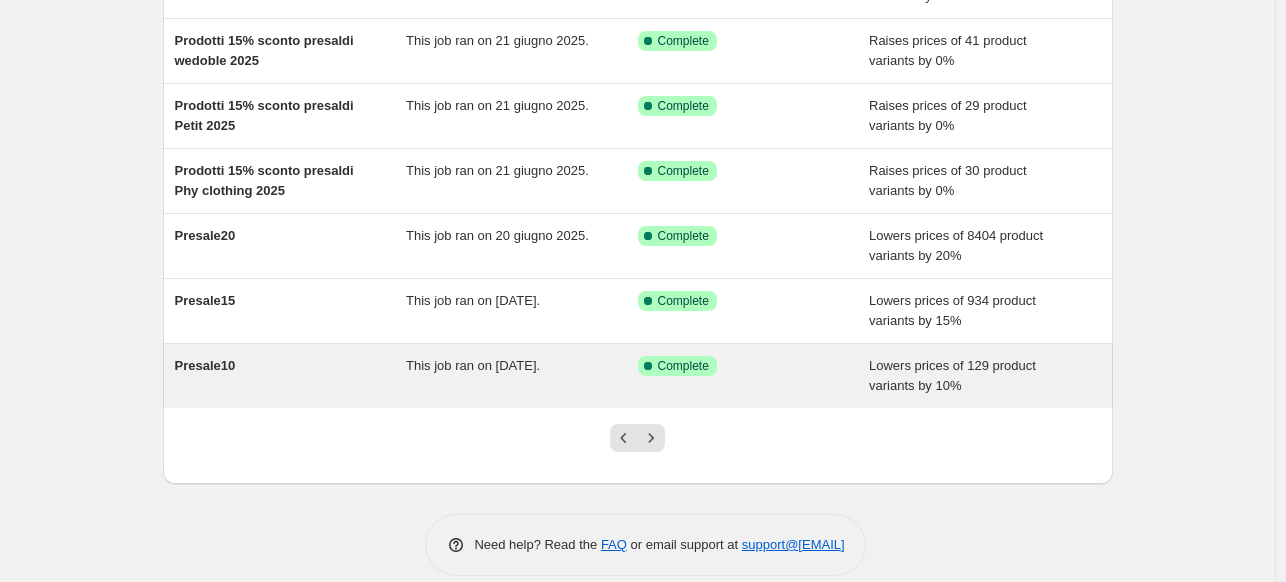 click on "Presale10" at bounding box center (291, 376) 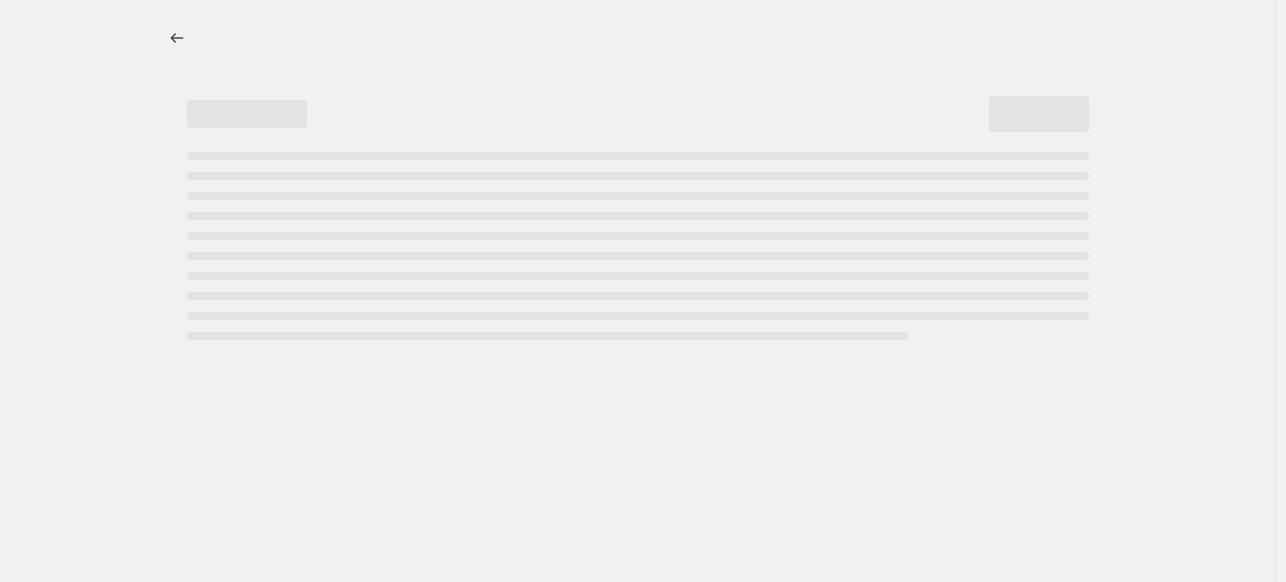 scroll, scrollTop: 0, scrollLeft: 0, axis: both 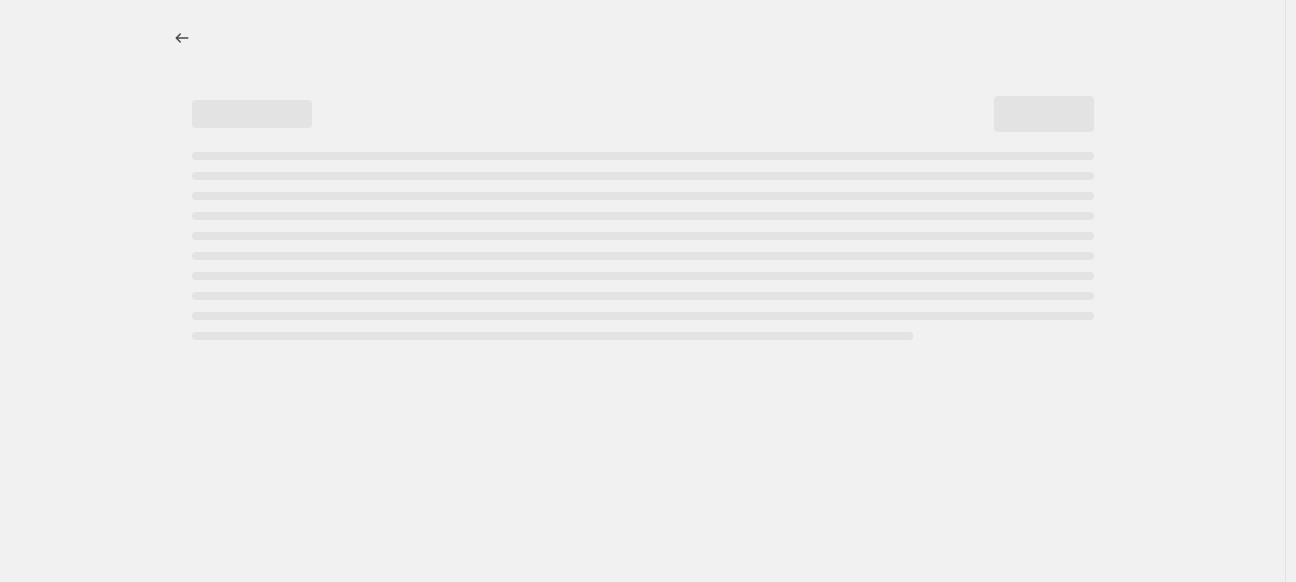 select on "percentage" 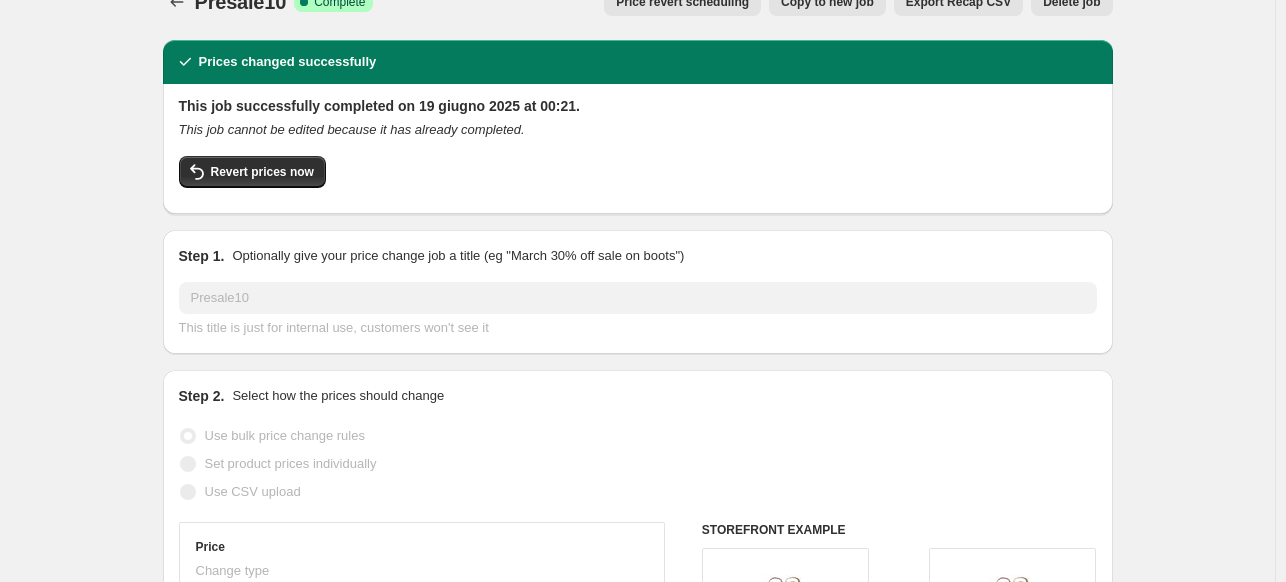 scroll, scrollTop: 0, scrollLeft: 0, axis: both 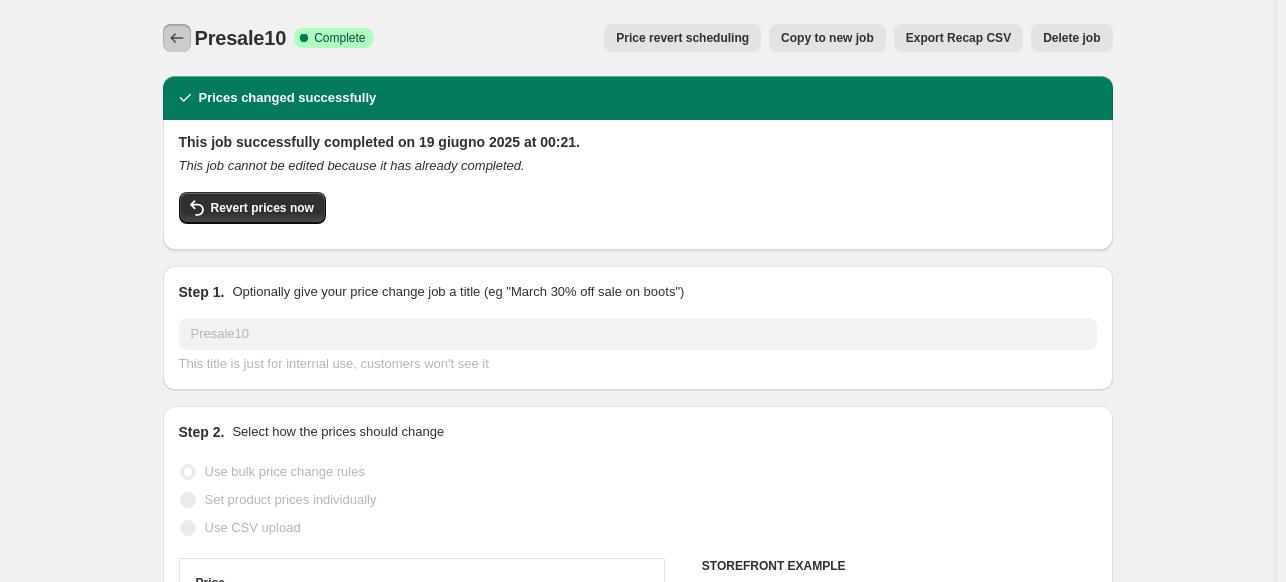 click 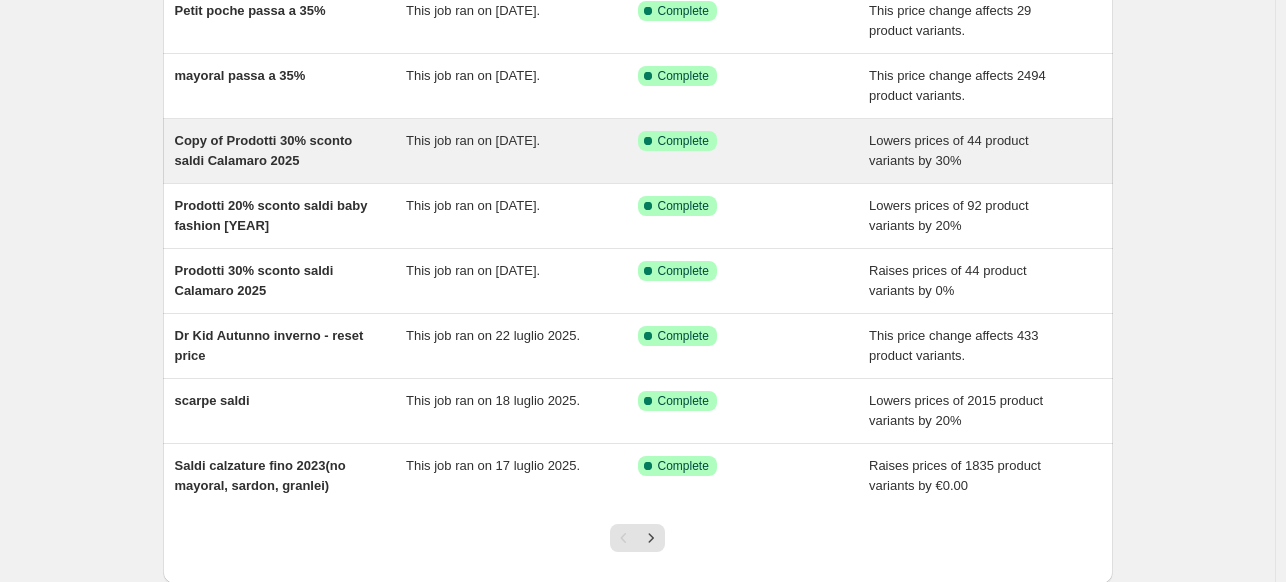 scroll, scrollTop: 444, scrollLeft: 0, axis: vertical 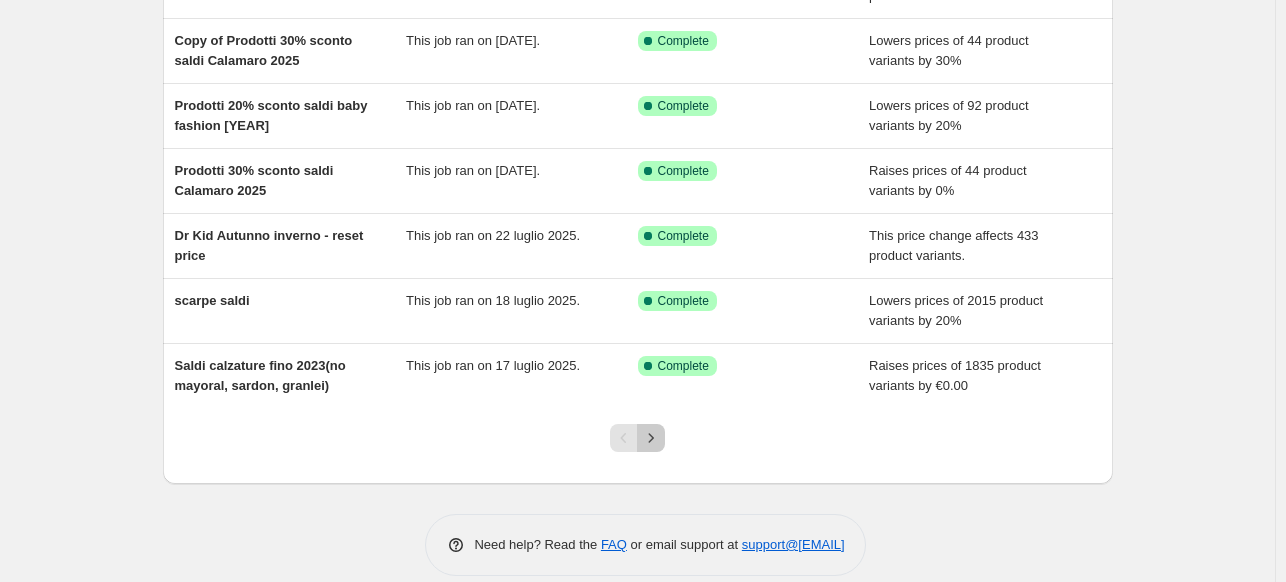 click 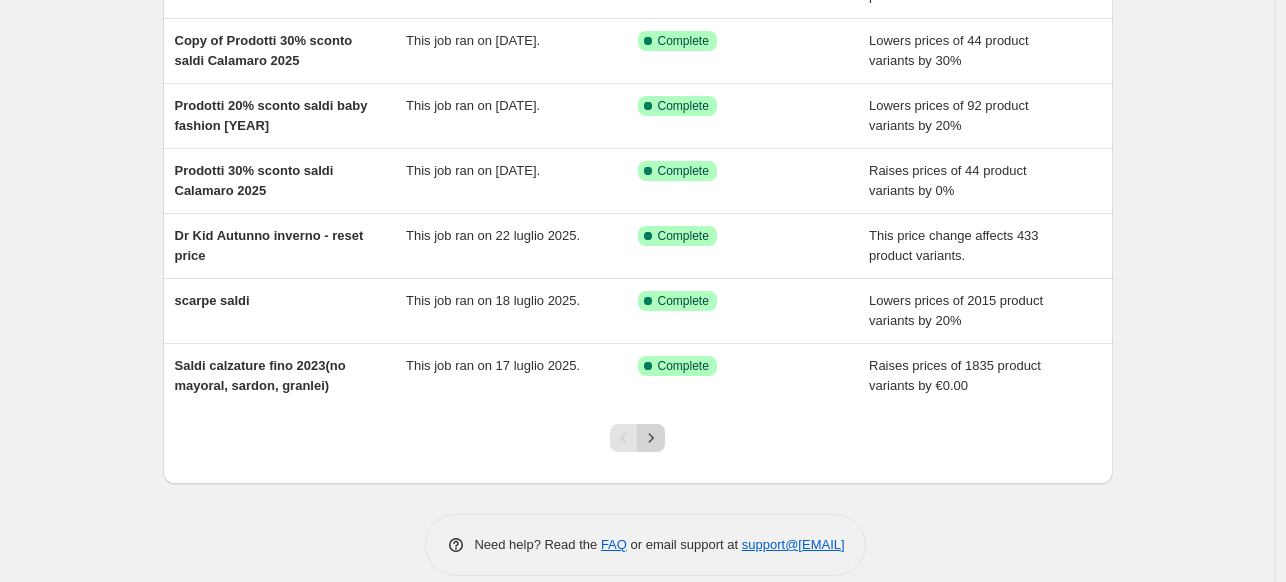 scroll, scrollTop: 0, scrollLeft: 0, axis: both 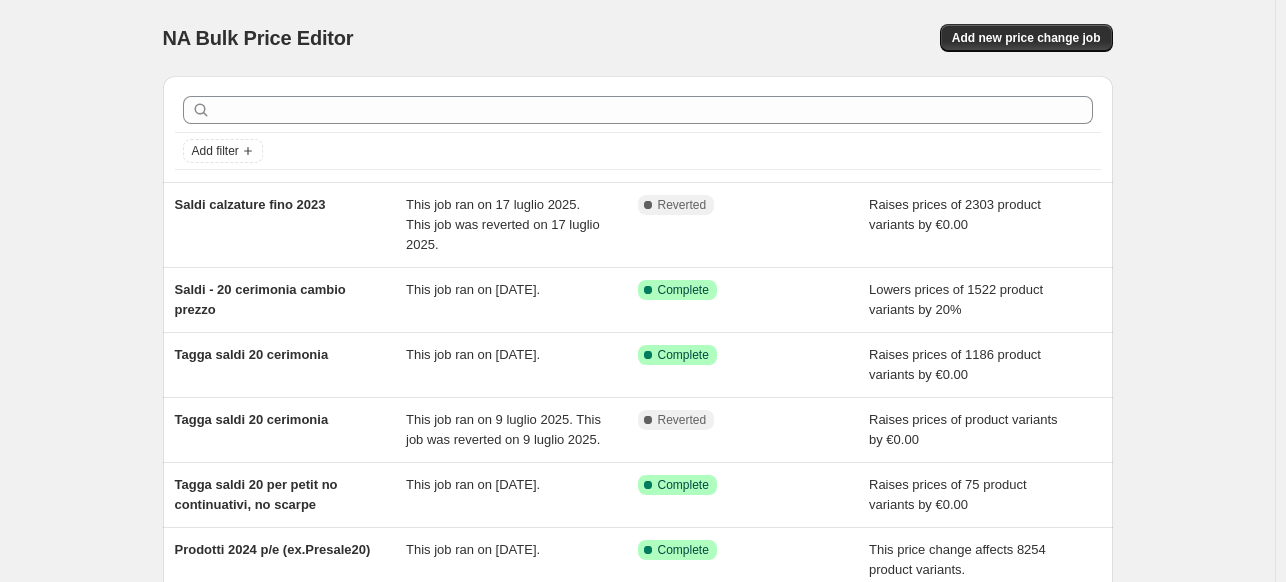 click on "Complete Reverted" at bounding box center (754, 430) 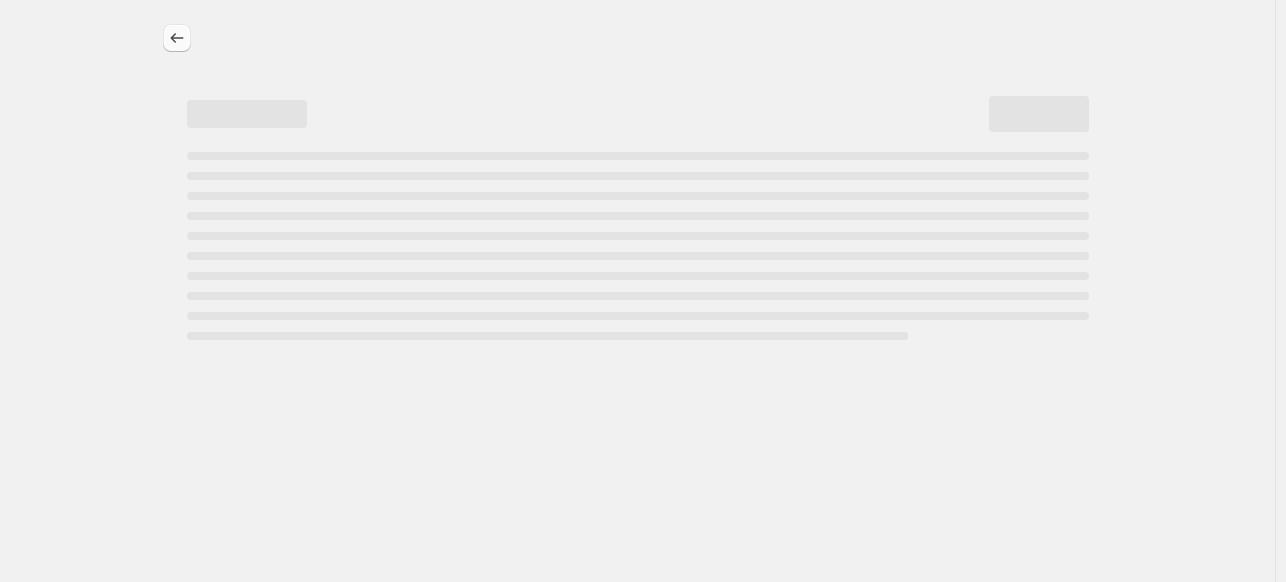 select on "by" 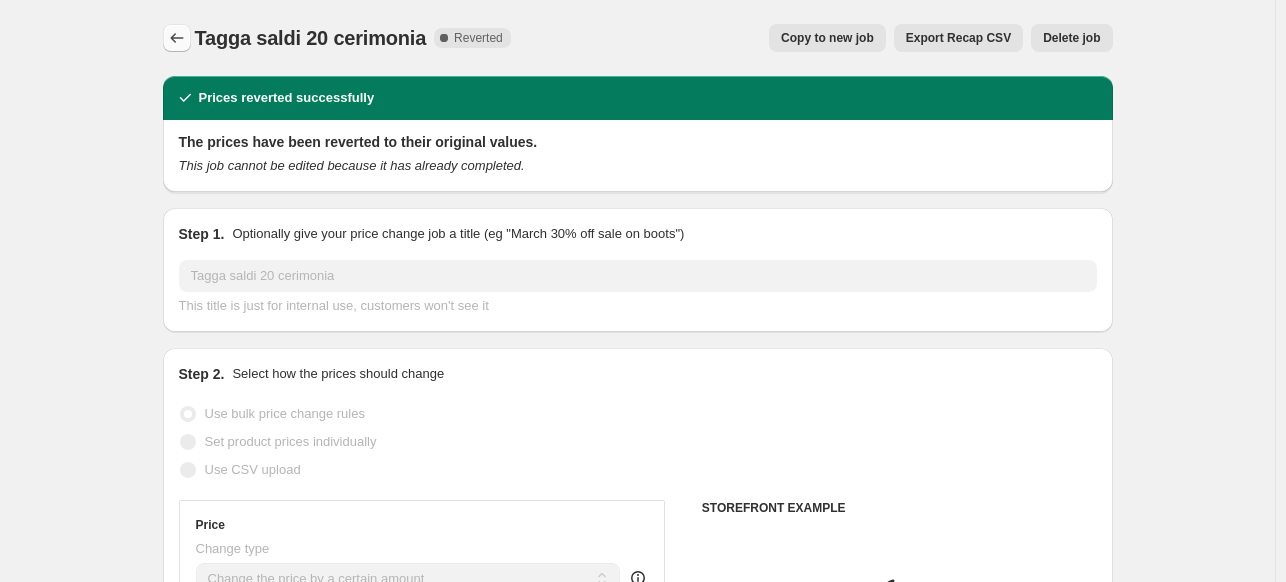 click 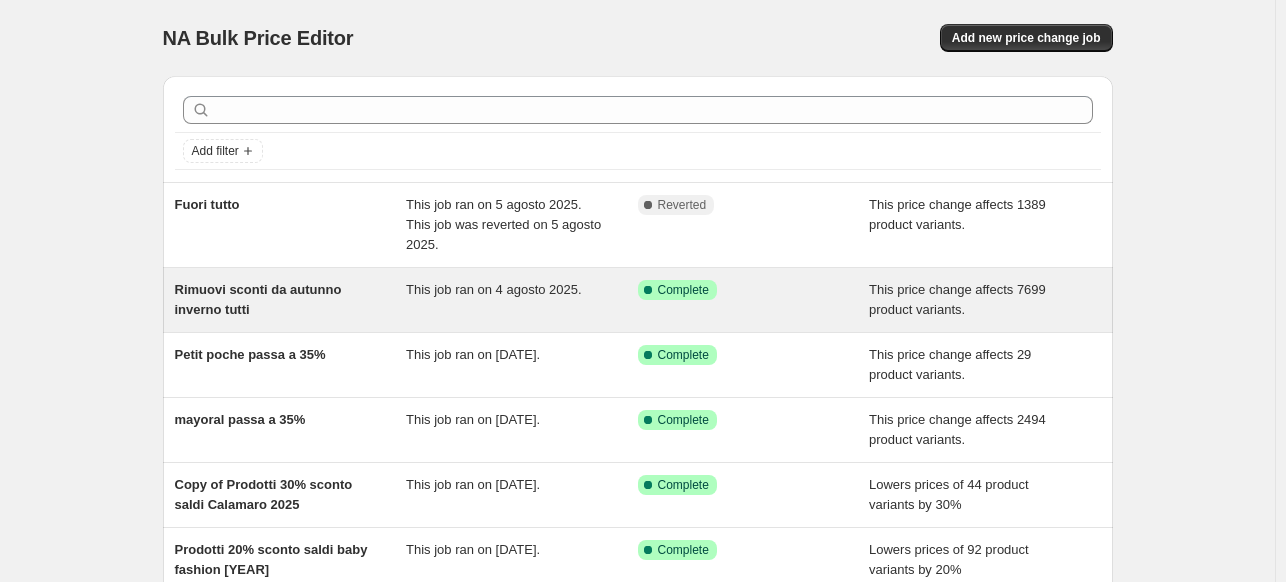 scroll, scrollTop: 444, scrollLeft: 0, axis: vertical 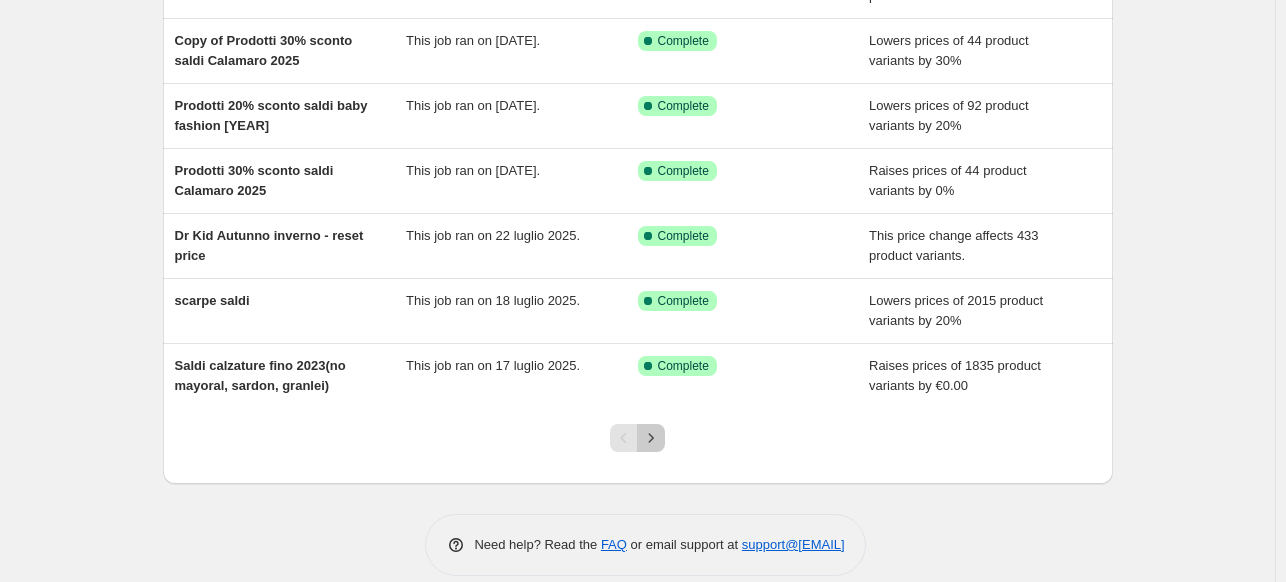 click 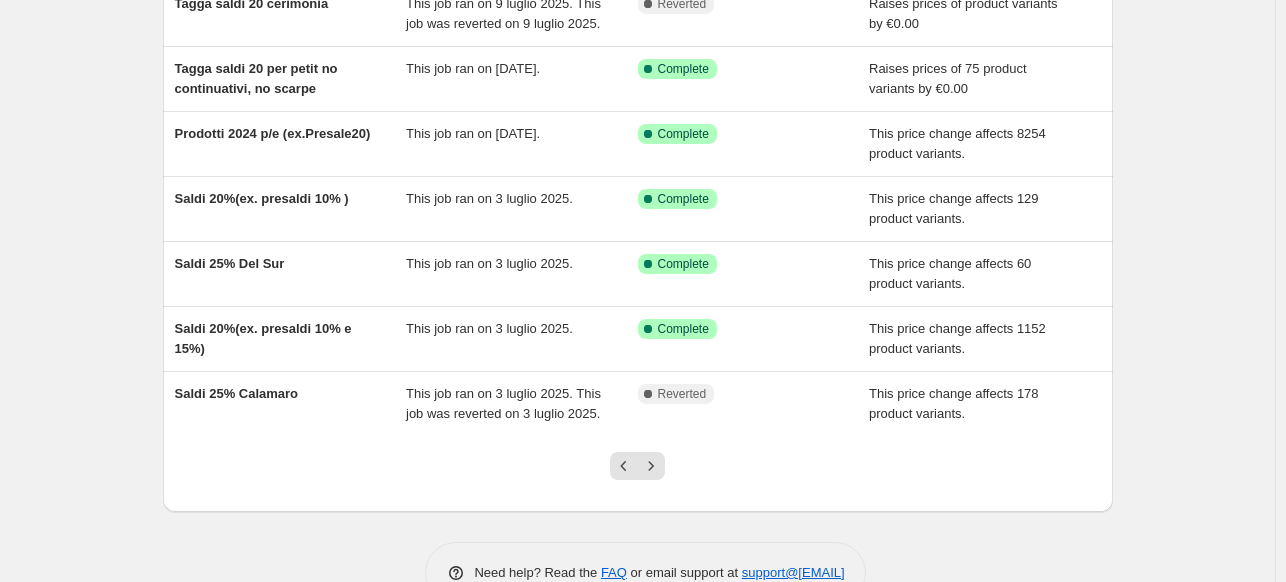 scroll, scrollTop: 444, scrollLeft: 0, axis: vertical 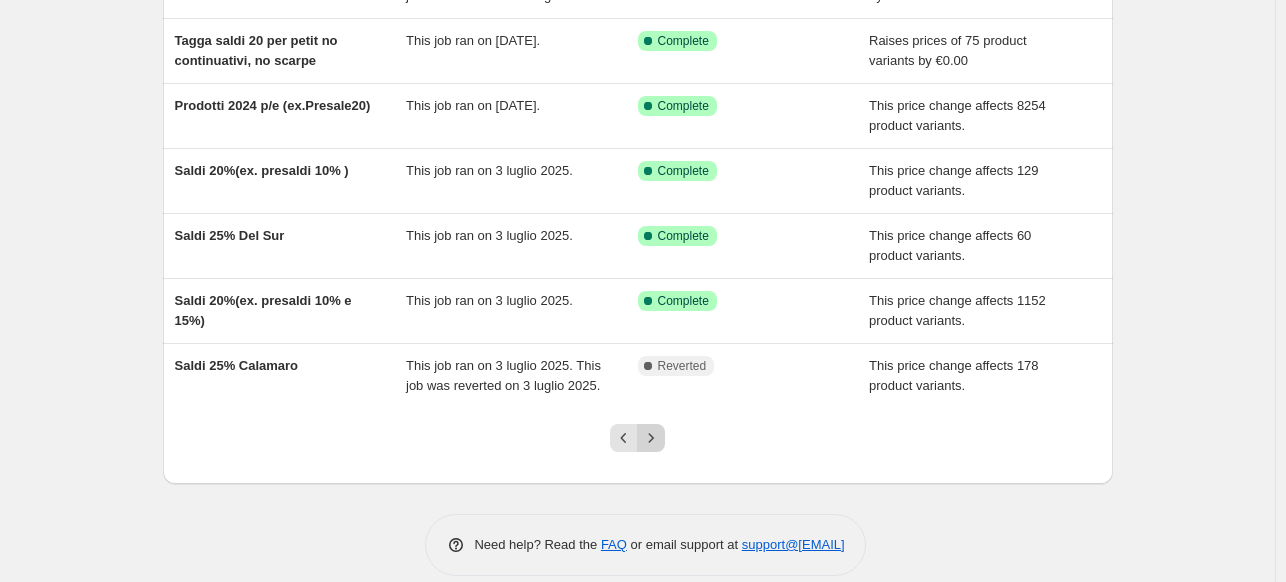 click 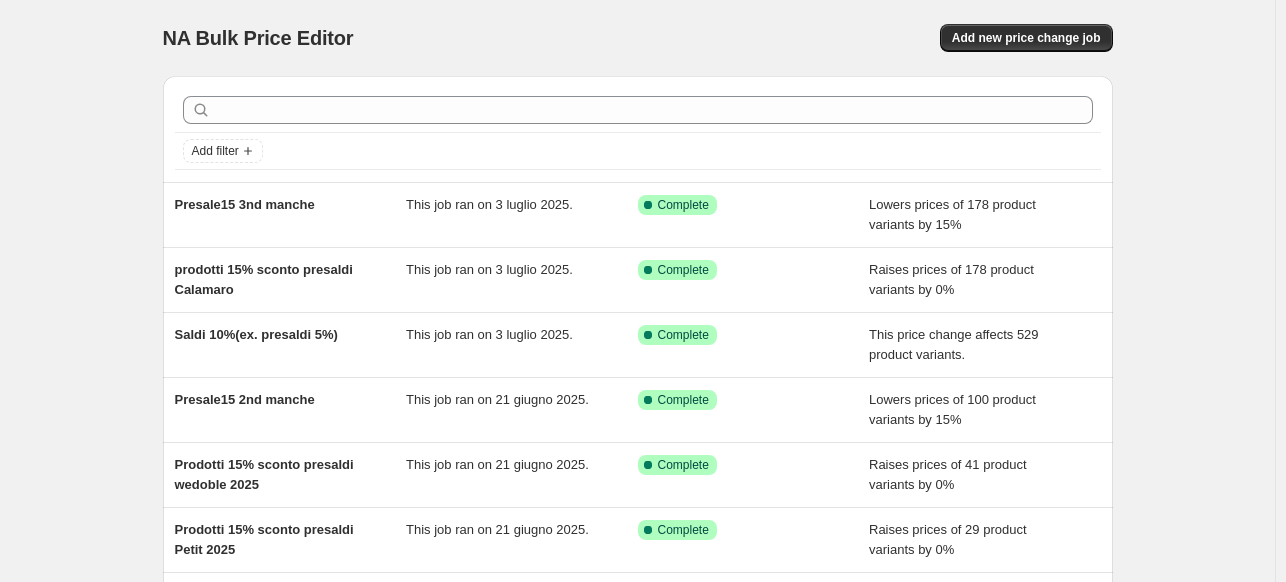 scroll, scrollTop: 444, scrollLeft: 0, axis: vertical 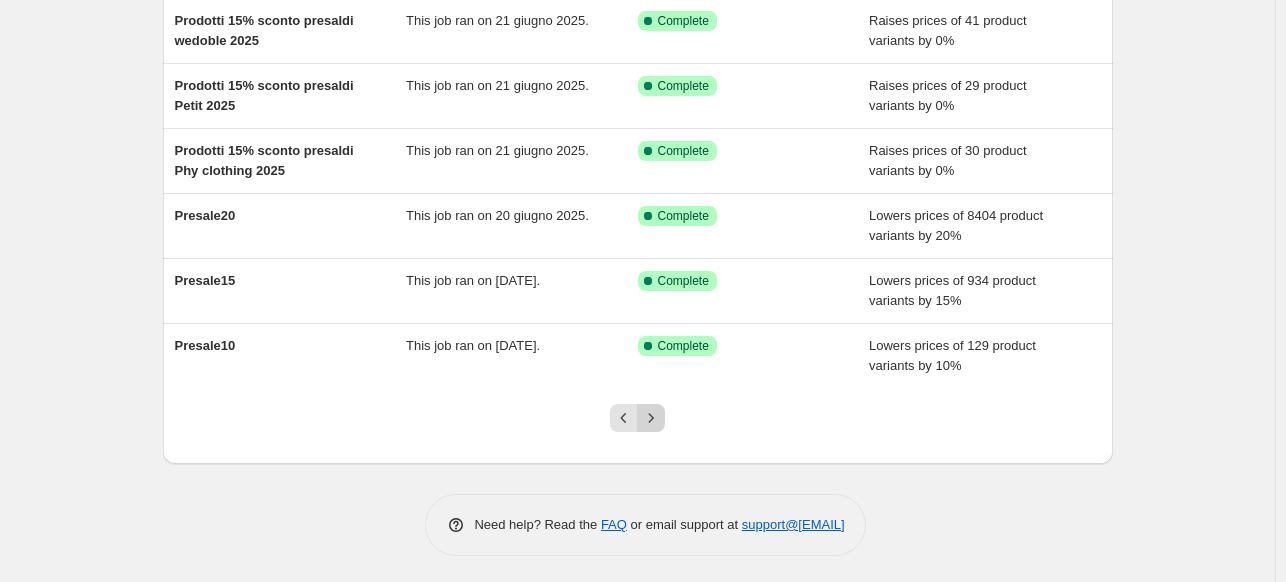 click 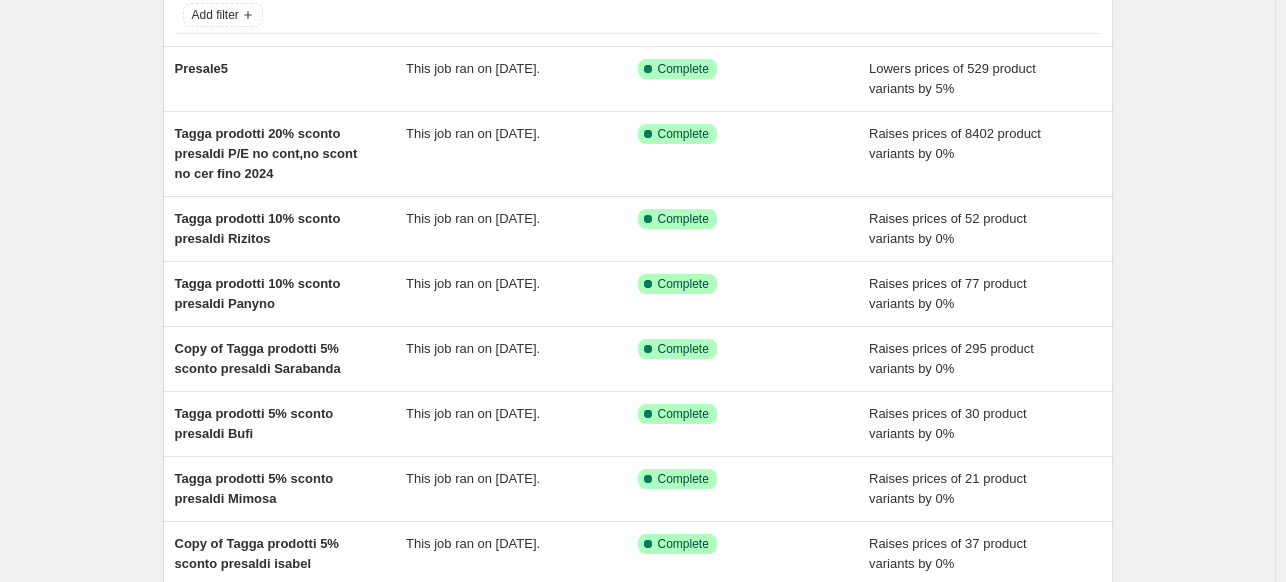 scroll, scrollTop: 139, scrollLeft: 0, axis: vertical 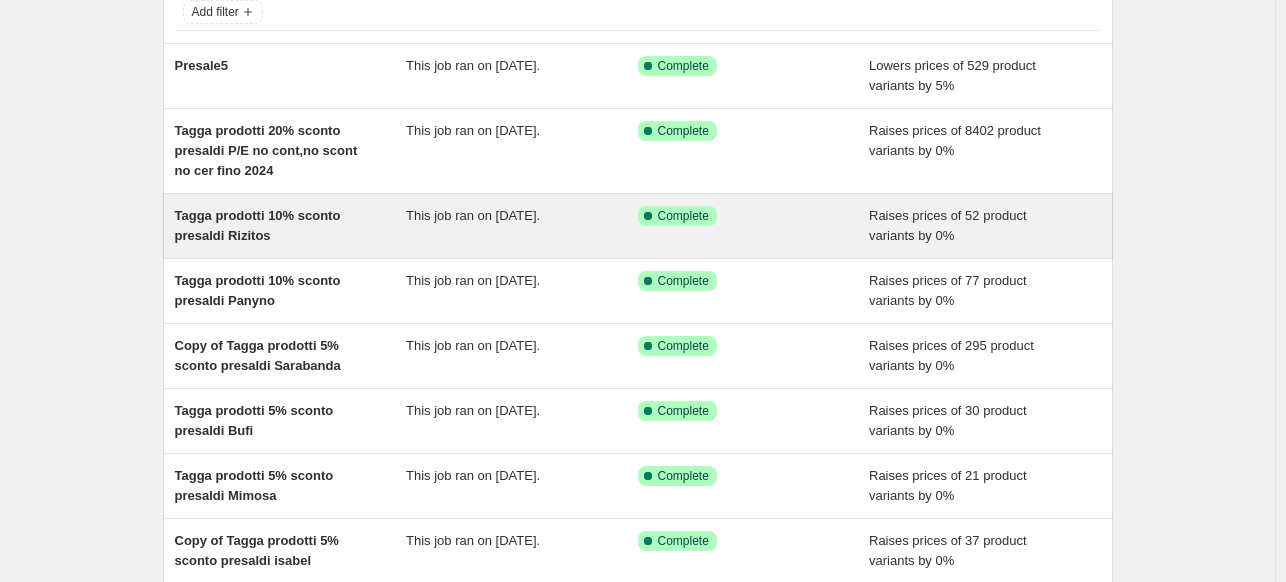 click on "Tagga prodotti 10% sconto presaldi Rizitos" at bounding box center (291, 226) 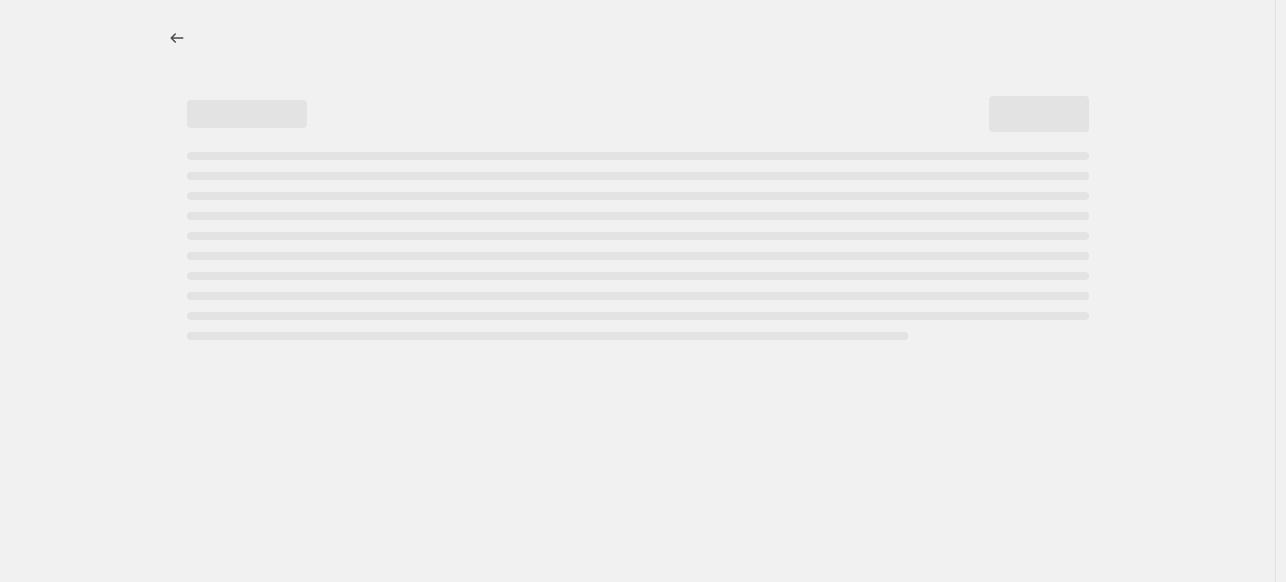 scroll, scrollTop: 0, scrollLeft: 0, axis: both 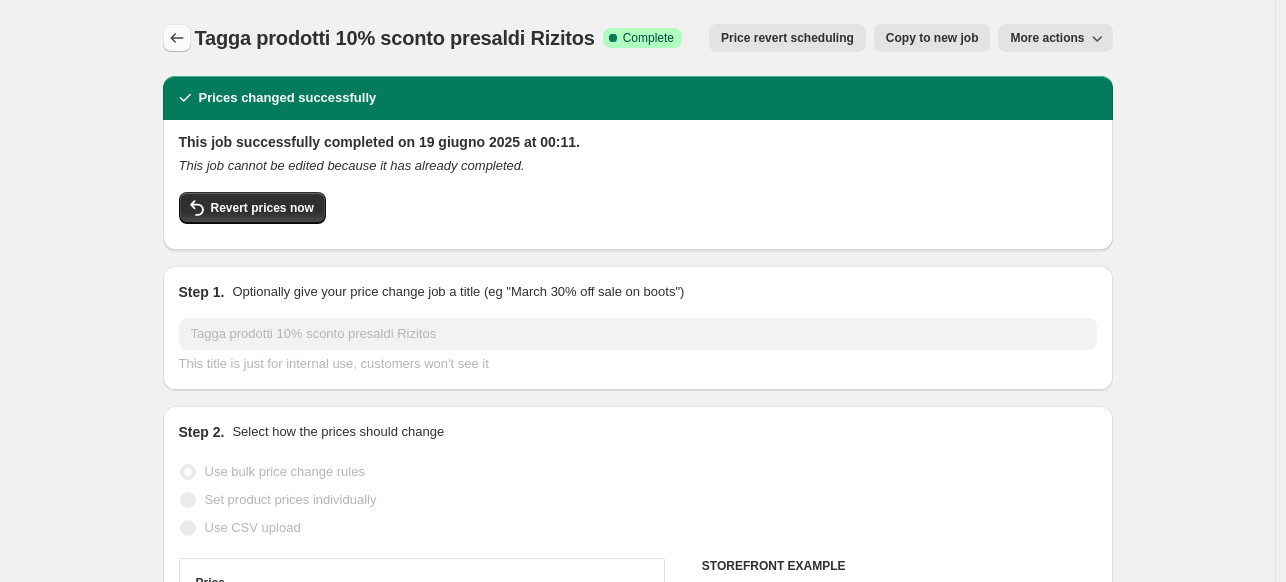 click 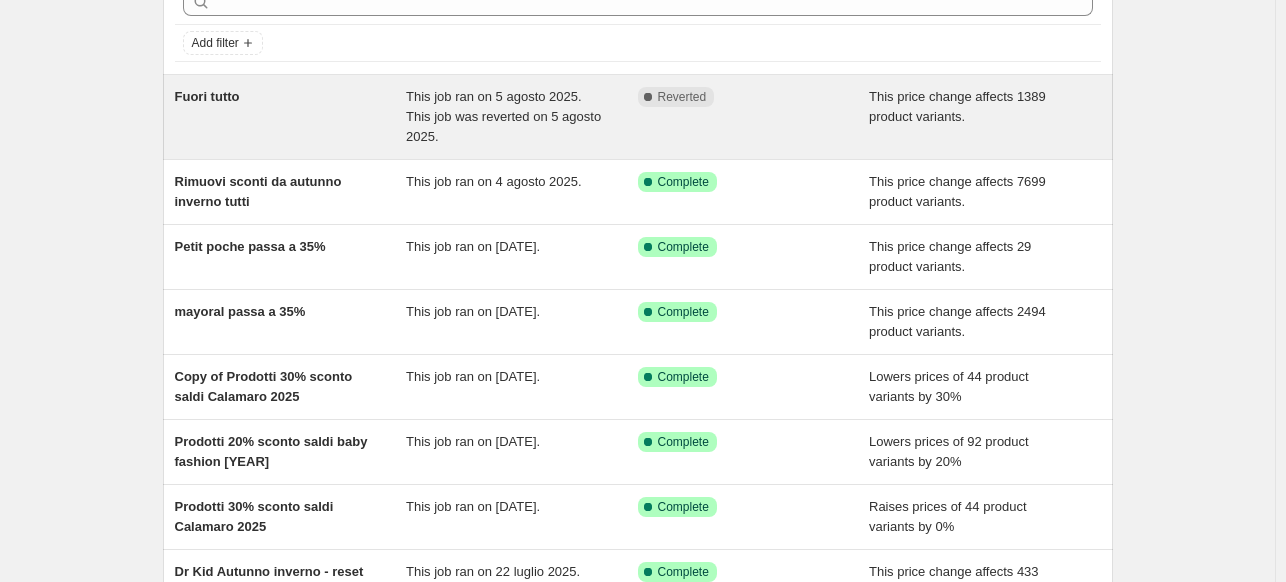 scroll, scrollTop: 108, scrollLeft: 0, axis: vertical 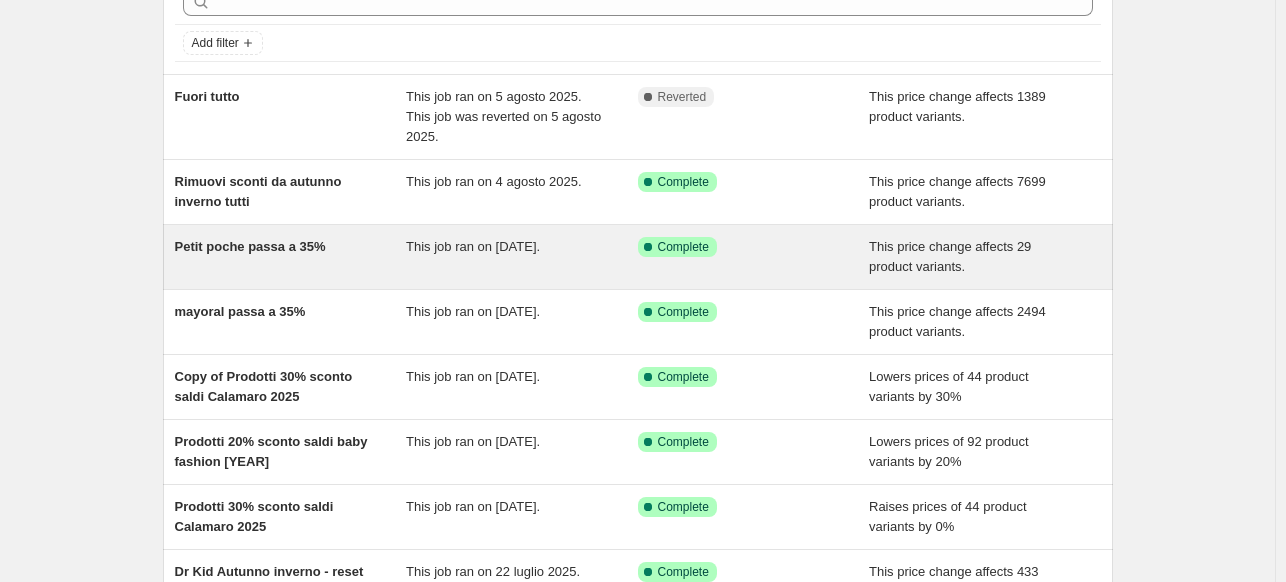 click on "Petit poche passa a 35%" at bounding box center (291, 257) 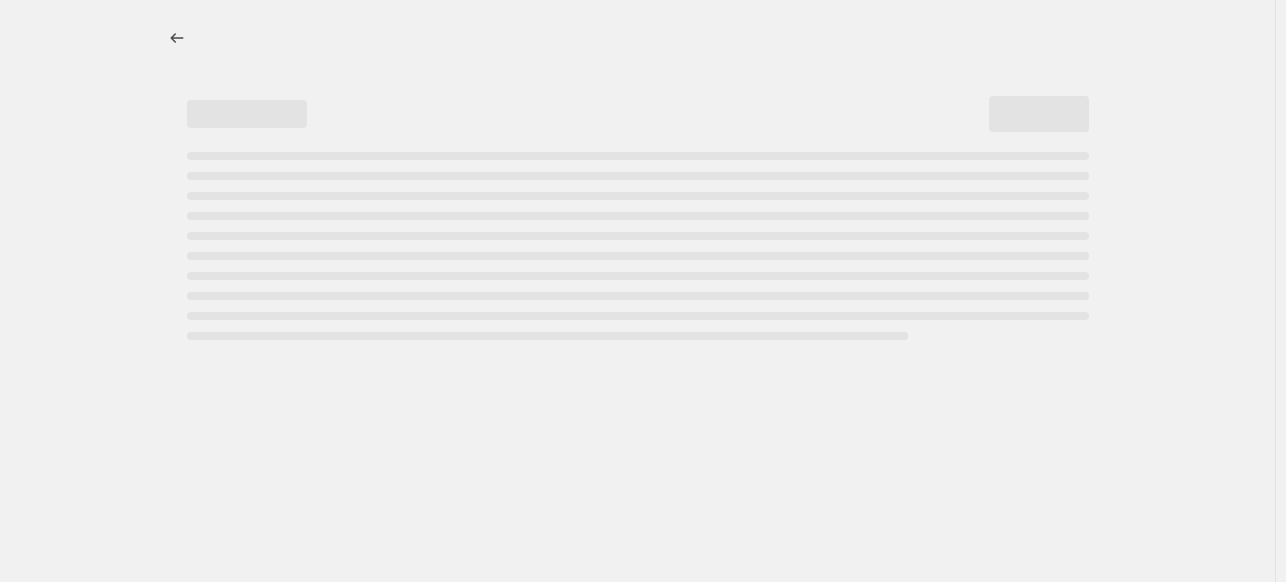 select on "pcap" 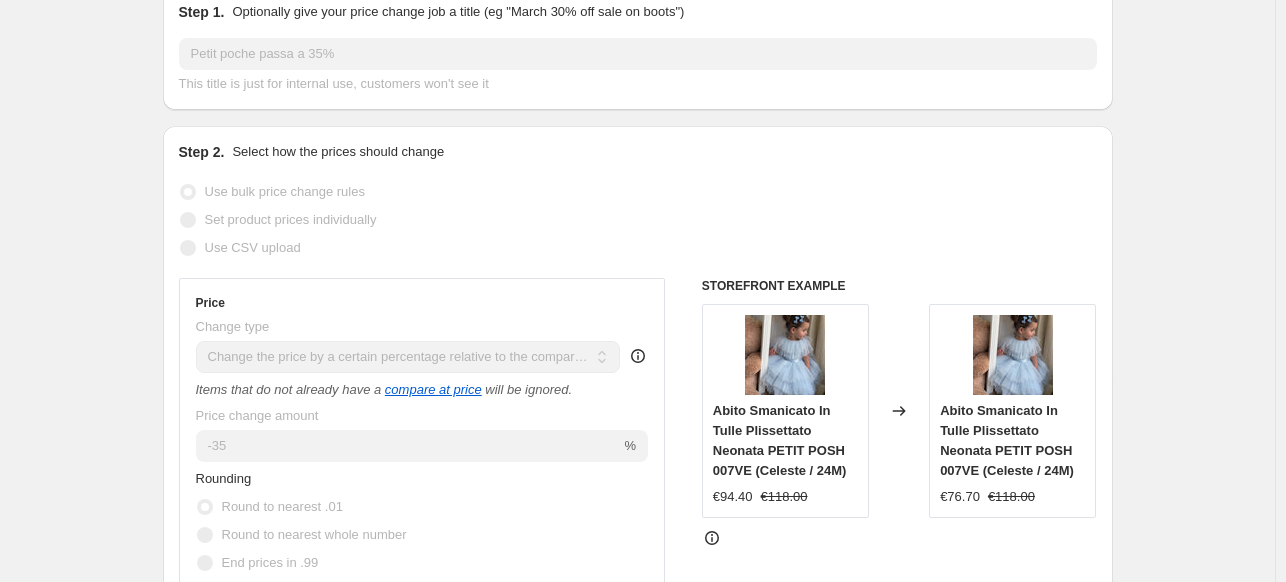 scroll, scrollTop: 0, scrollLeft: 0, axis: both 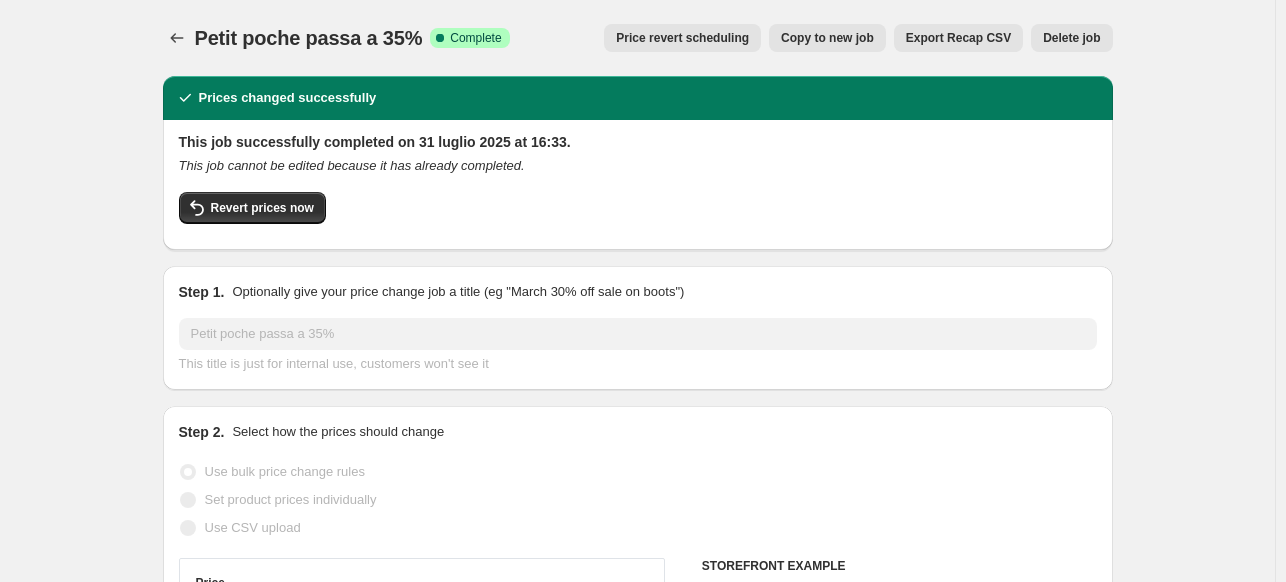 click on "Price revert scheduling" at bounding box center (682, 38) 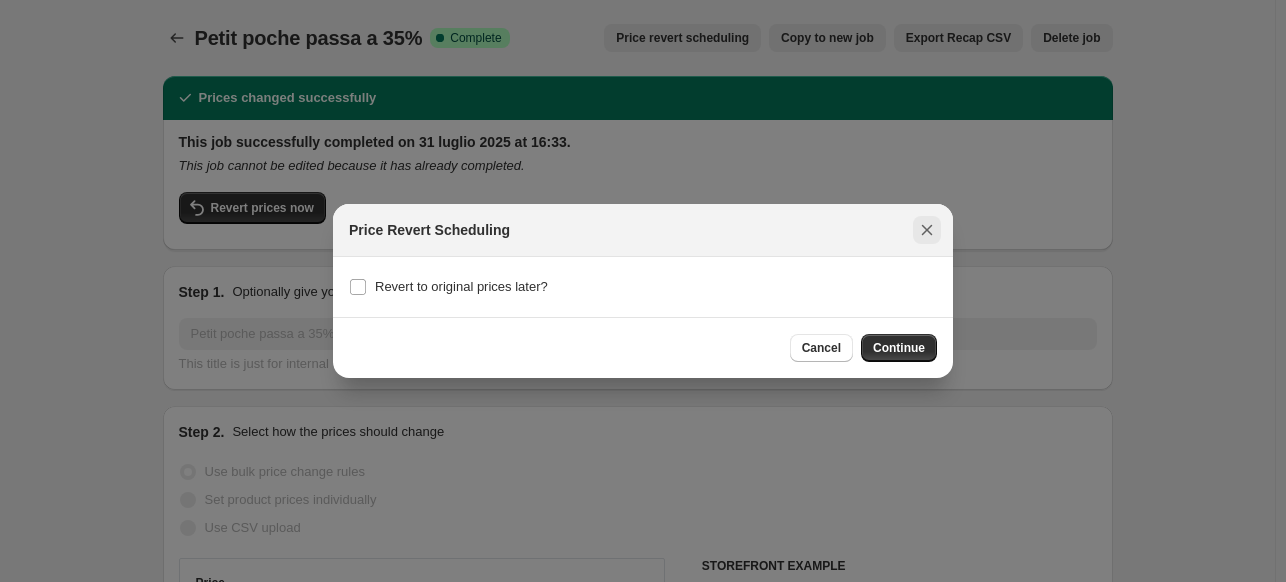 click at bounding box center (927, 230) 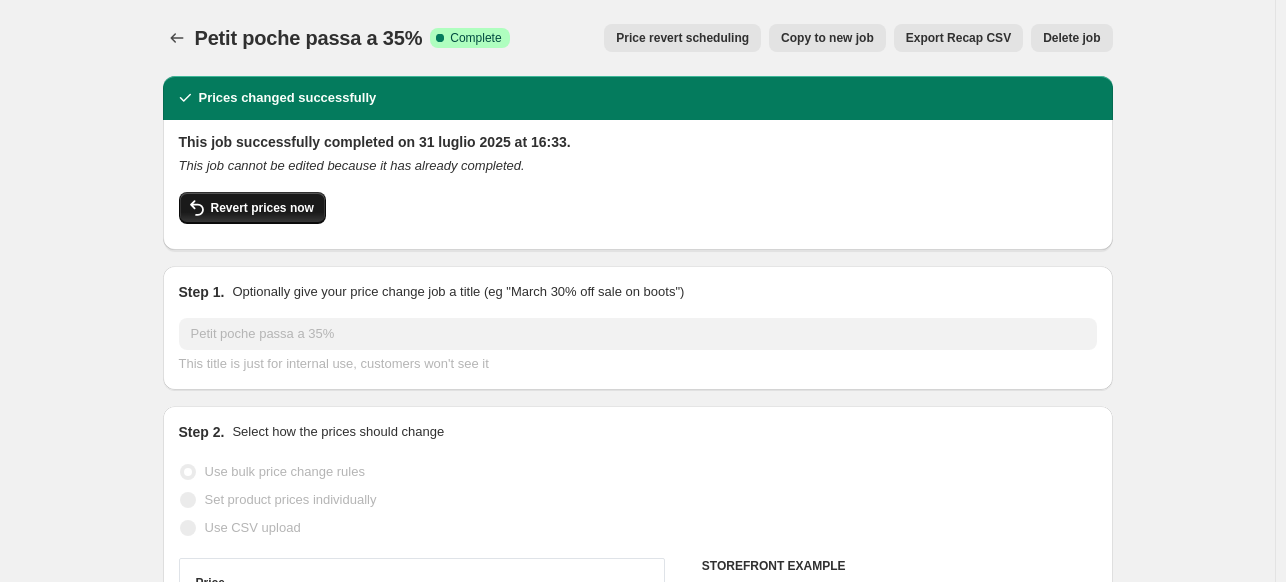 click on "Revert prices now" at bounding box center (252, 208) 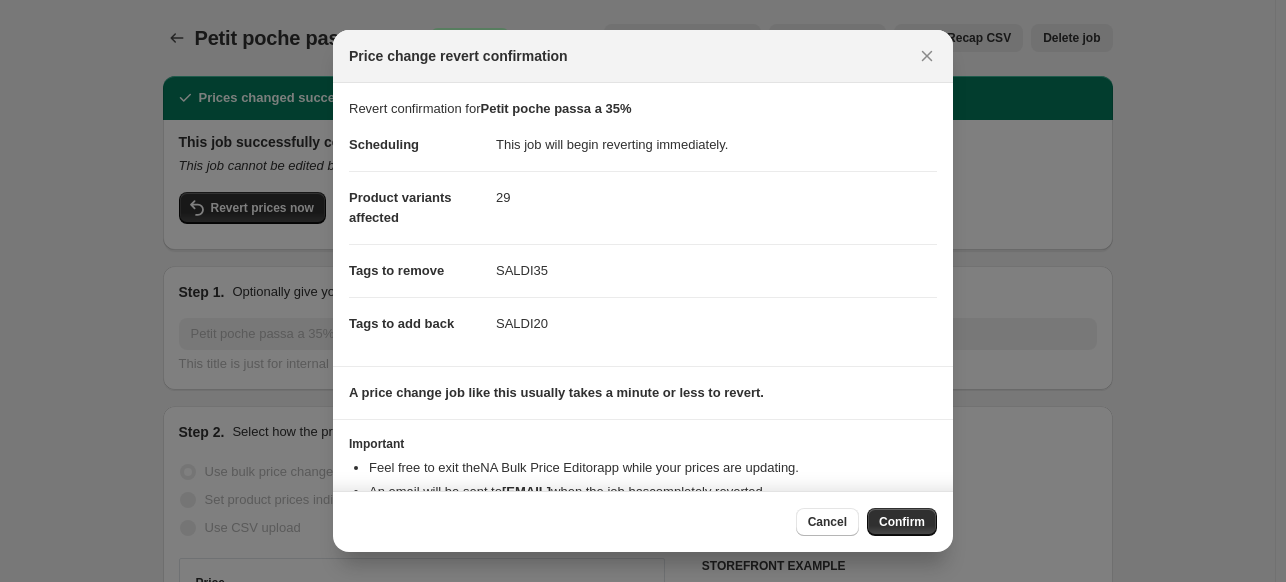 scroll, scrollTop: 77, scrollLeft: 0, axis: vertical 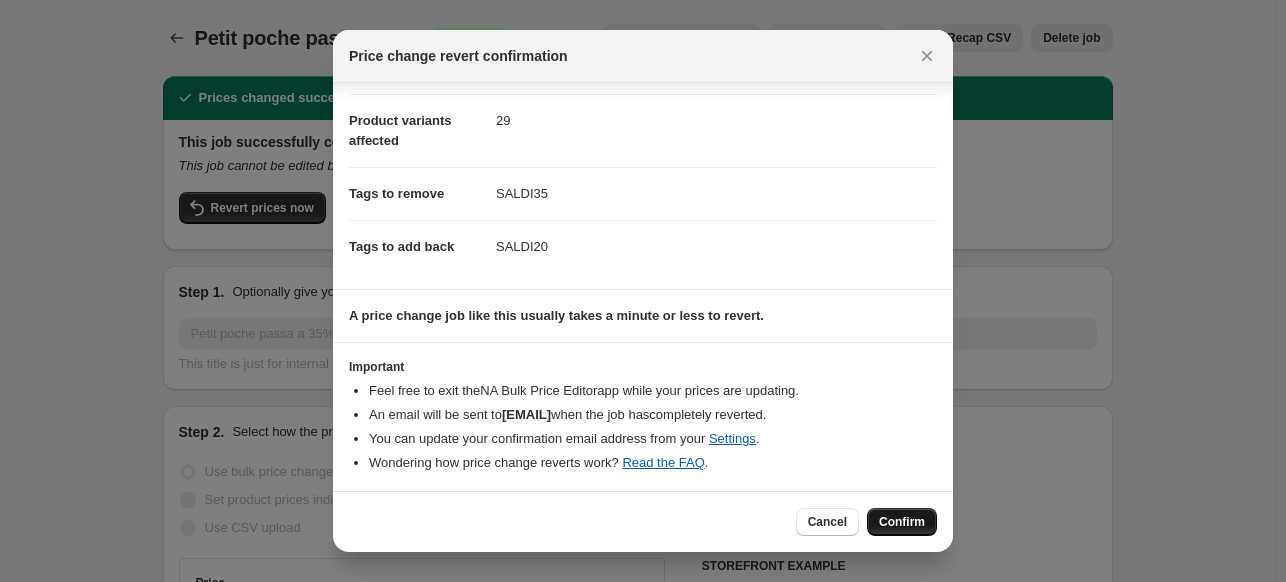 click on "Confirm" at bounding box center [902, 522] 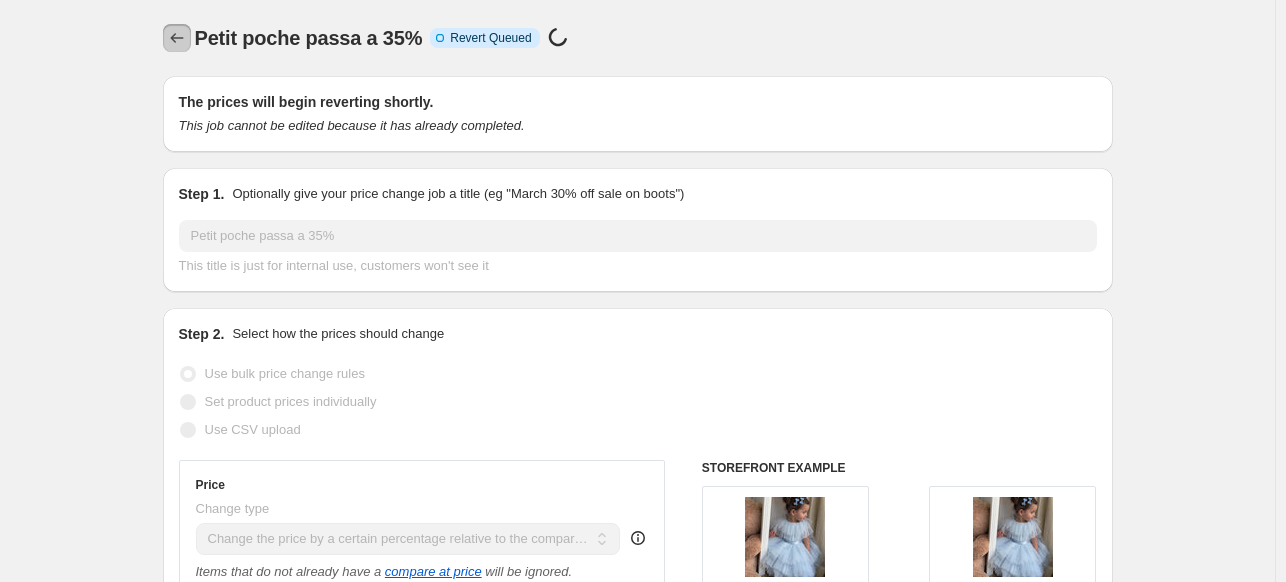 click at bounding box center [177, 38] 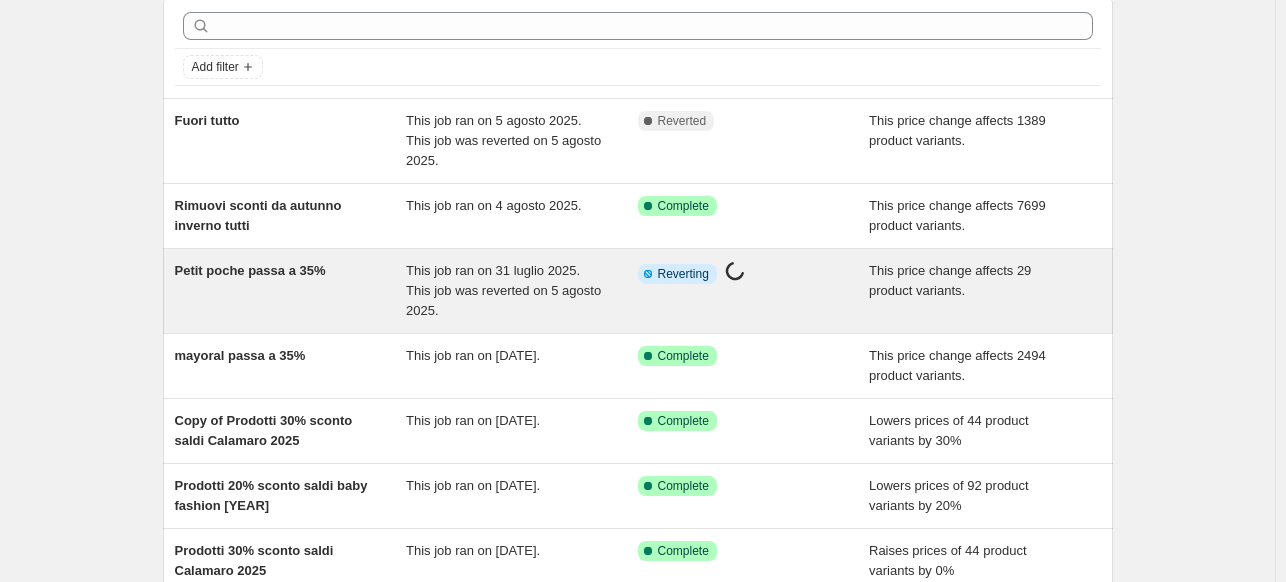 scroll, scrollTop: 84, scrollLeft: 0, axis: vertical 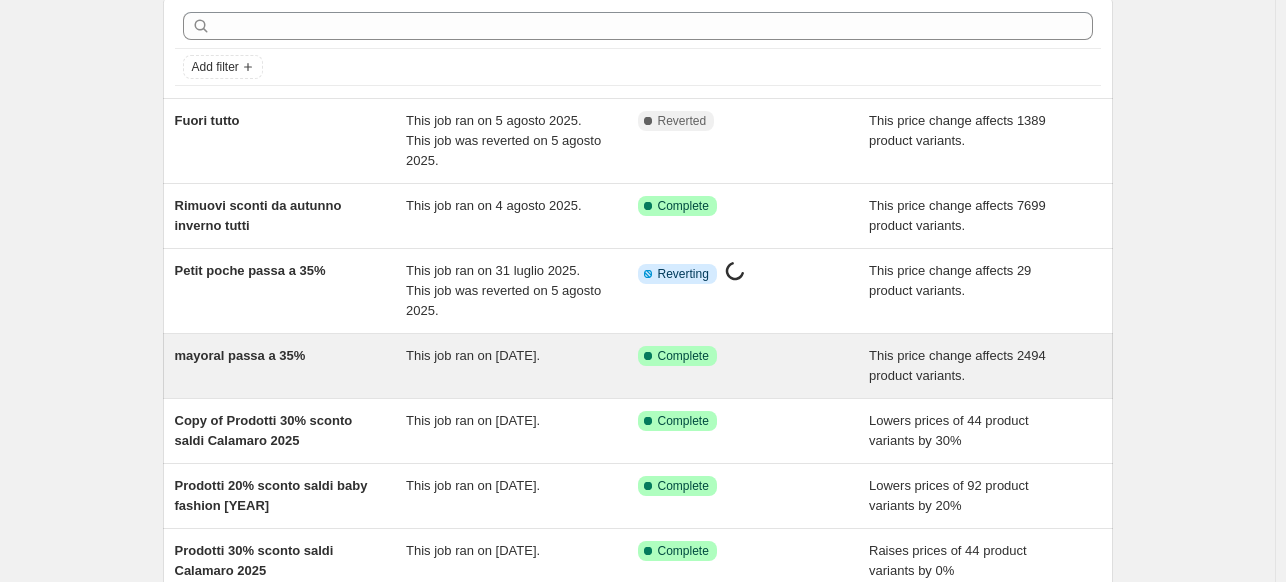 click on "mayoral passa a 35%" at bounding box center (291, 366) 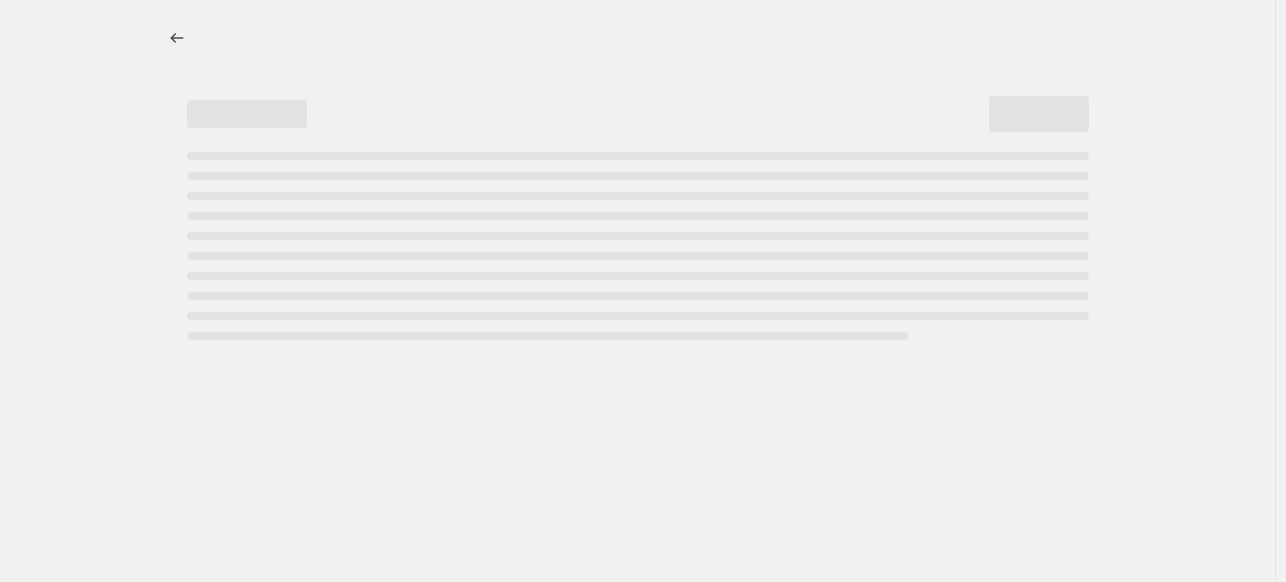 scroll, scrollTop: 0, scrollLeft: 0, axis: both 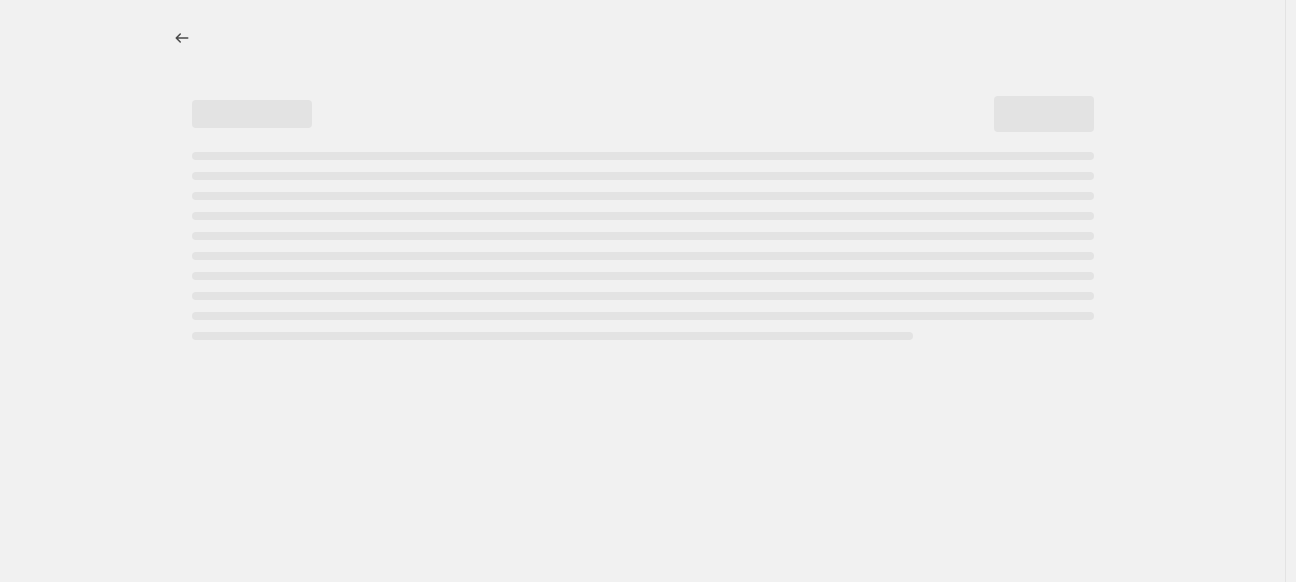 select on "pcap" 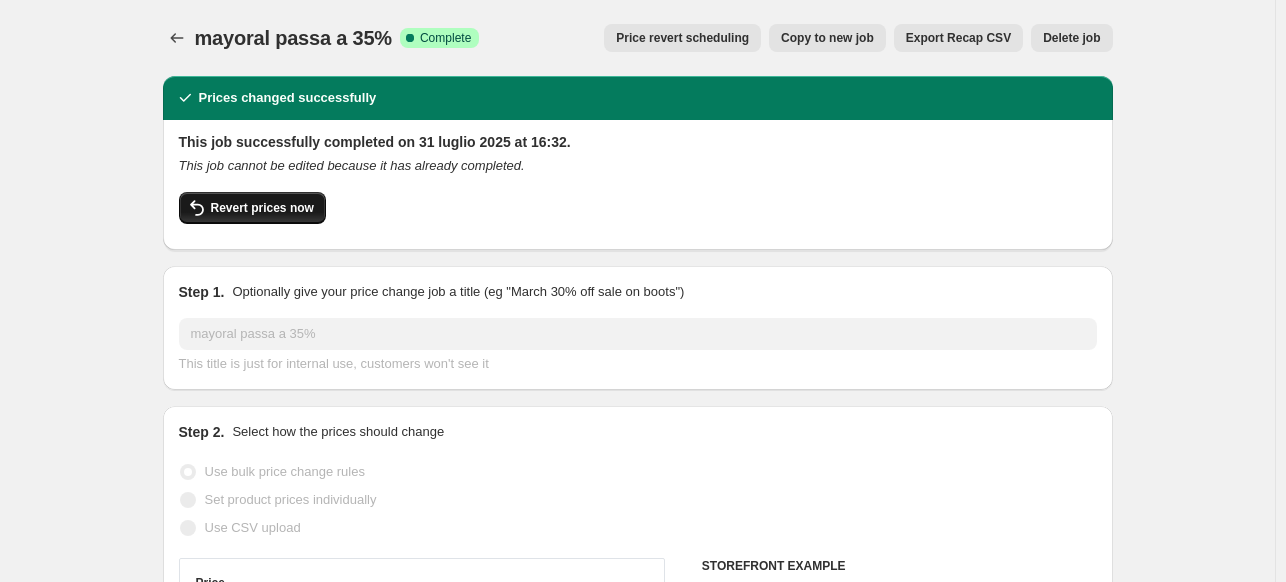 click on "Revert prices now" at bounding box center (262, 208) 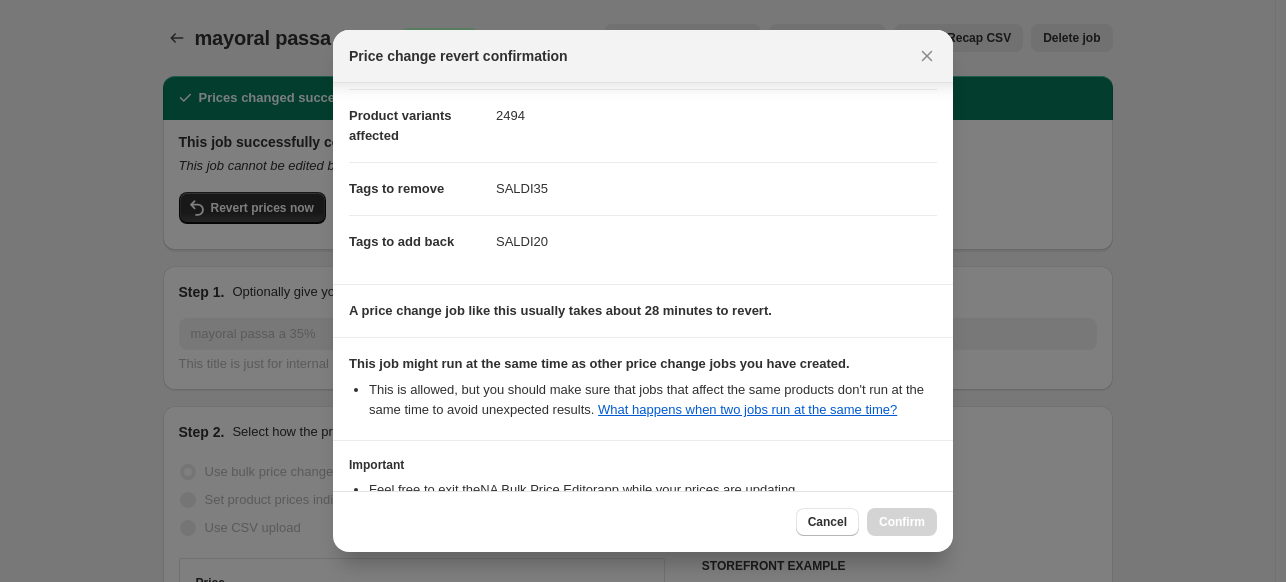 scroll, scrollTop: 261, scrollLeft: 0, axis: vertical 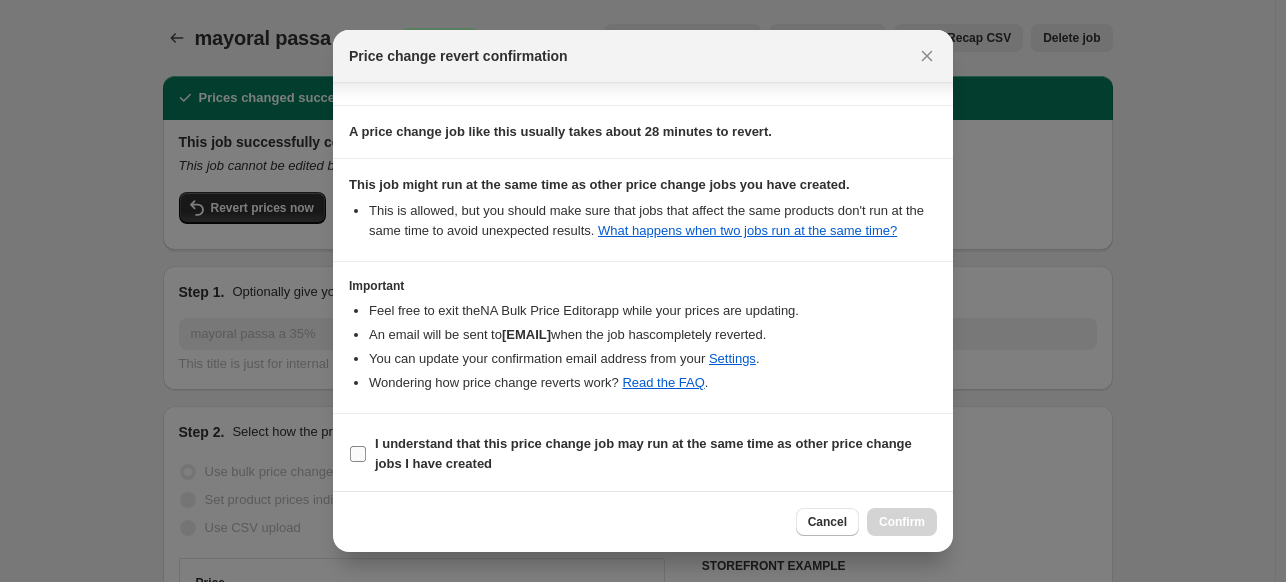click on "I understand that this price change job may run at the same time as other price change jobs I have created" at bounding box center [643, 453] 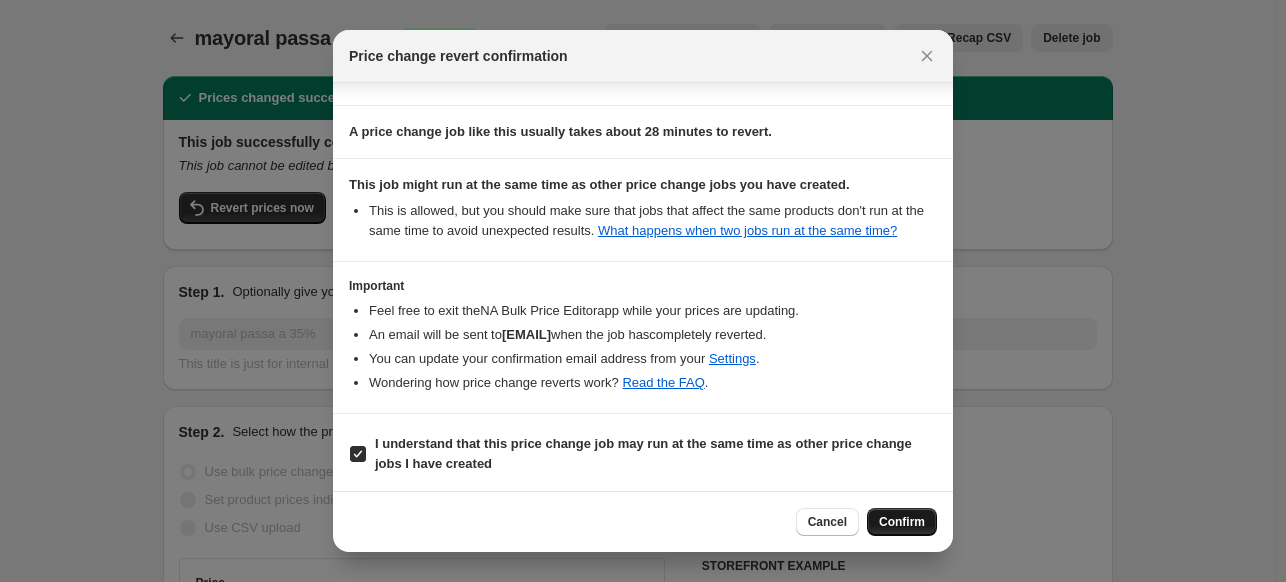 click on "Confirm" at bounding box center (902, 522) 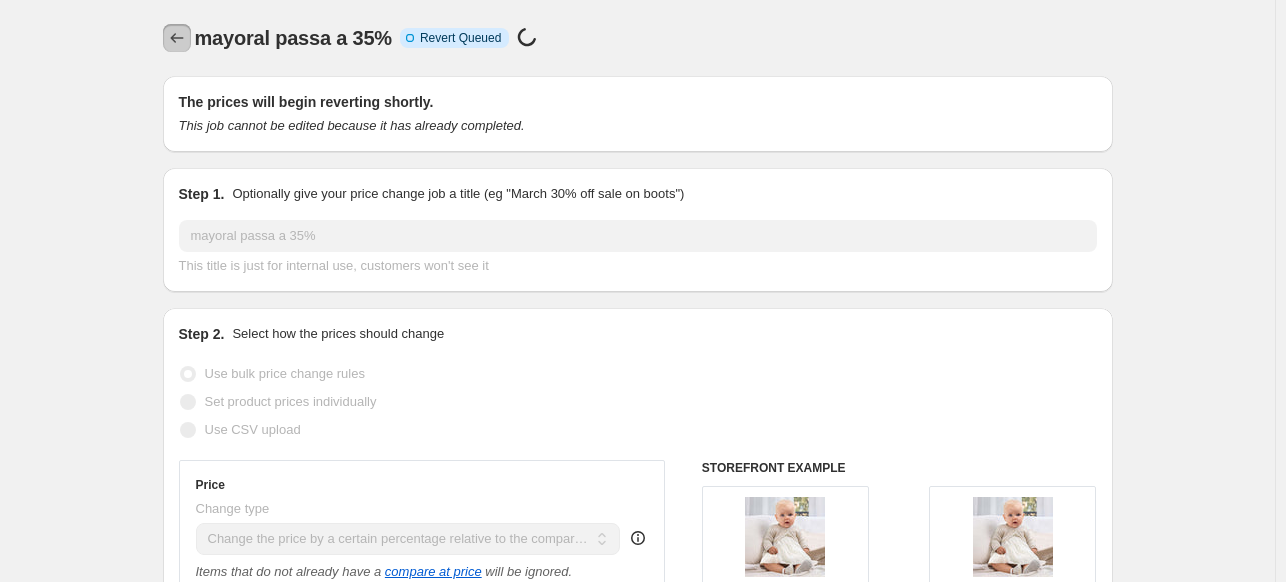 click 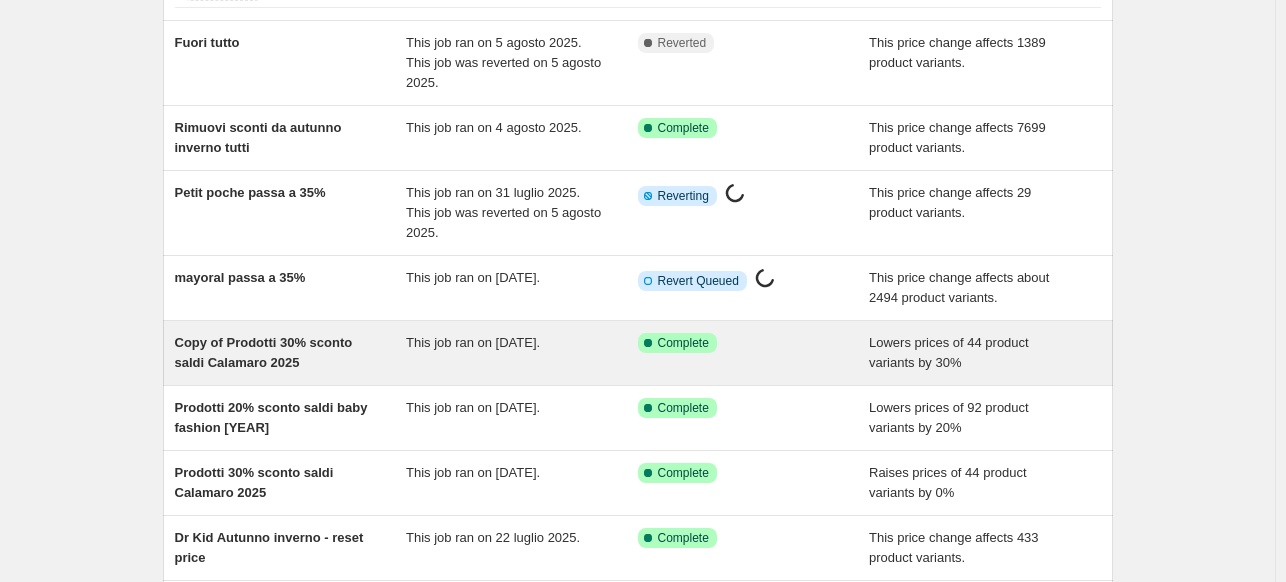 scroll, scrollTop: 164, scrollLeft: 0, axis: vertical 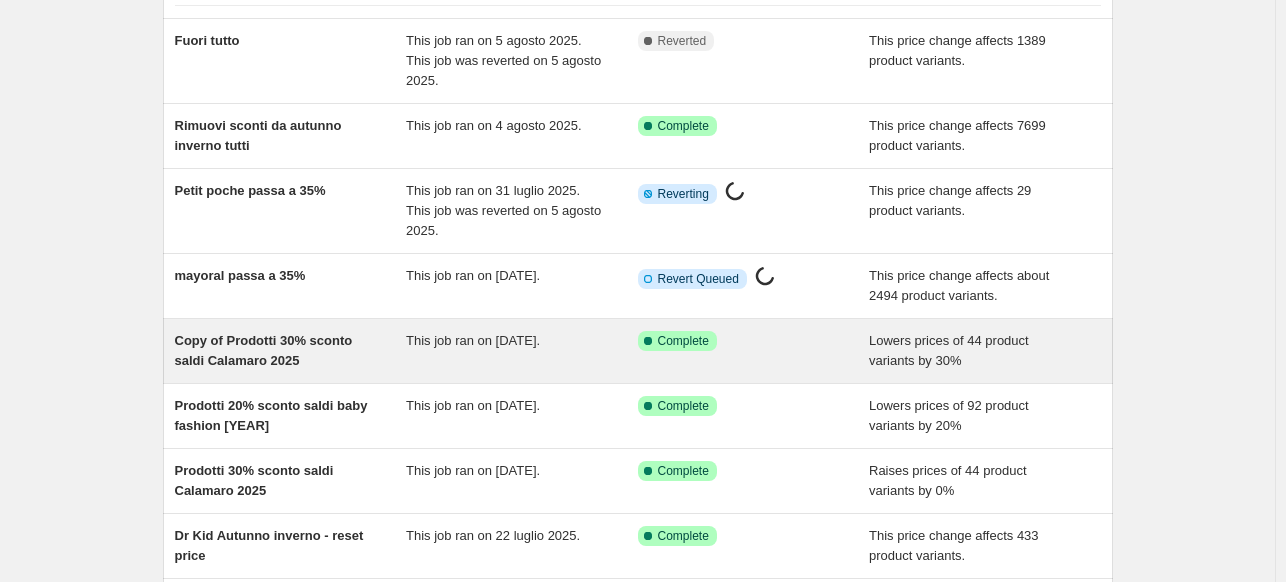 click on "Copy of Prodotti 30% sconto saldi Calamaro 2025" at bounding box center [291, 351] 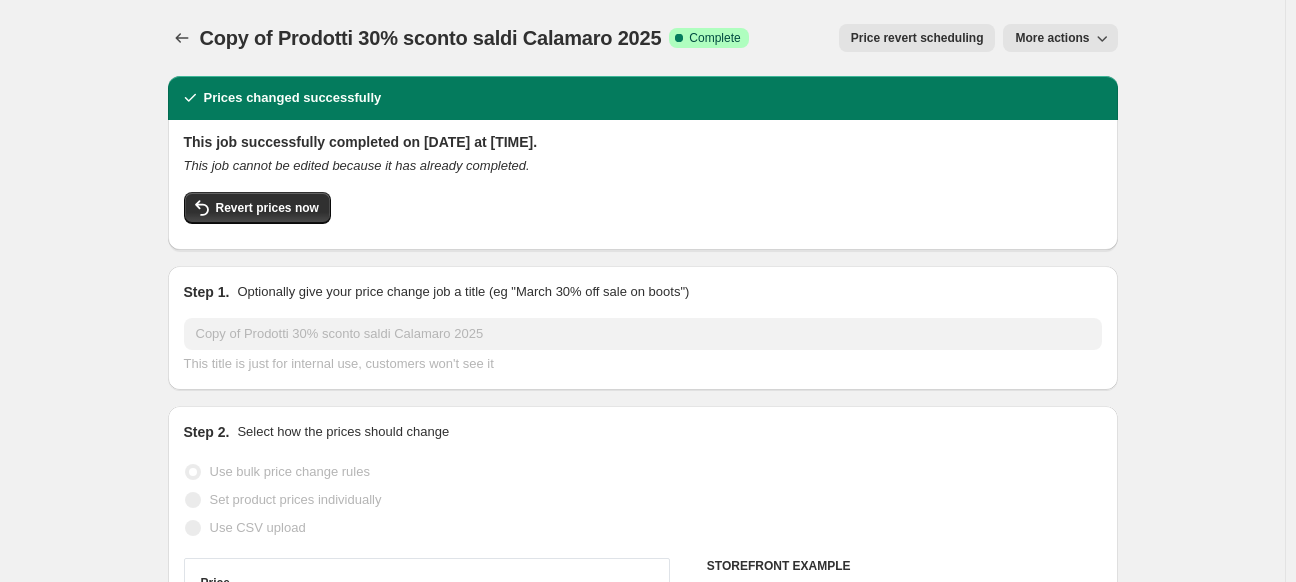 select on "percentage" 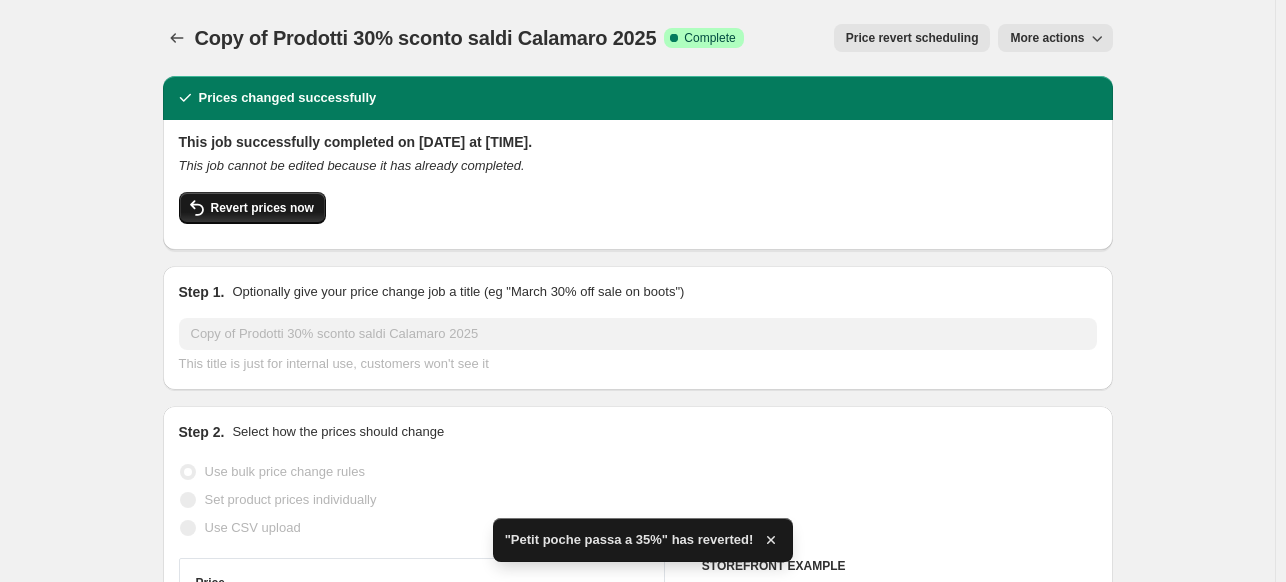 click on "Revert prices now" at bounding box center (262, 208) 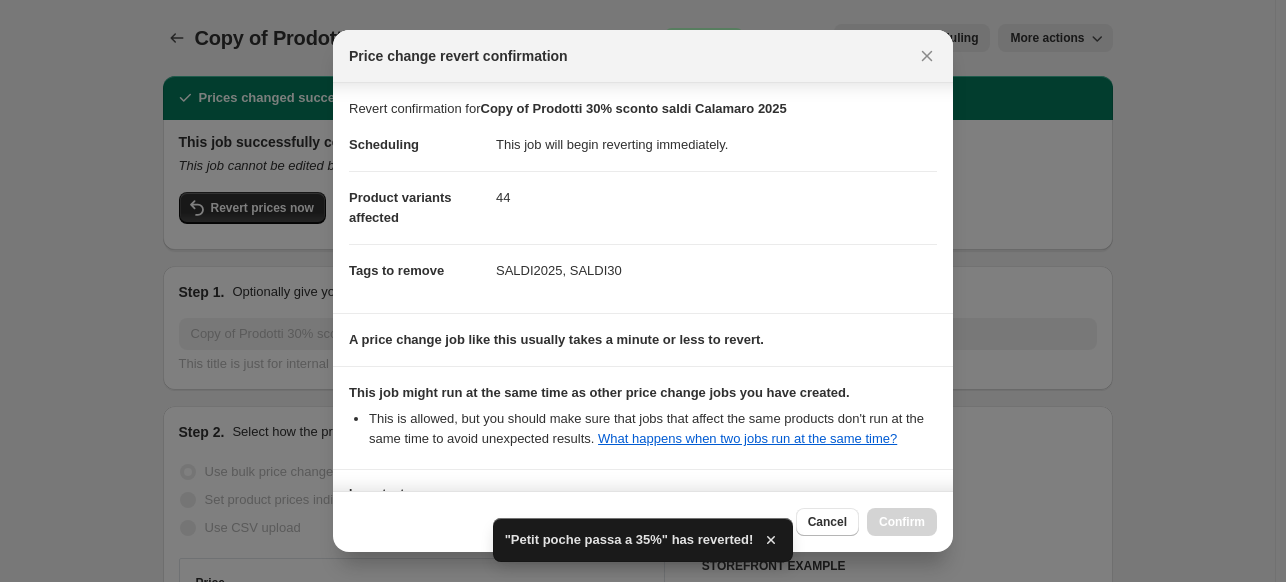 scroll, scrollTop: 208, scrollLeft: 0, axis: vertical 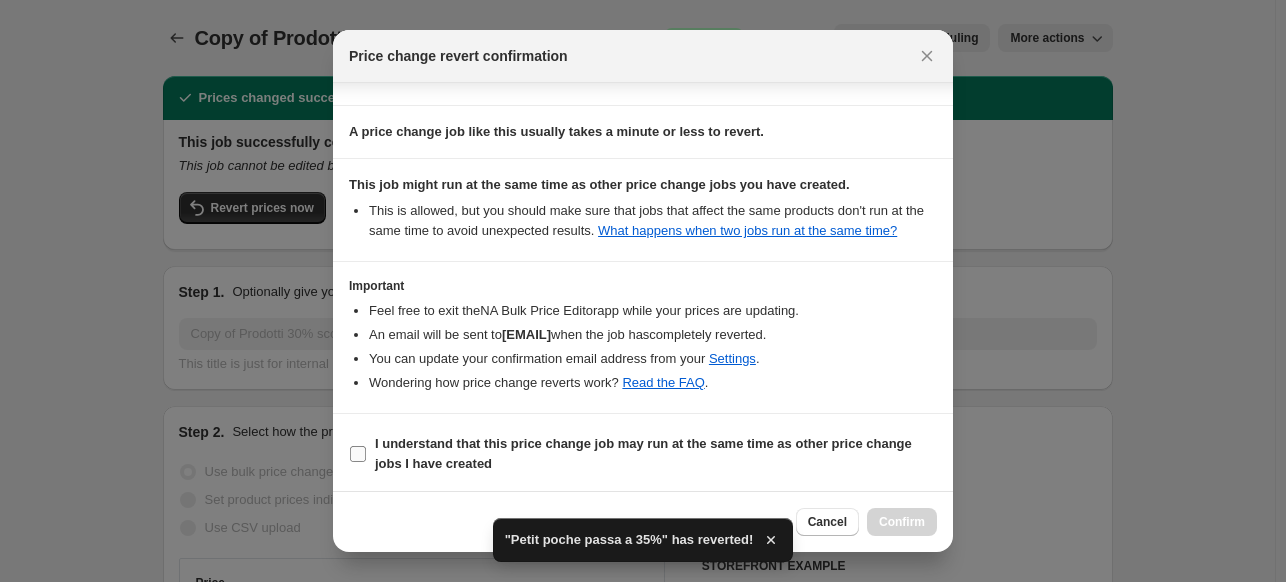 click on "I understand that this price change job may run at the same time as other price change jobs I have created" at bounding box center (643, 453) 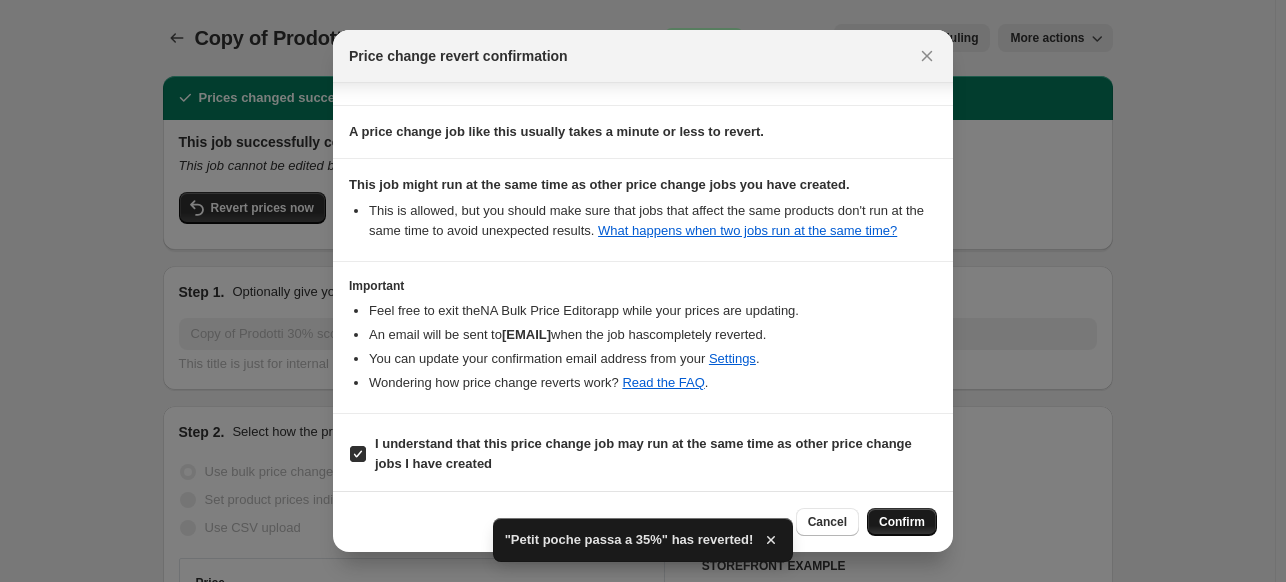 click on "Confirm" at bounding box center (902, 522) 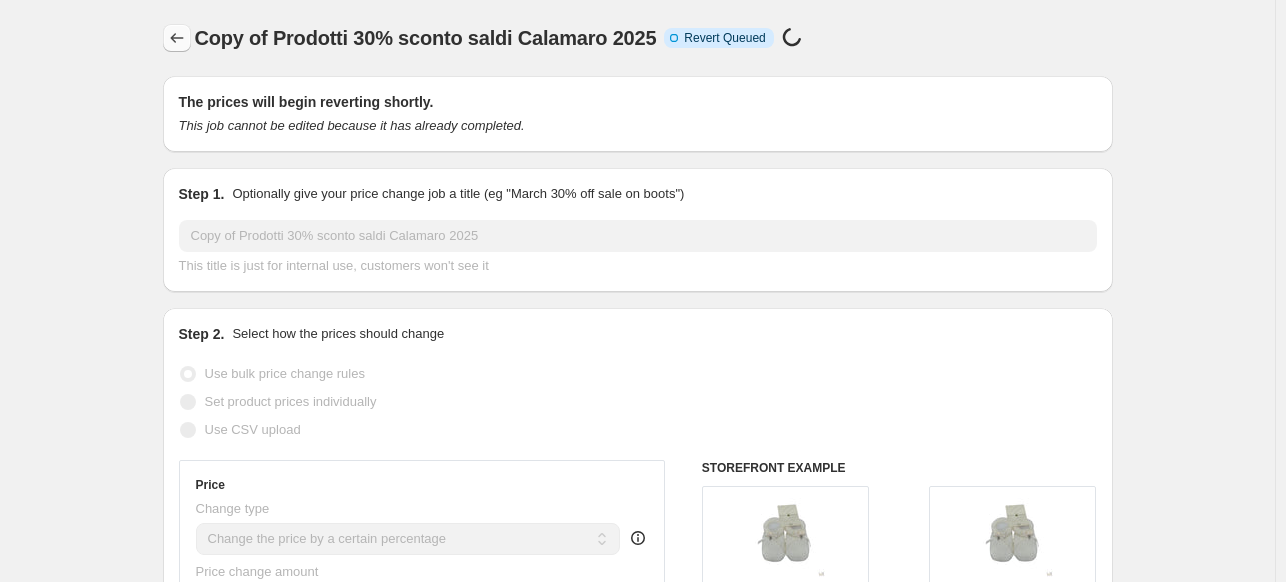click at bounding box center (177, 38) 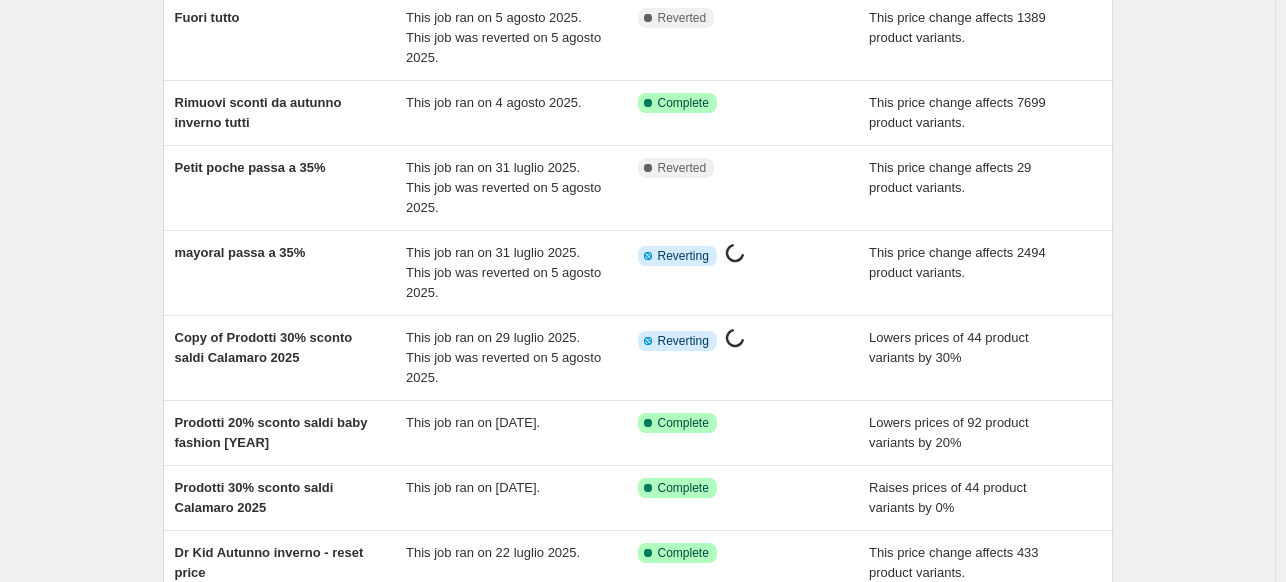 scroll, scrollTop: 188, scrollLeft: 0, axis: vertical 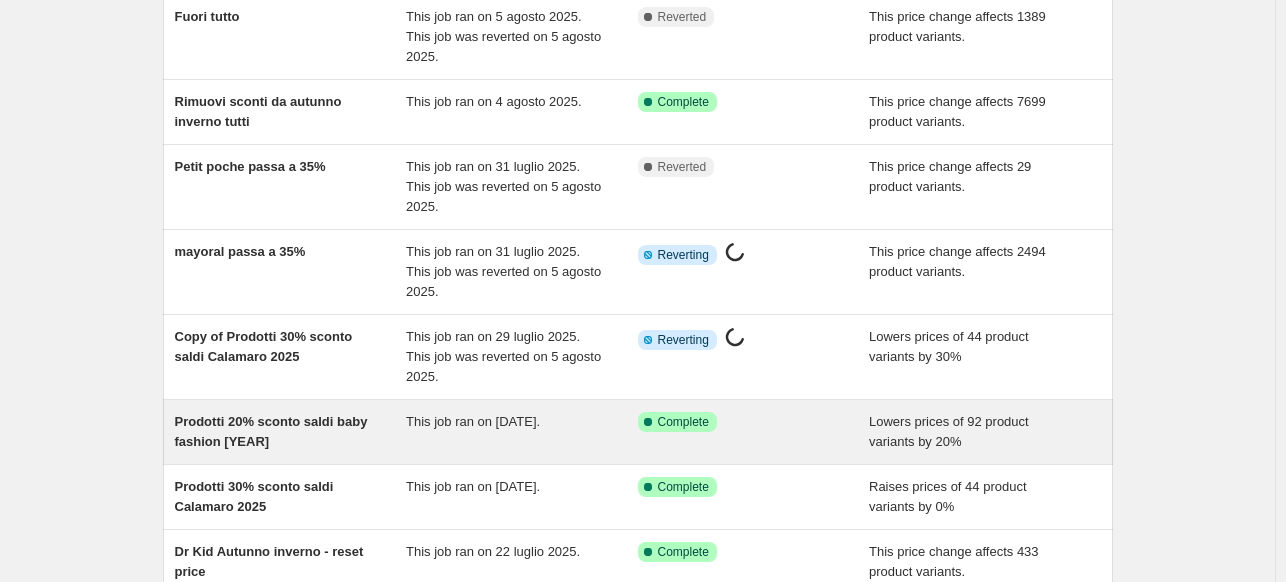 click on "Prodotti 20% sconto saldi baby fashion 2025" at bounding box center (271, 431) 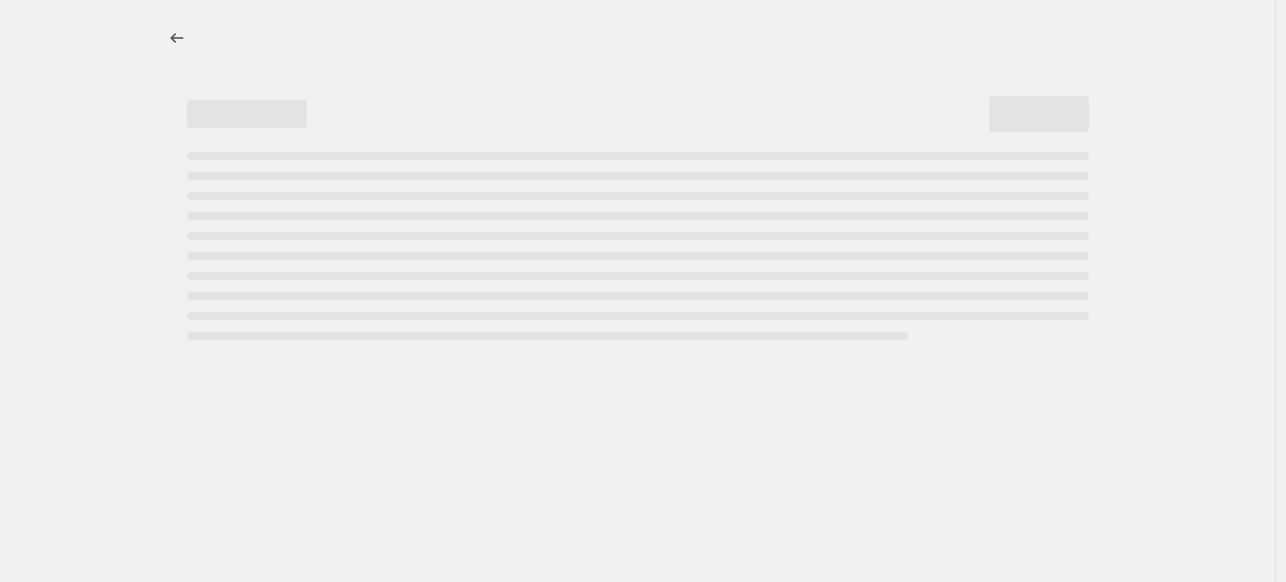 scroll, scrollTop: 0, scrollLeft: 0, axis: both 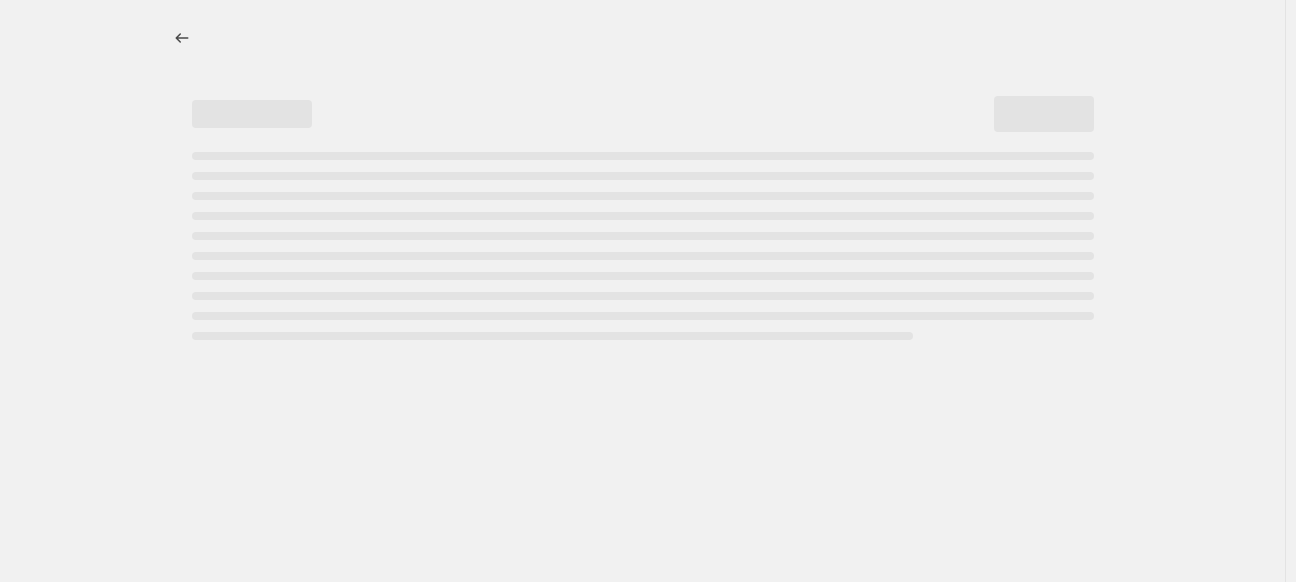 select on "percentage" 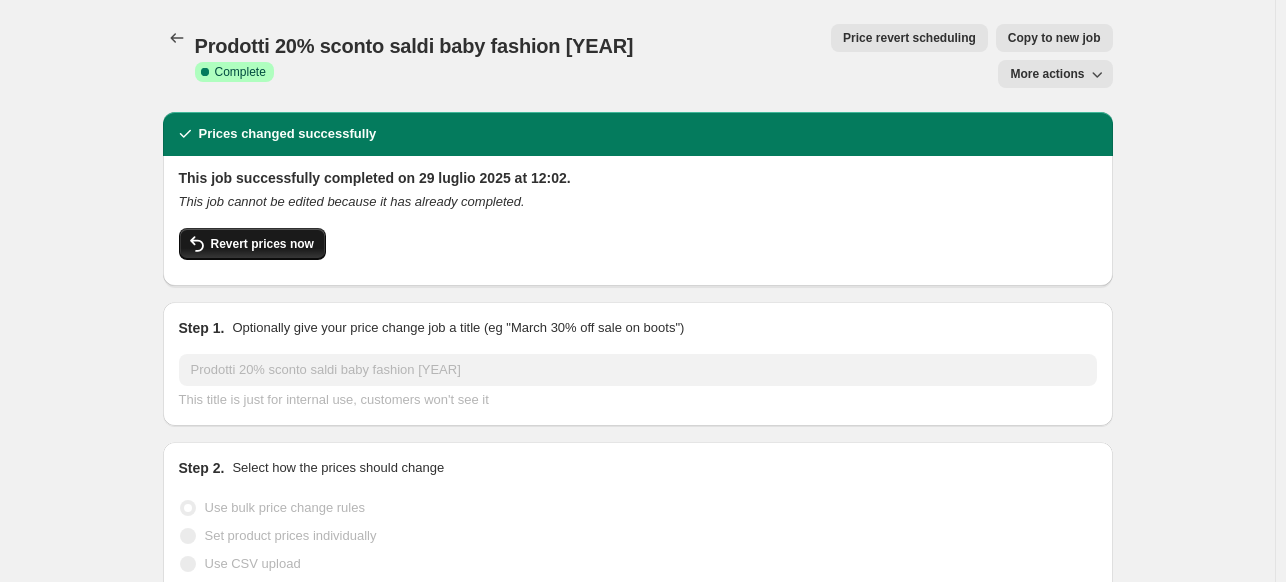 click on "Revert prices now" at bounding box center [252, 244] 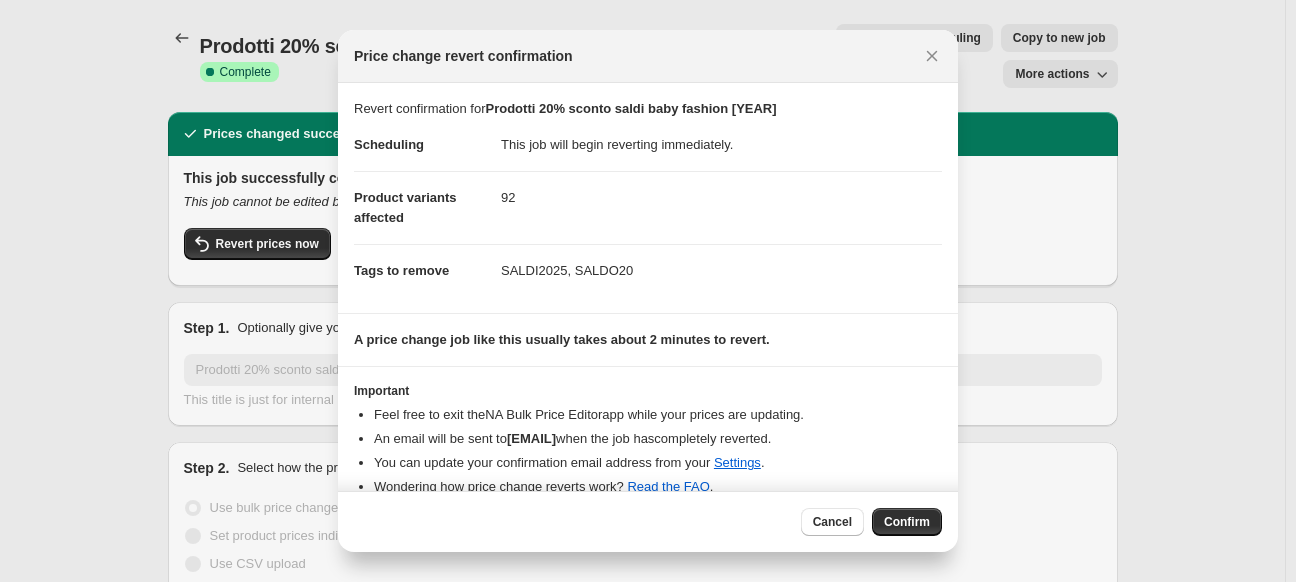 select on "percentage" 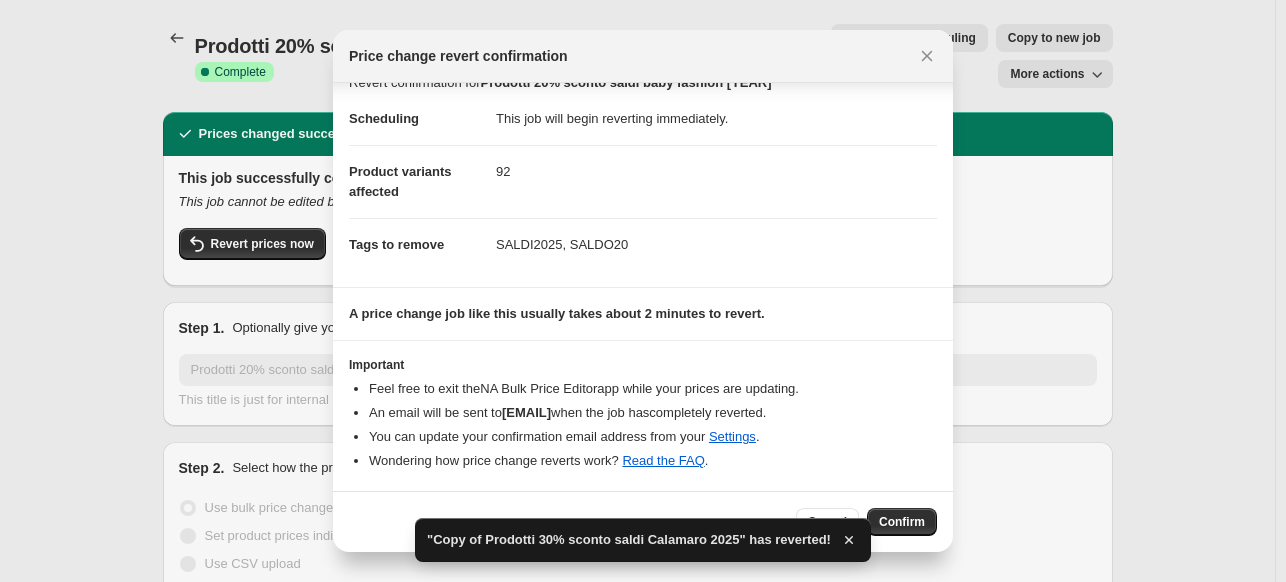 scroll, scrollTop: 24, scrollLeft: 0, axis: vertical 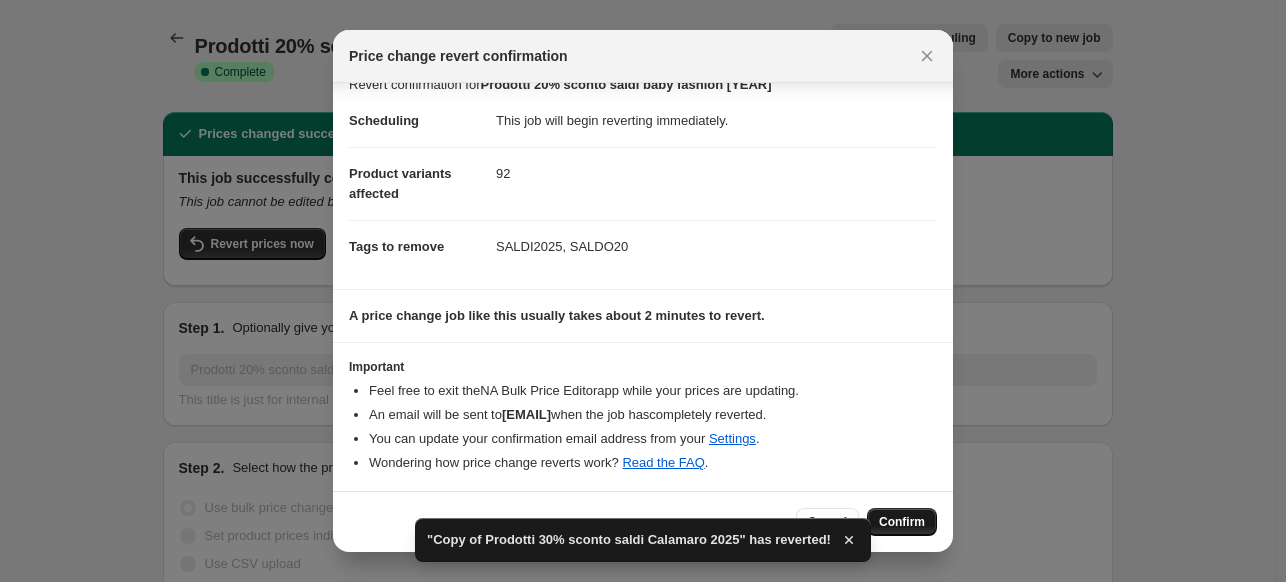 click on "Confirm" at bounding box center [902, 522] 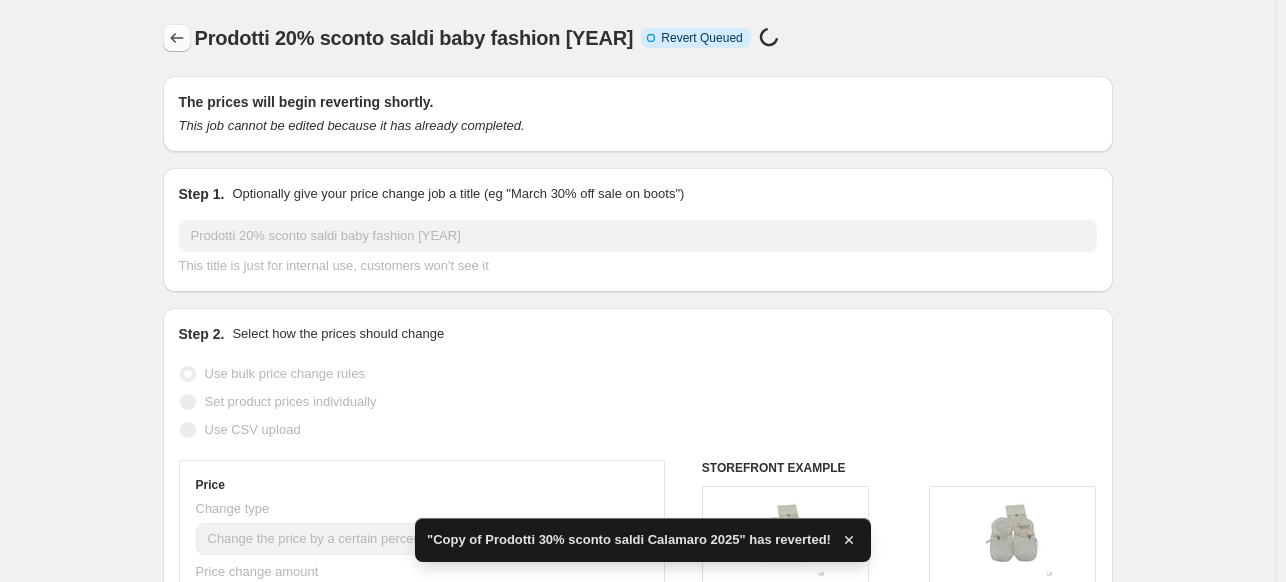 click 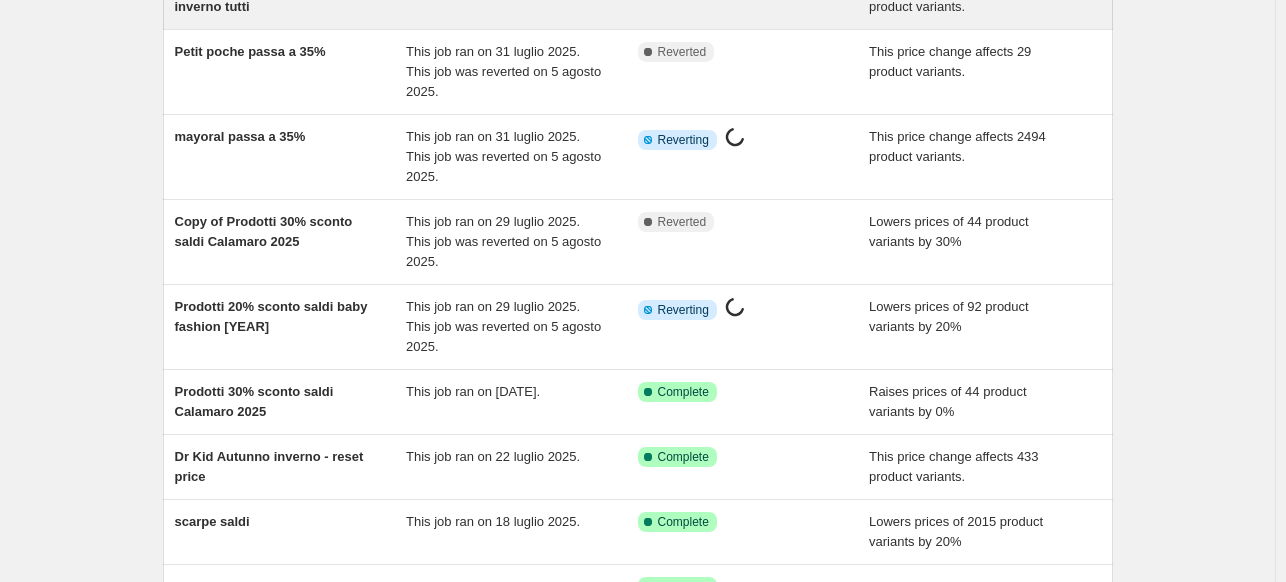 scroll, scrollTop: 304, scrollLeft: 0, axis: vertical 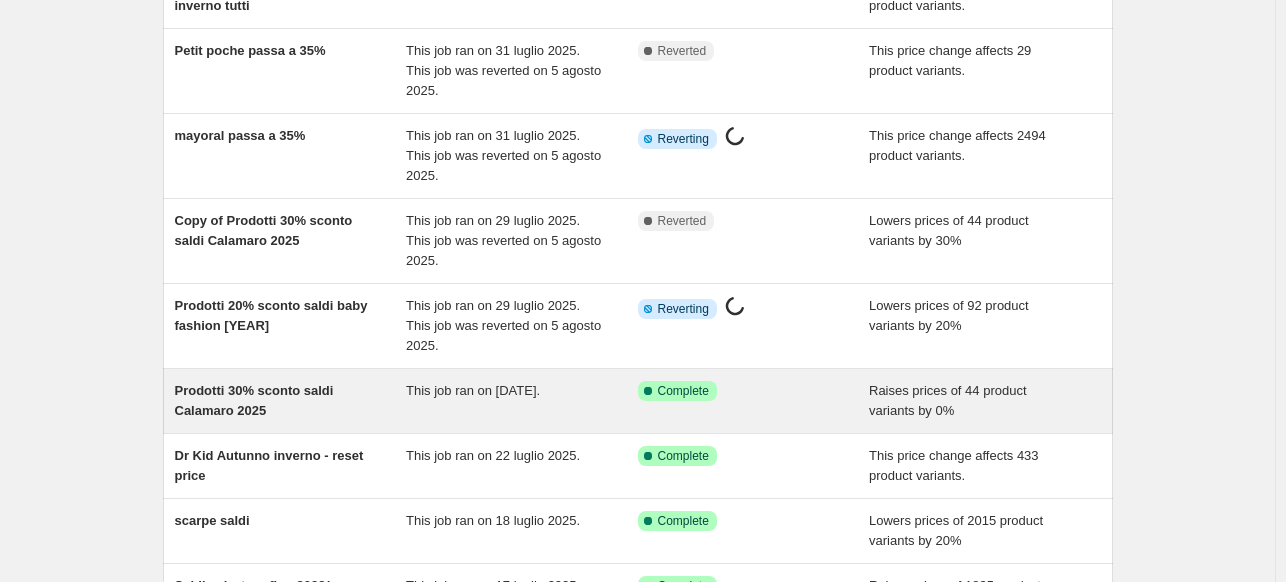 click on "Prodotti 30% sconto saldi Calamaro 2025" at bounding box center (254, 400) 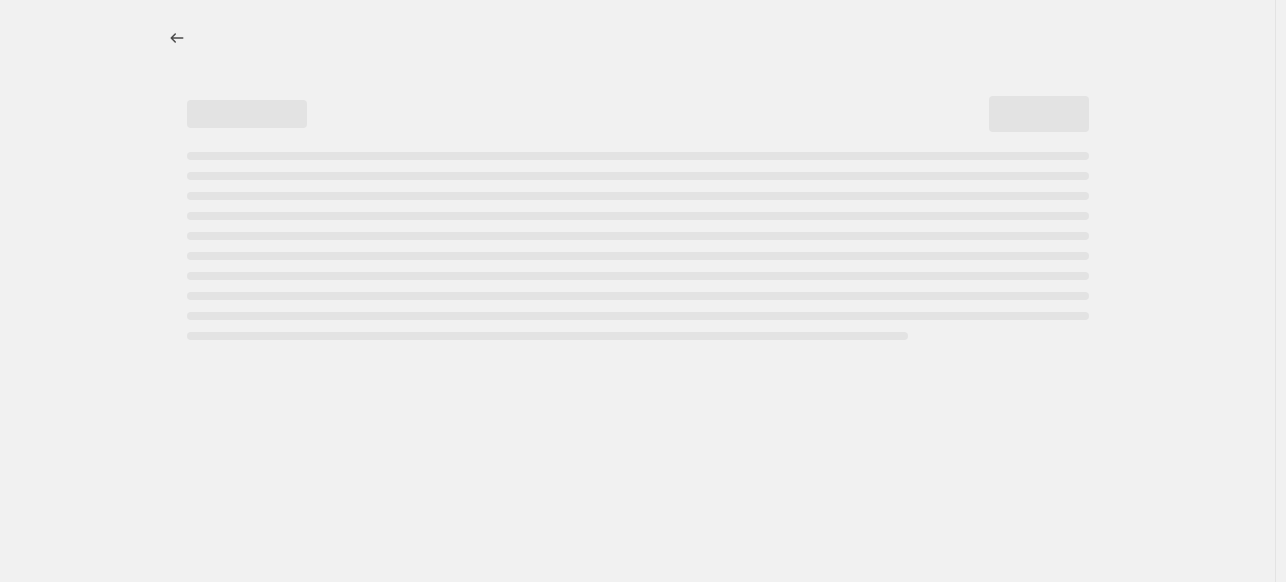 scroll, scrollTop: 0, scrollLeft: 0, axis: both 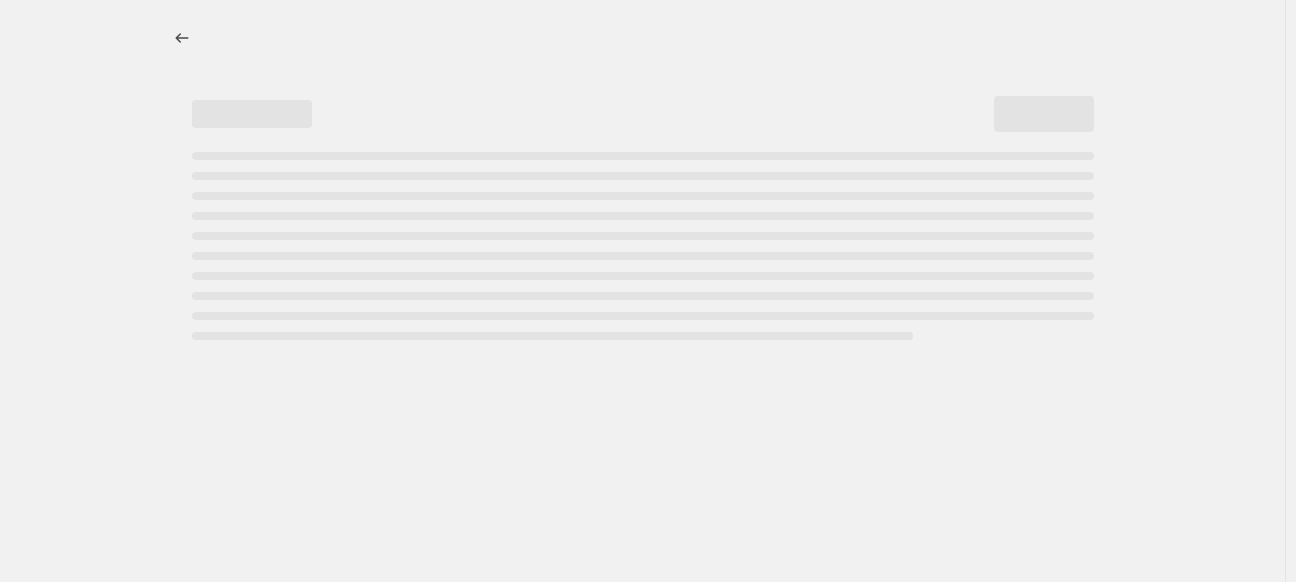 select on "percentage" 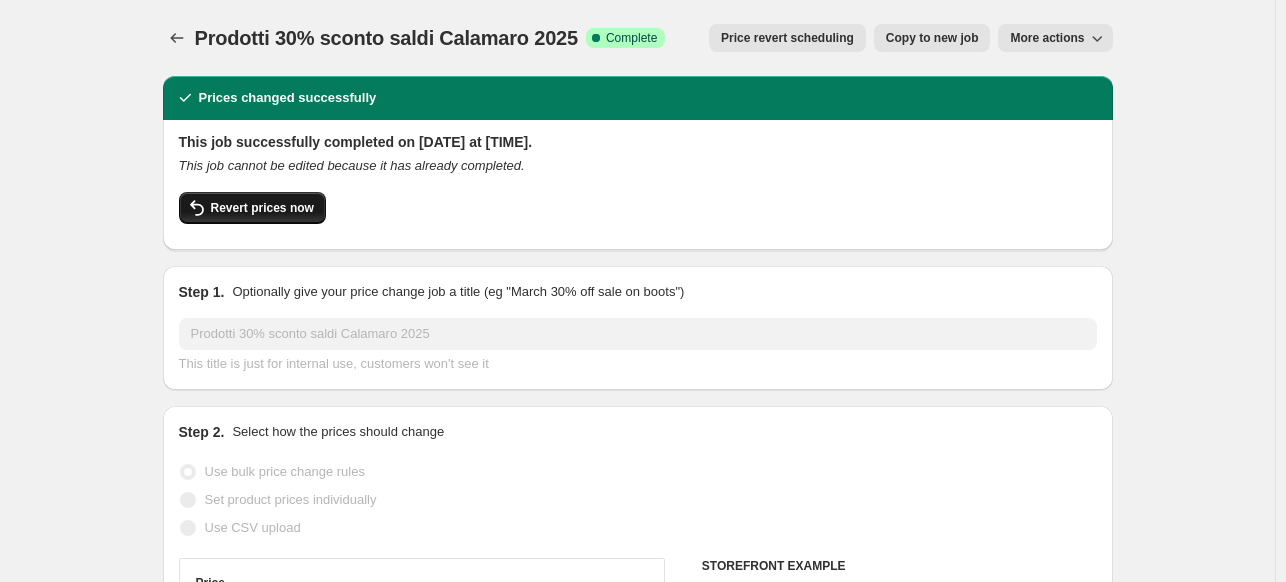 click on "Revert prices now" at bounding box center [252, 208] 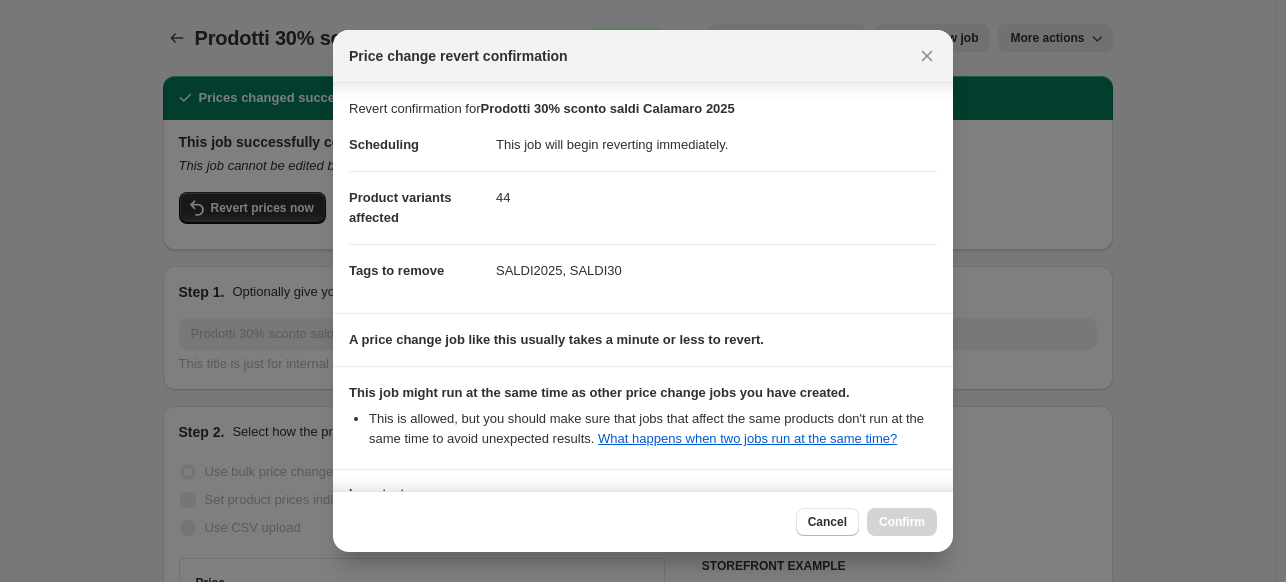 scroll, scrollTop: 208, scrollLeft: 0, axis: vertical 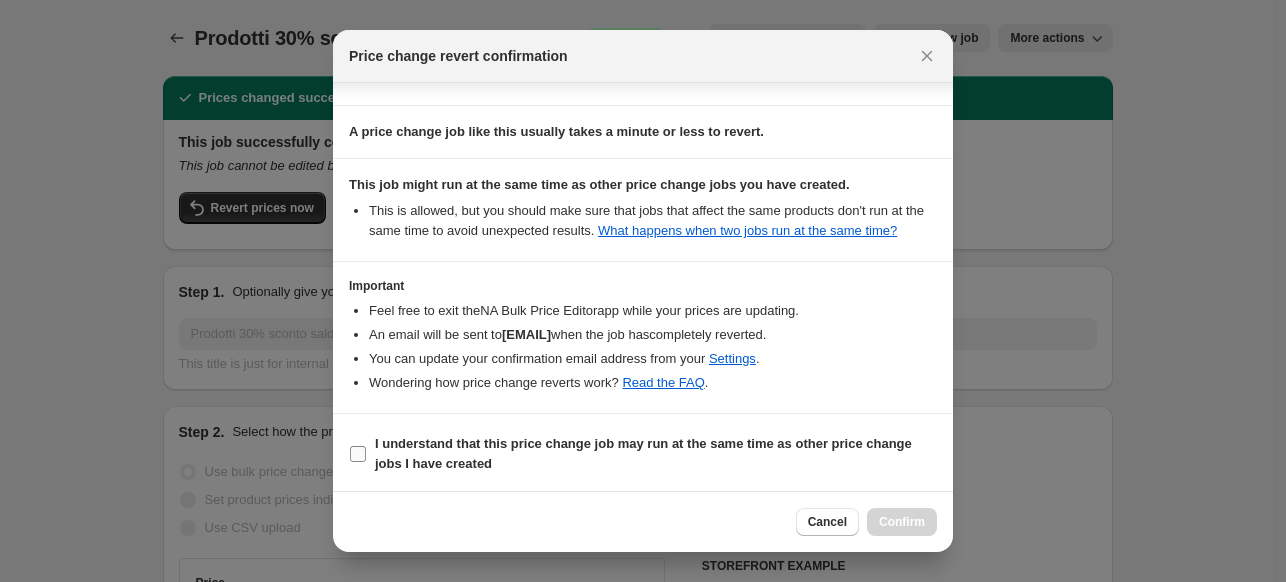 click on "I understand that this price change job may run at the same time as other price change jobs I have created" at bounding box center (643, 453) 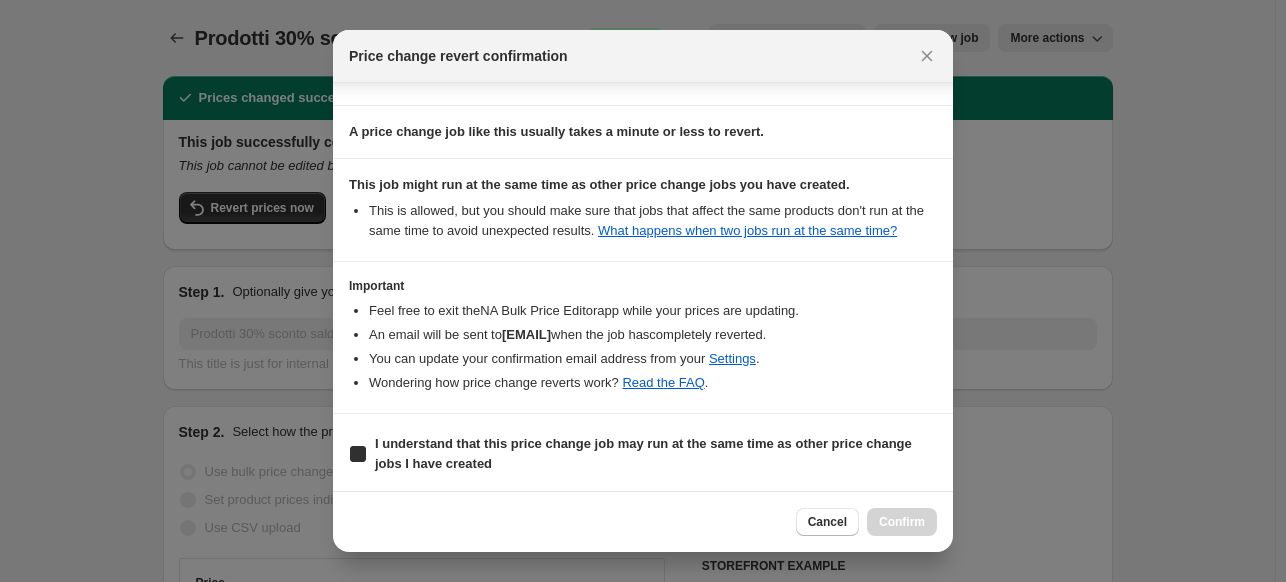 checkbox on "true" 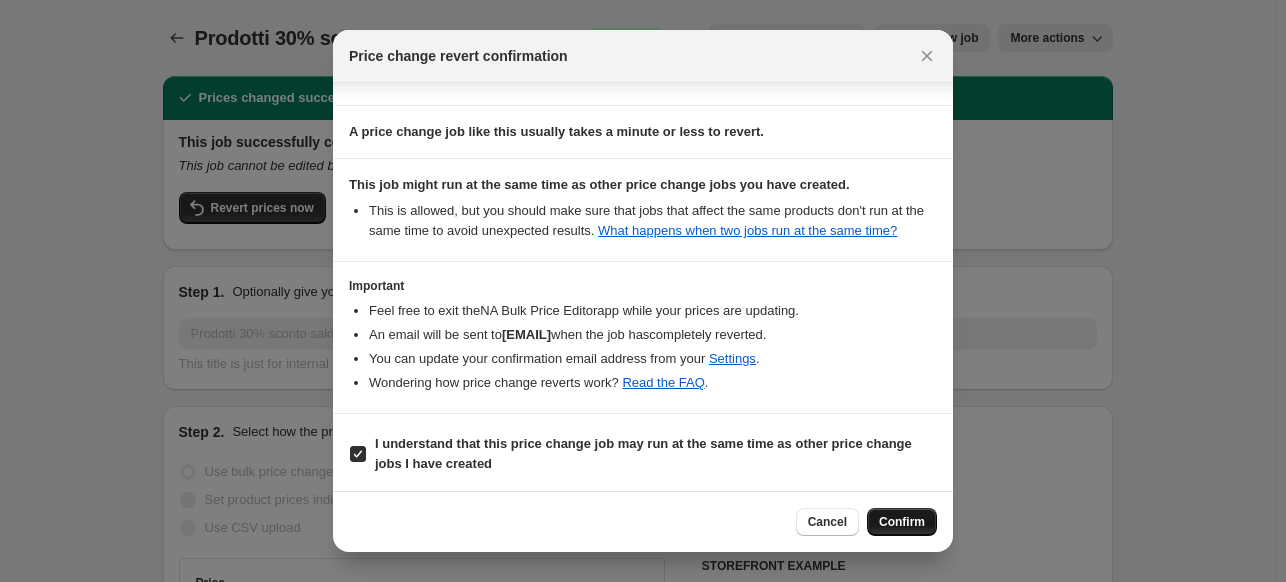 click on "Confirm" at bounding box center [902, 522] 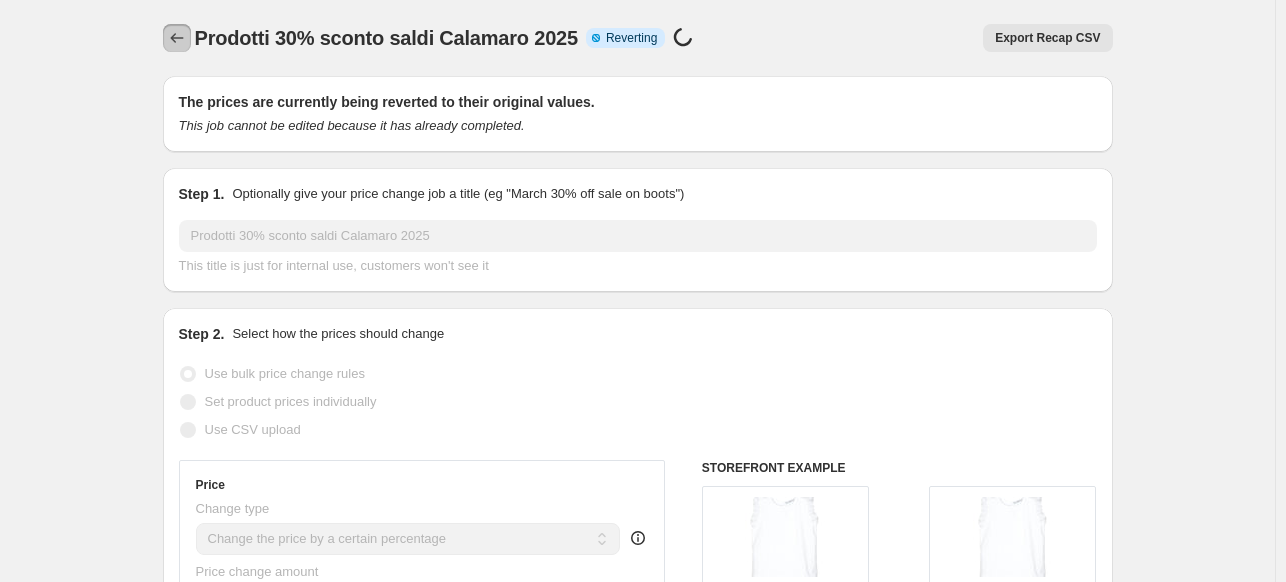 click 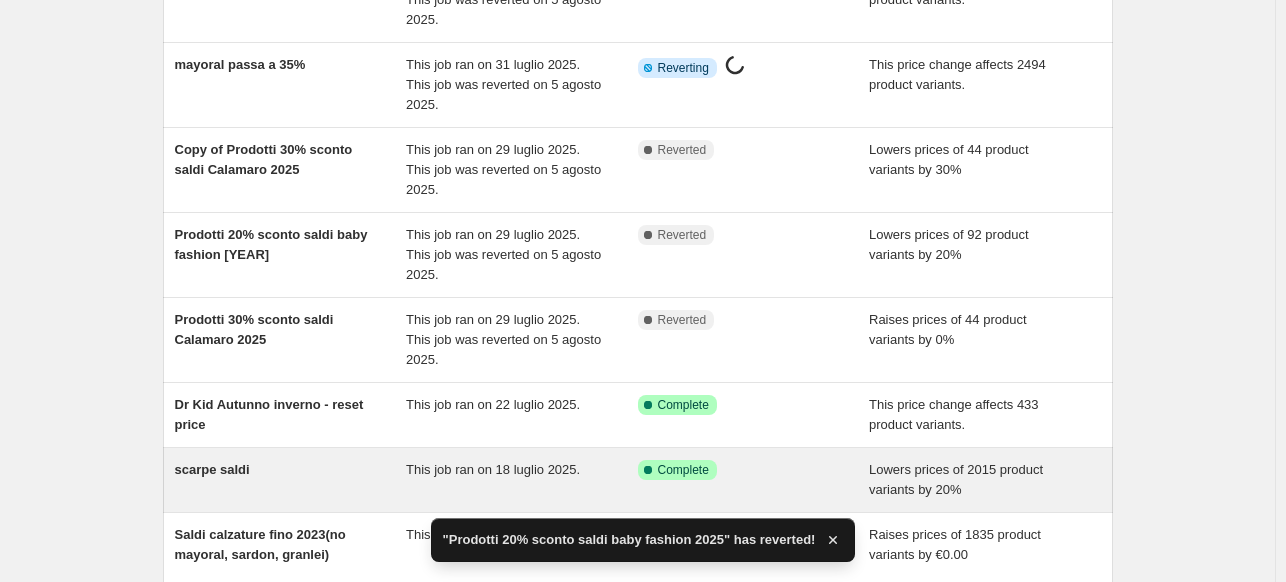 scroll, scrollTop: 376, scrollLeft: 0, axis: vertical 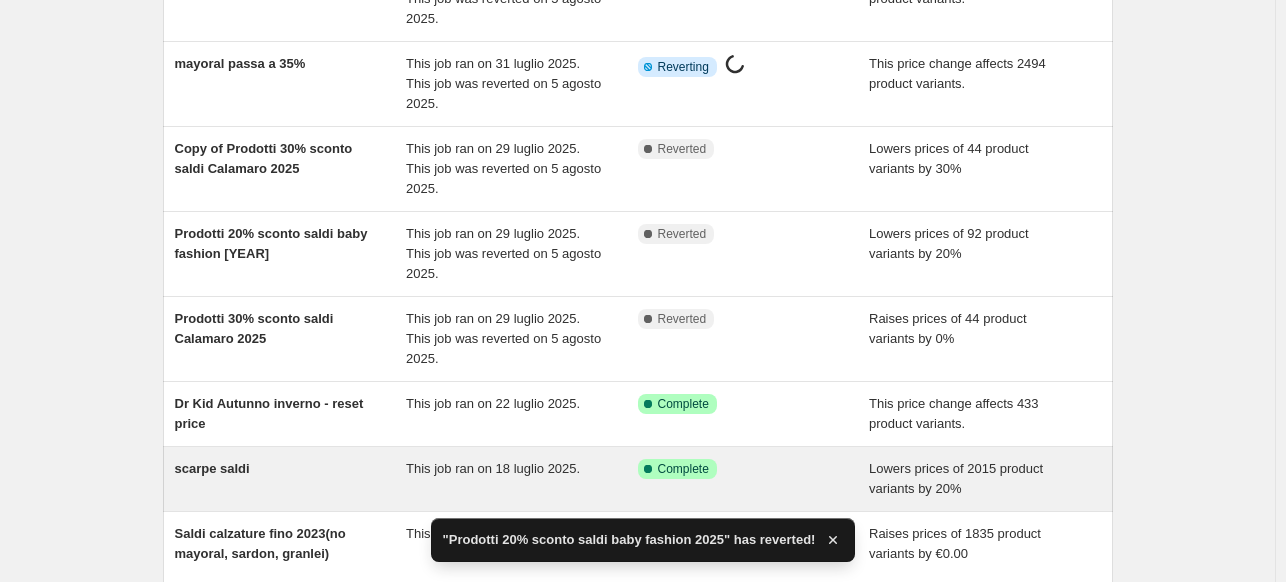 click on "scarpe saldi" at bounding box center [291, 479] 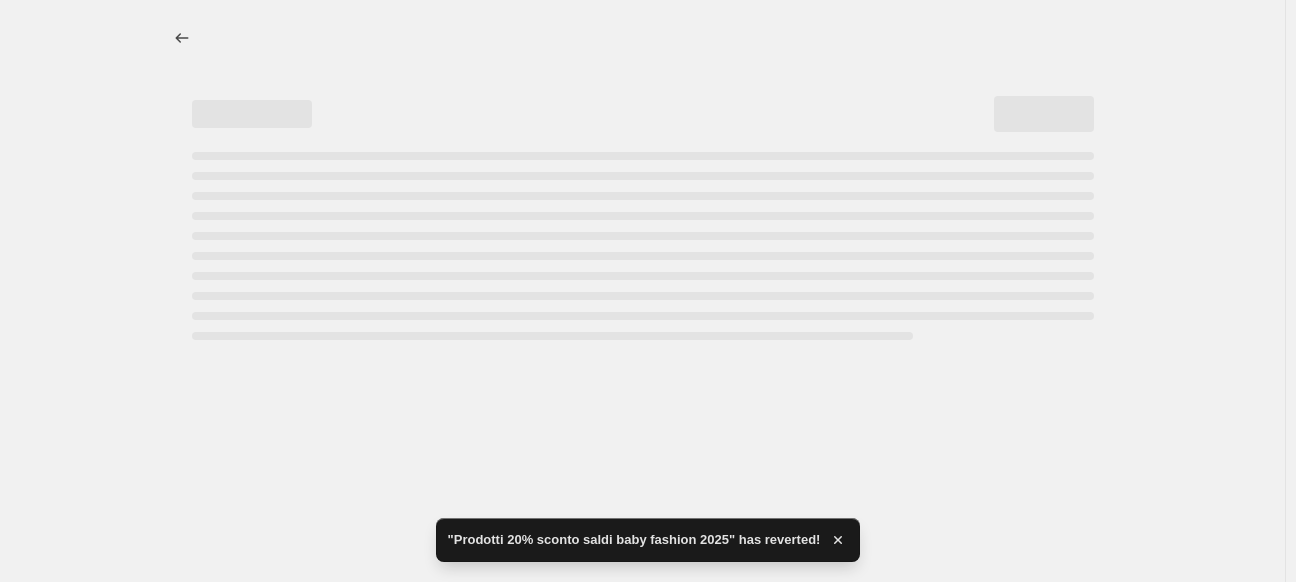 select on "percentage" 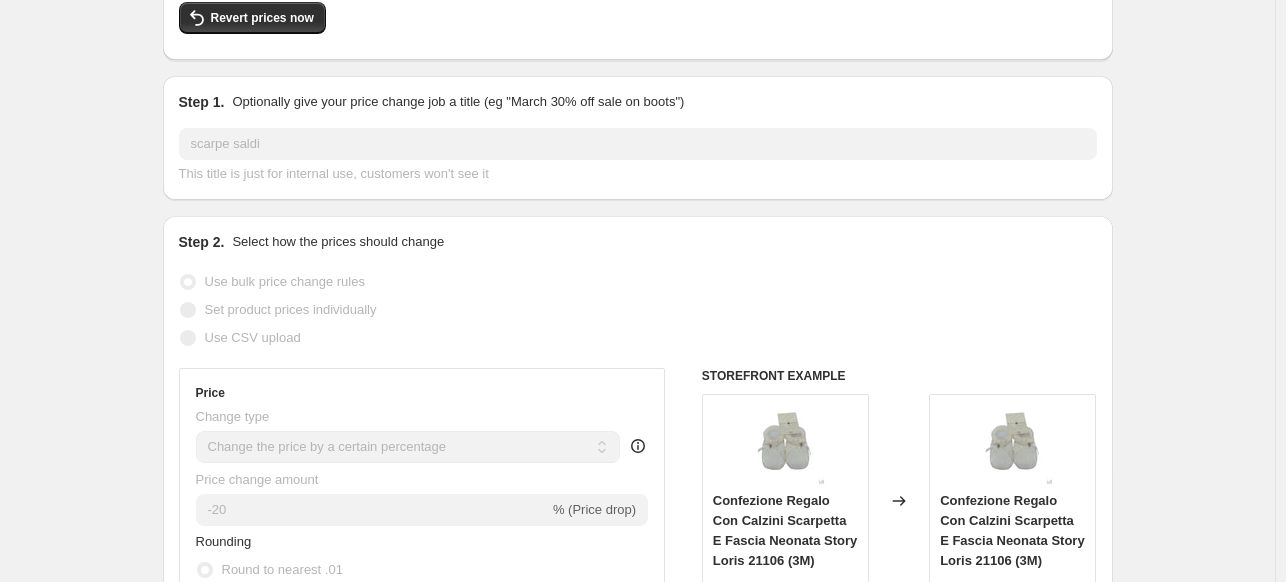 scroll, scrollTop: 0, scrollLeft: 0, axis: both 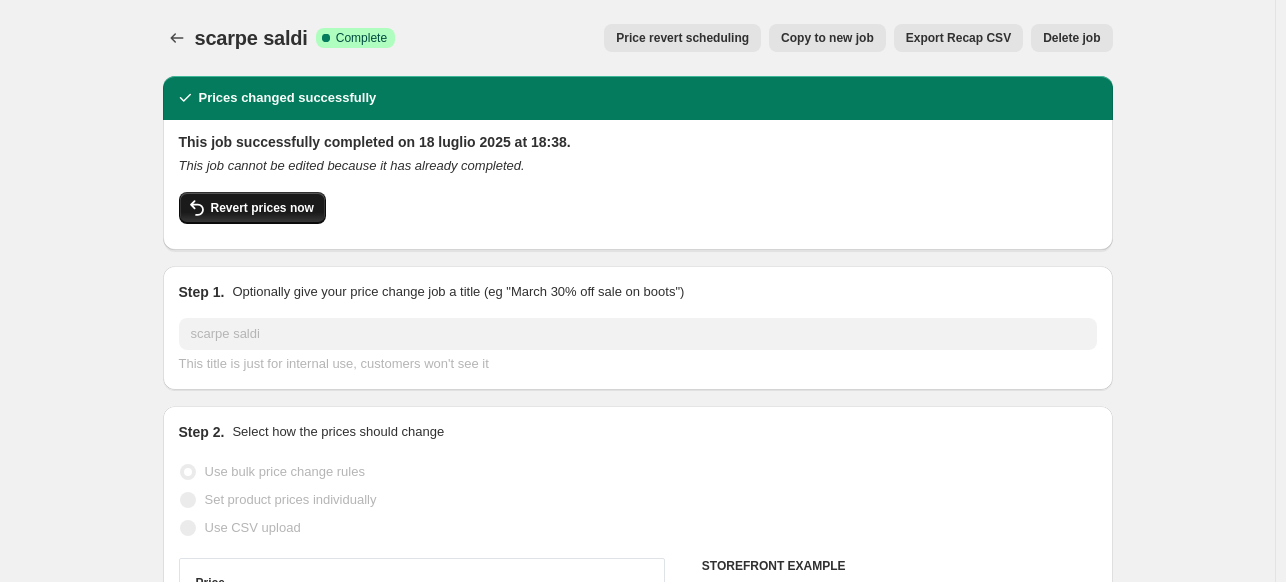 click on "Revert prices now" at bounding box center [262, 208] 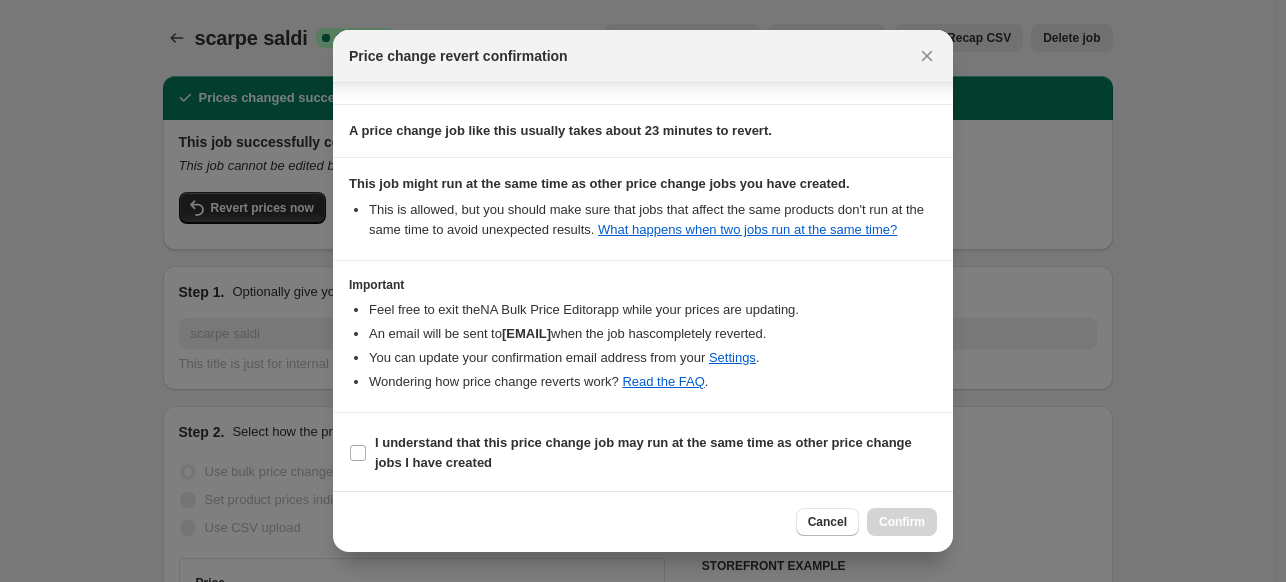 scroll, scrollTop: 155, scrollLeft: 0, axis: vertical 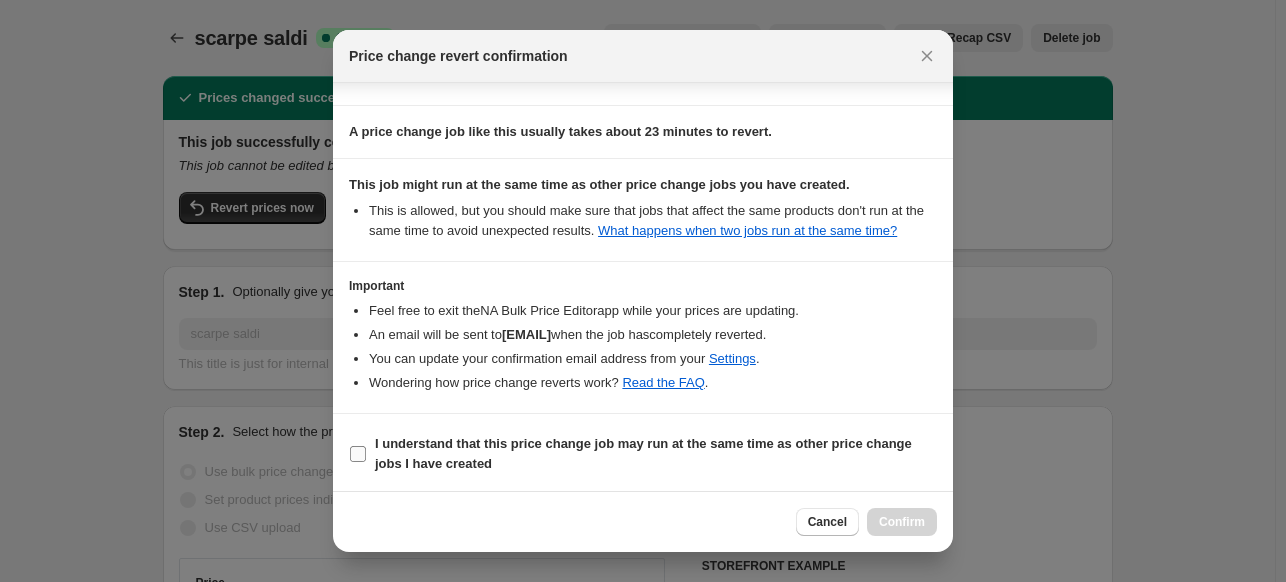 click on "I understand that this price change job may run at the same time as other price change jobs I have created" at bounding box center [643, 453] 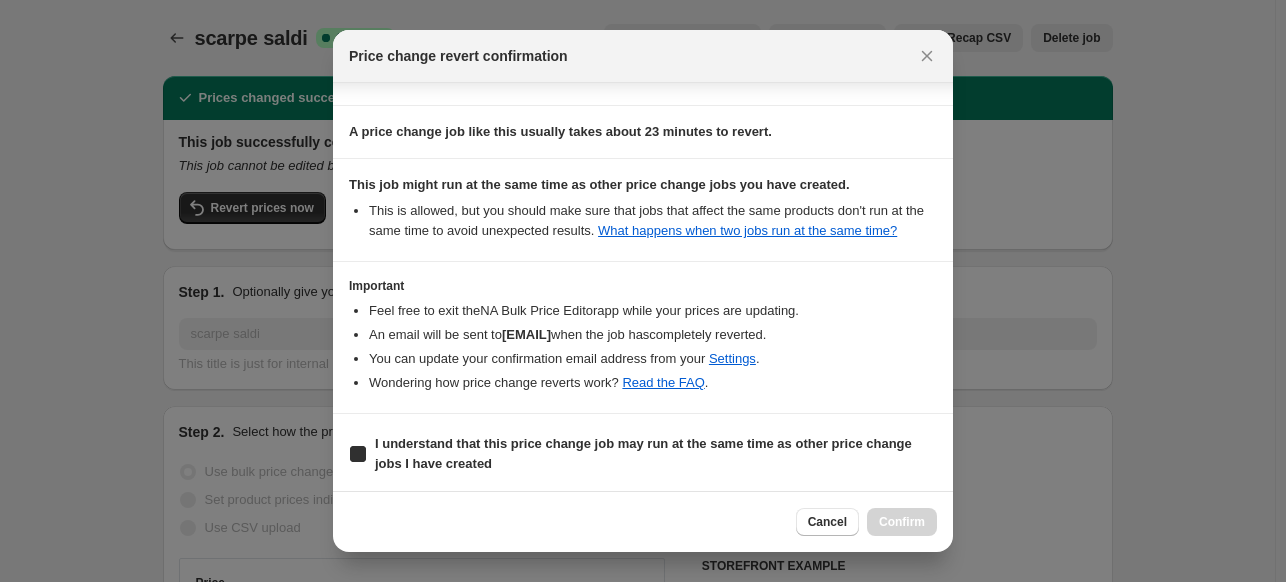 checkbox on "true" 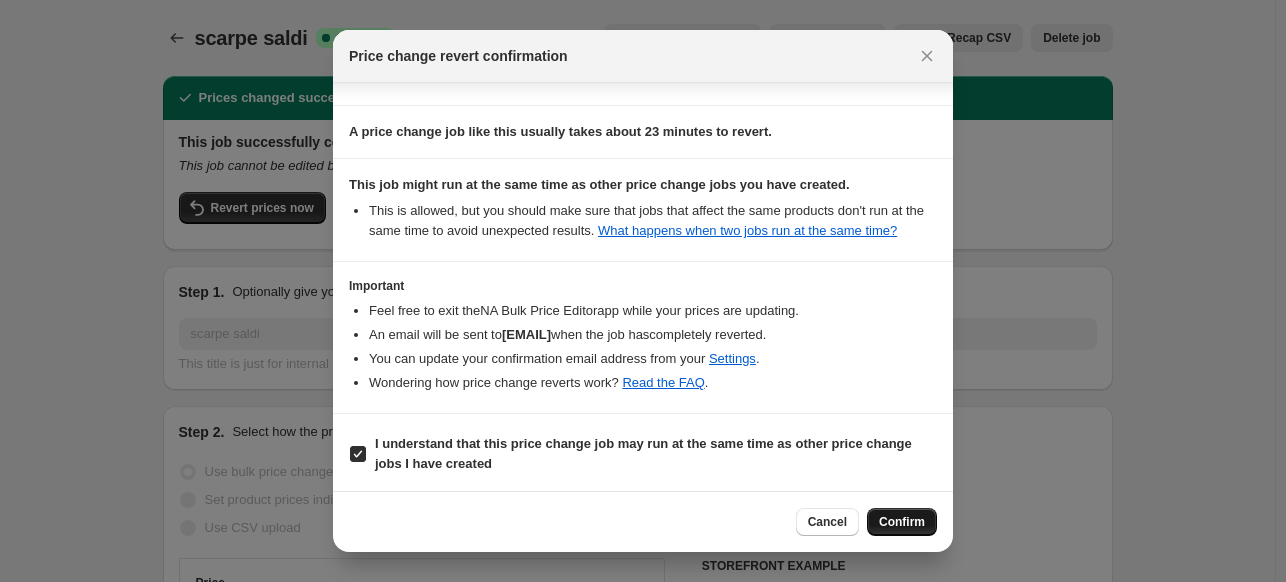 click on "Confirm" at bounding box center (902, 522) 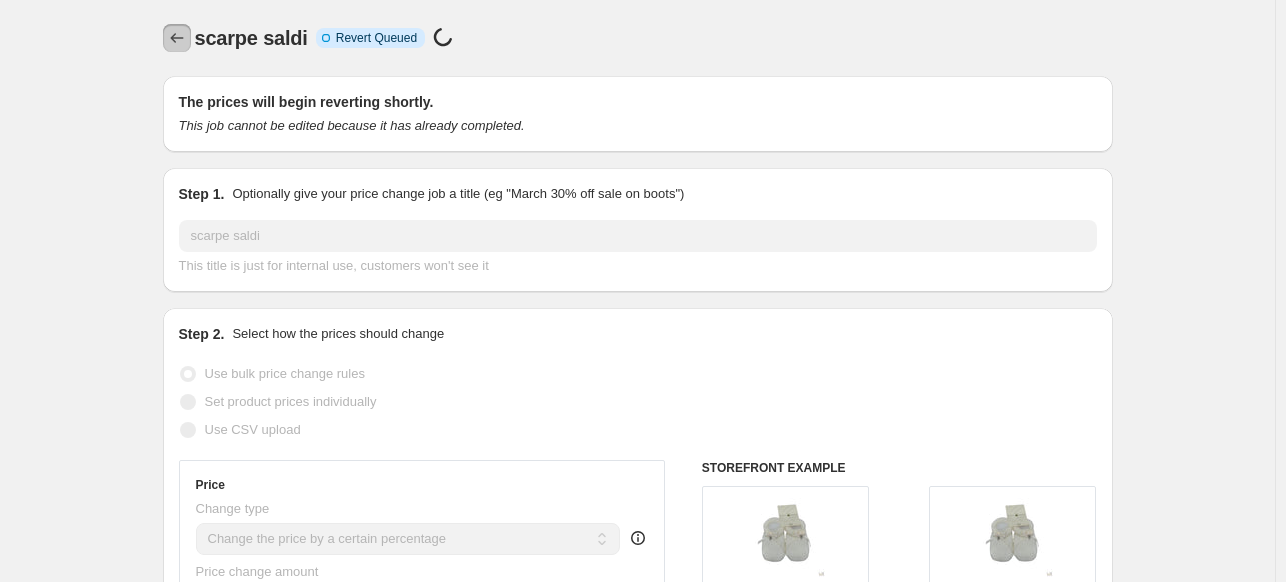 click 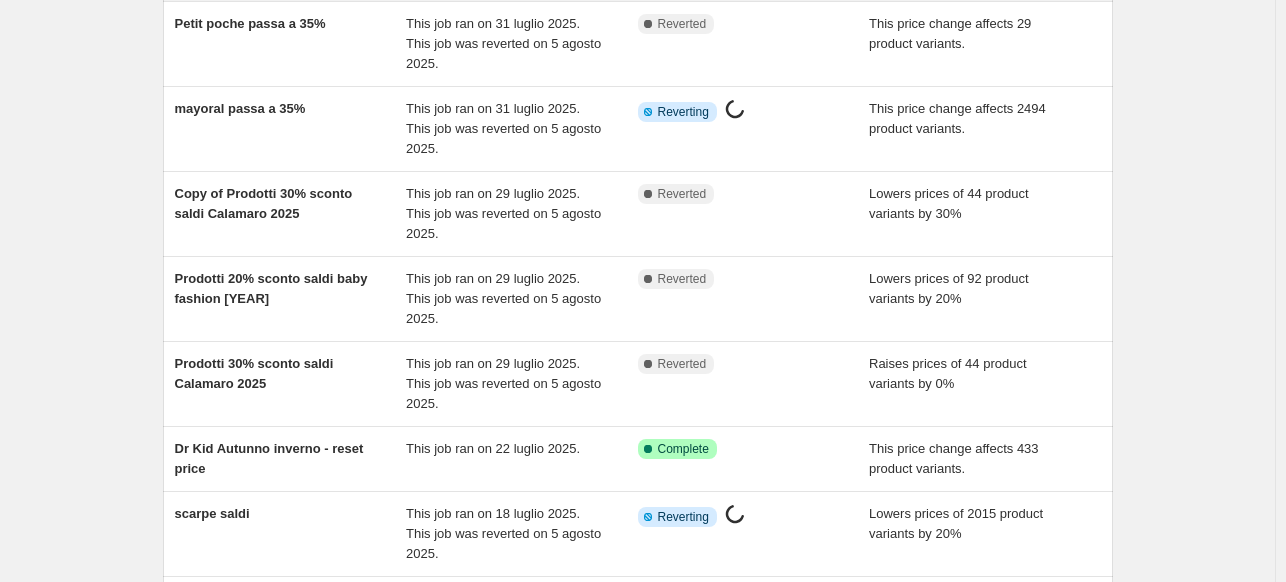 scroll, scrollTop: 444, scrollLeft: 0, axis: vertical 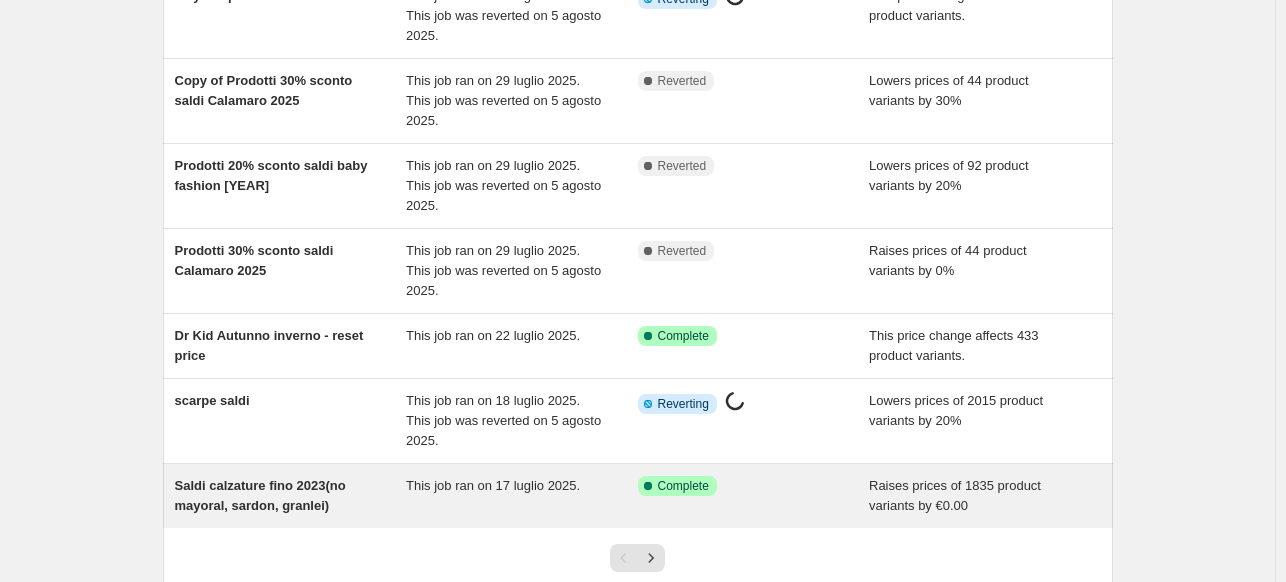click on "This job ran on 17 luglio 2025." at bounding box center [493, 485] 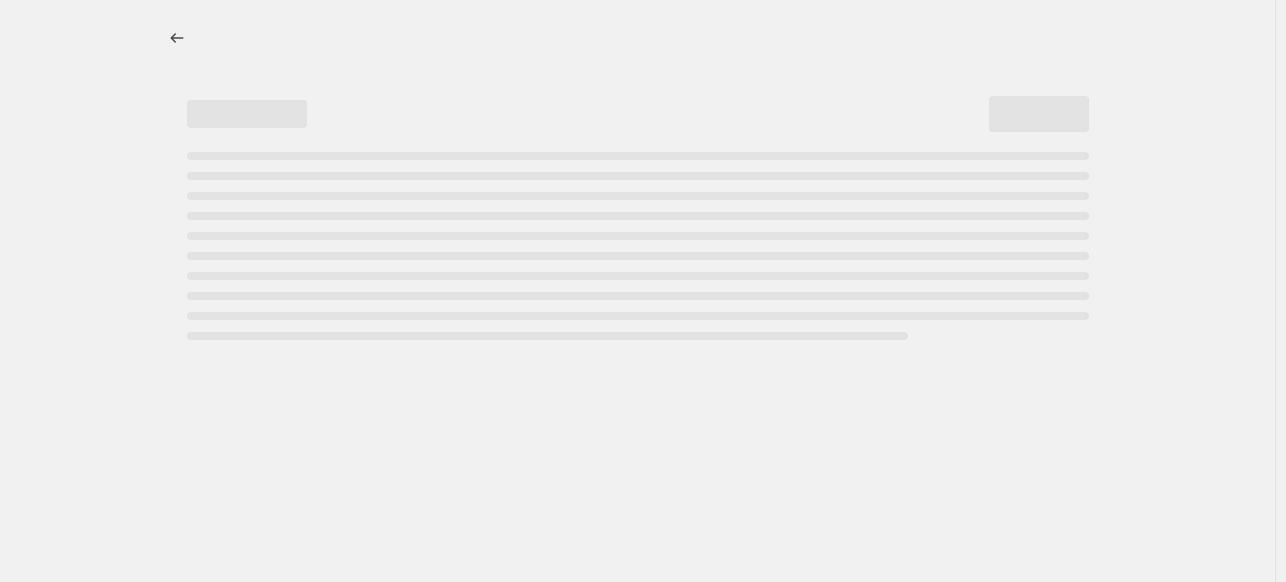 select on "by" 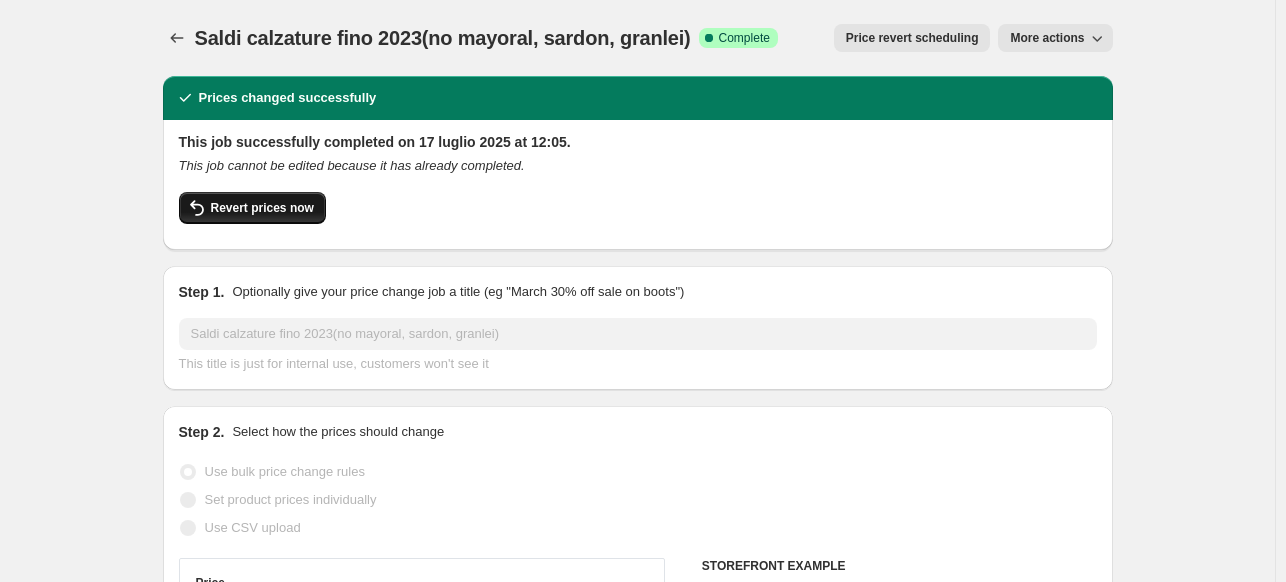 click on "Revert prices now" at bounding box center (262, 208) 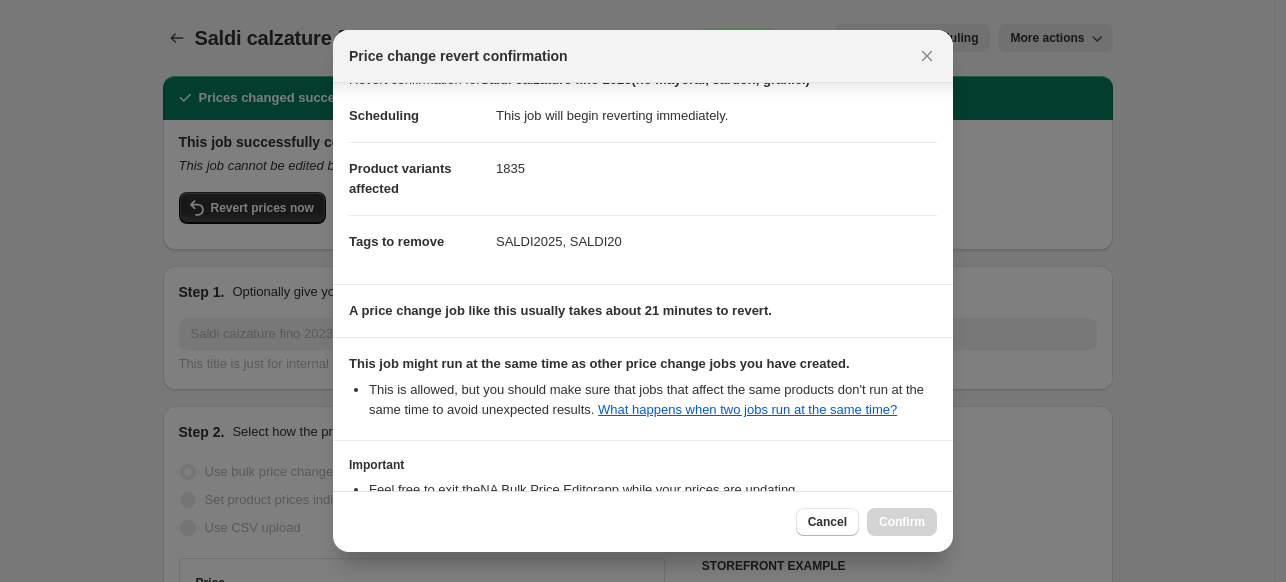 scroll, scrollTop: 208, scrollLeft: 0, axis: vertical 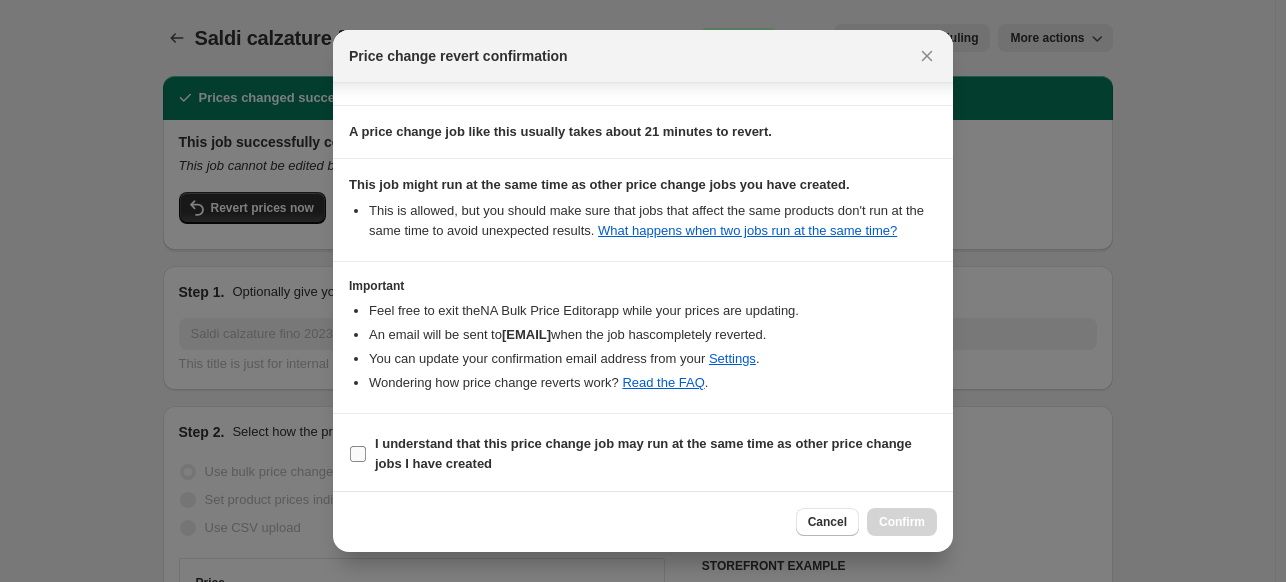 click at bounding box center [358, 454] 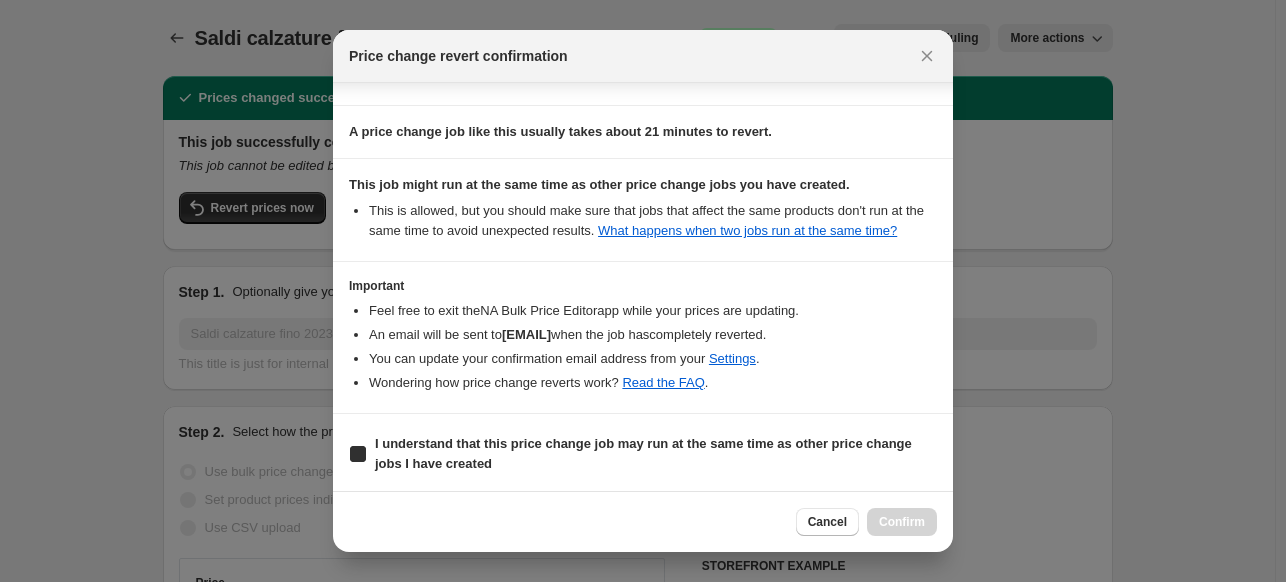 checkbox on "true" 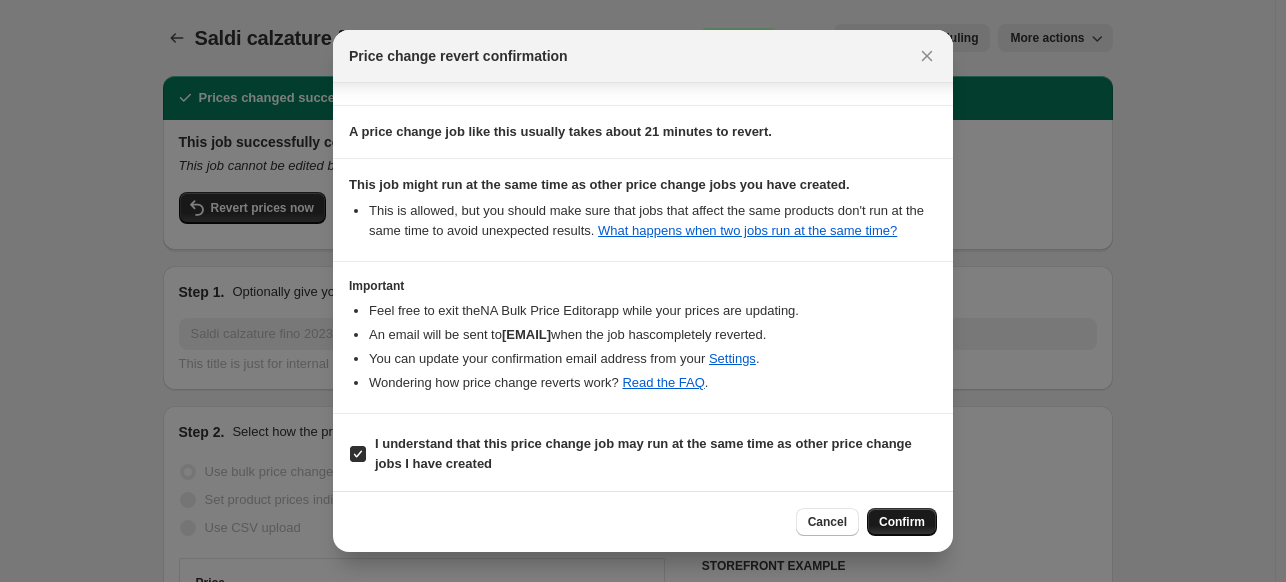 click on "Confirm" at bounding box center (902, 522) 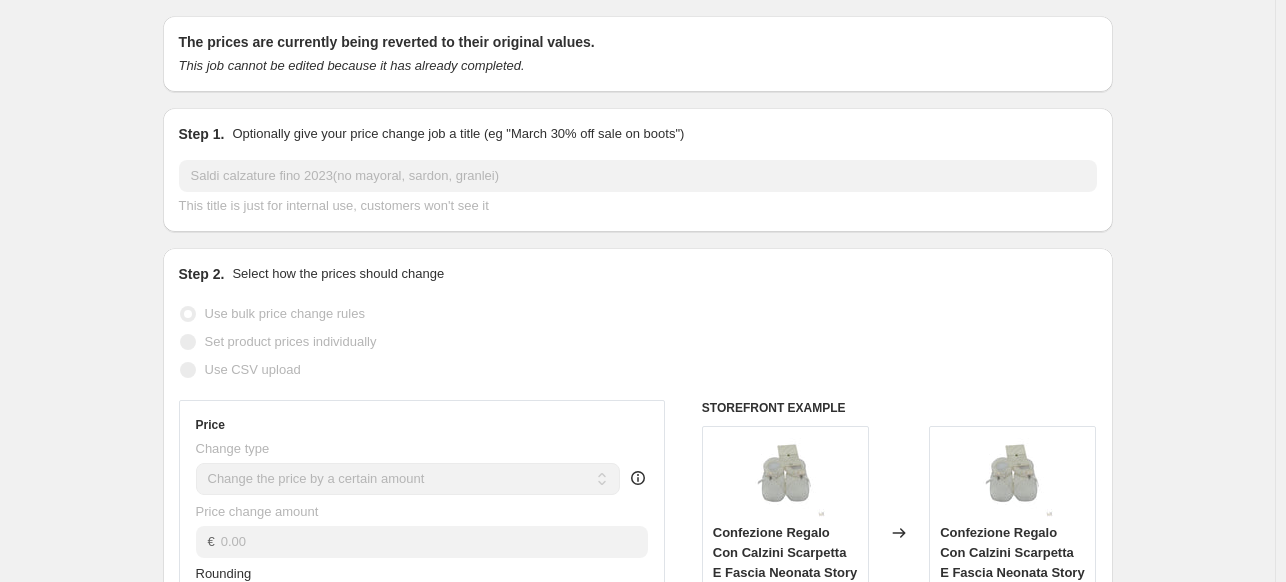 scroll, scrollTop: 0, scrollLeft: 0, axis: both 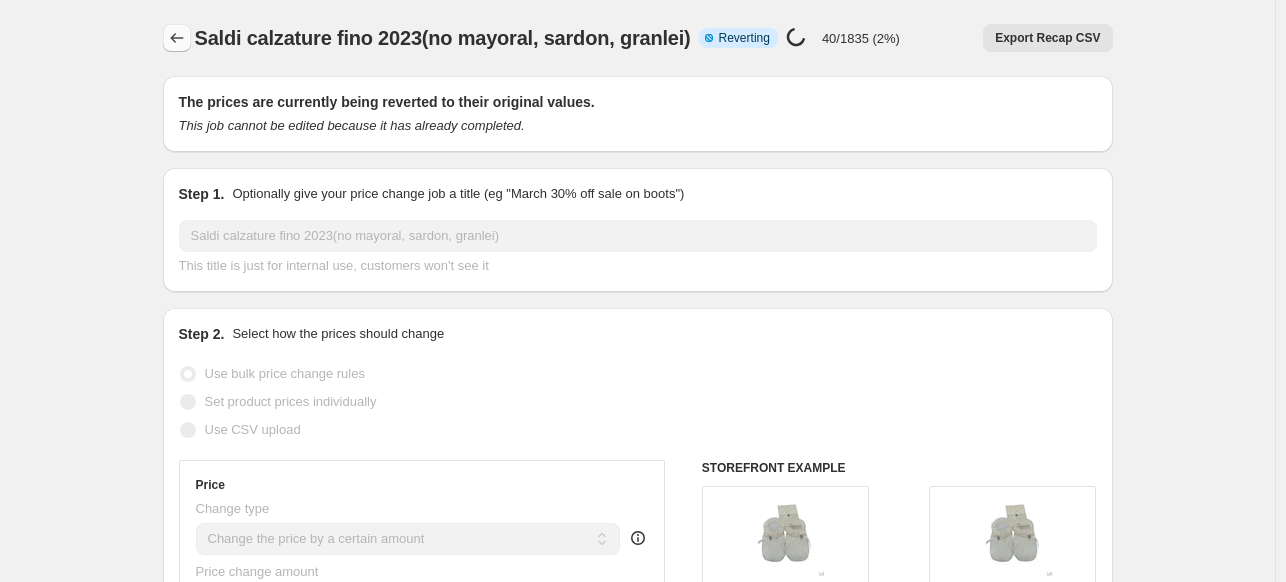 click at bounding box center [177, 38] 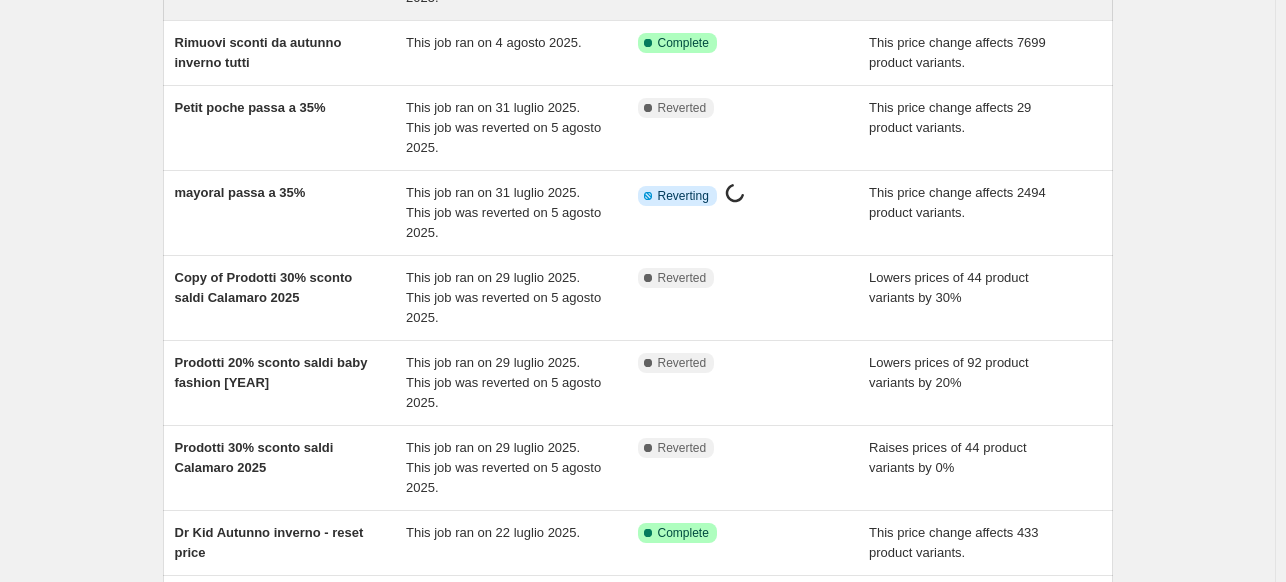 scroll, scrollTop: 444, scrollLeft: 0, axis: vertical 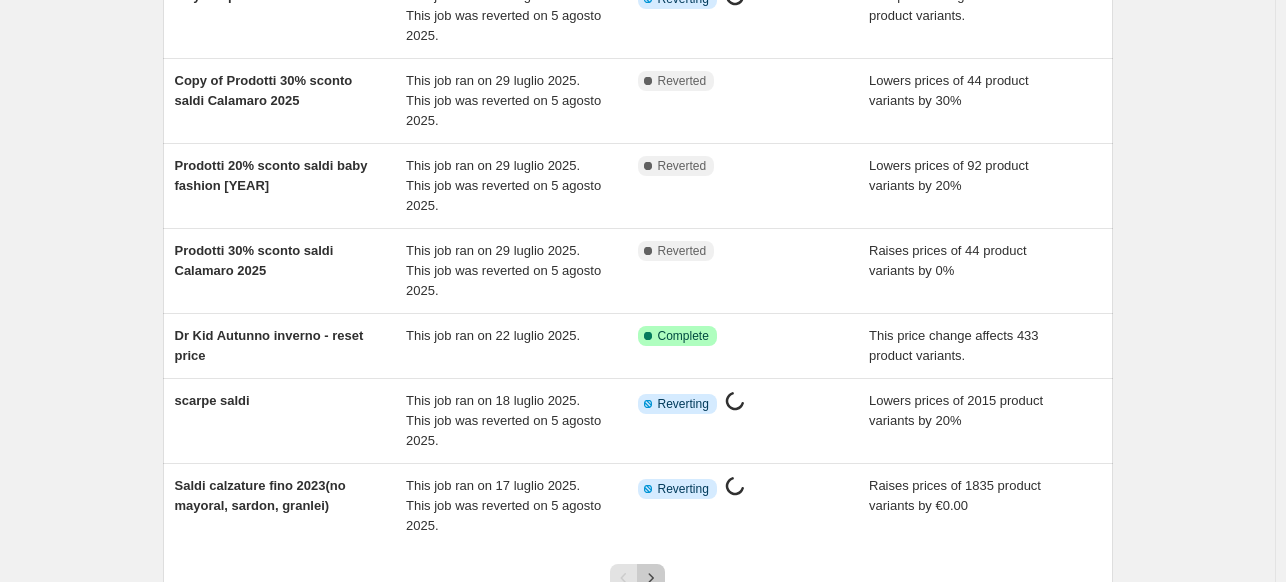 click 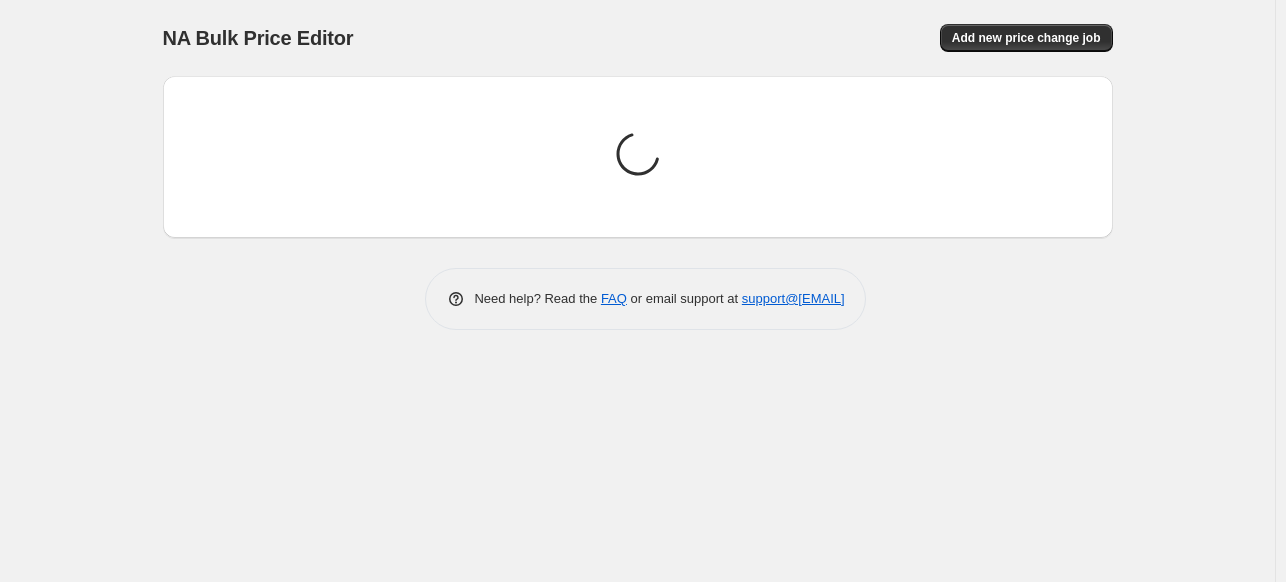 scroll, scrollTop: 0, scrollLeft: 0, axis: both 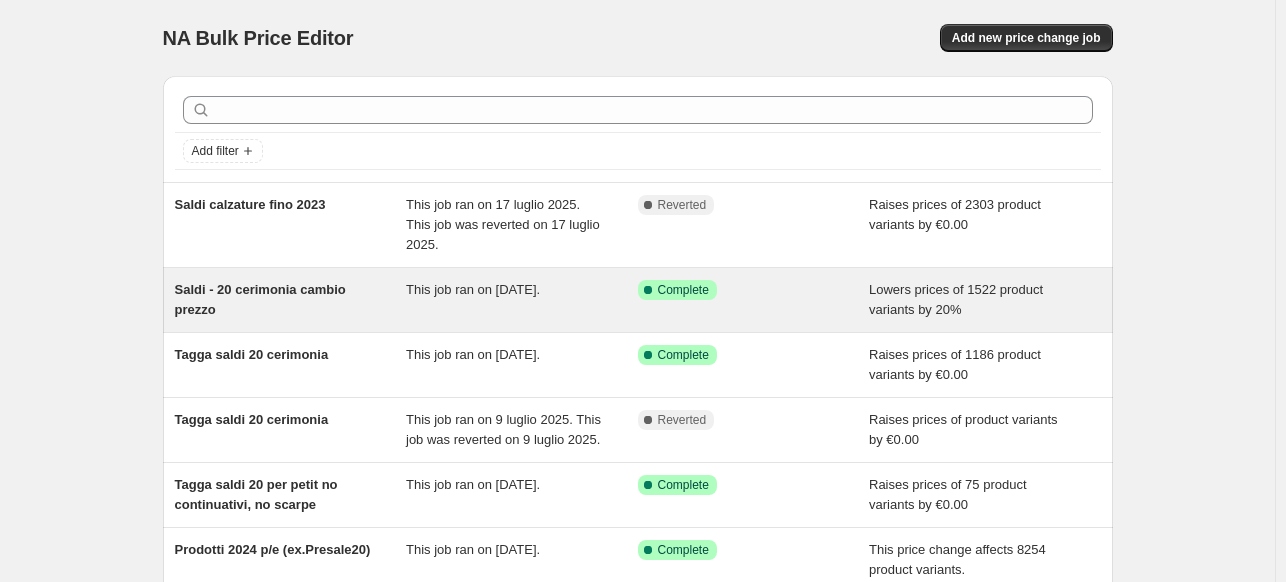 click on "Saldi - 20 cerimonia cambio prezzo This job ran on 9 luglio 2025. Success Complete Complete Lowers prices of 1522 product variants by 20%" at bounding box center [638, 300] 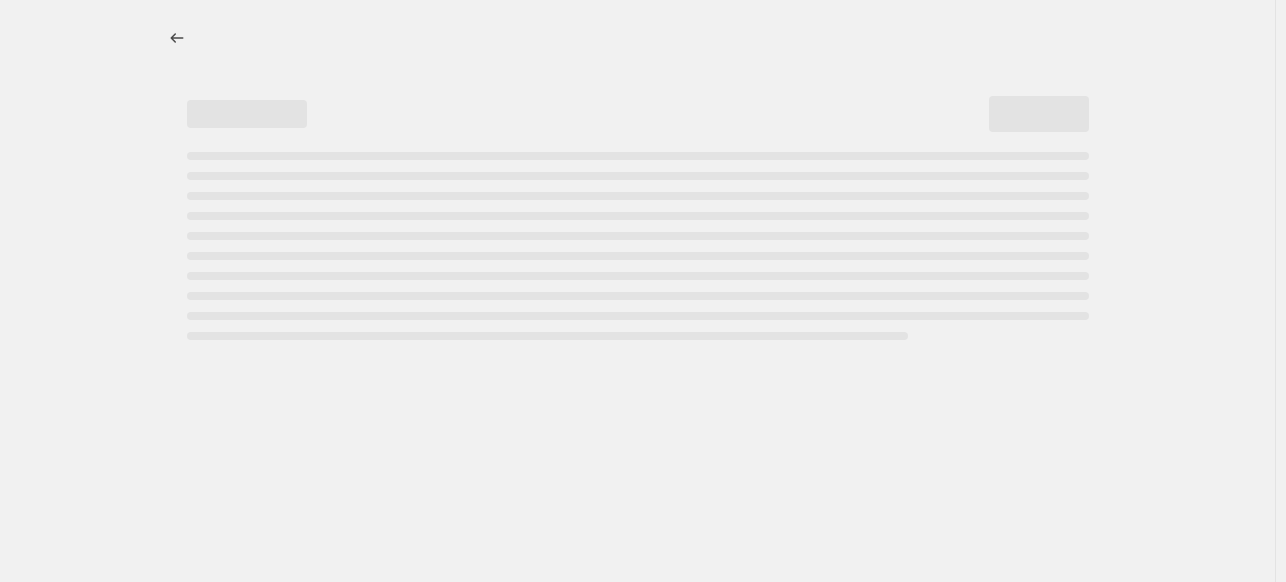 select on "percentage" 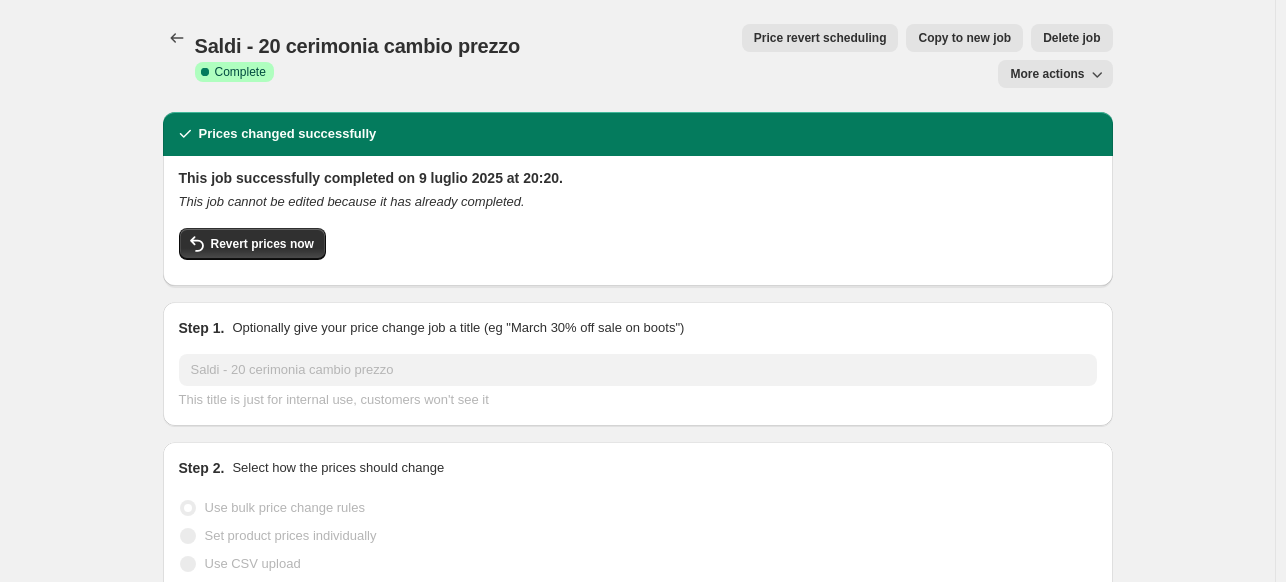 scroll, scrollTop: 0, scrollLeft: 0, axis: both 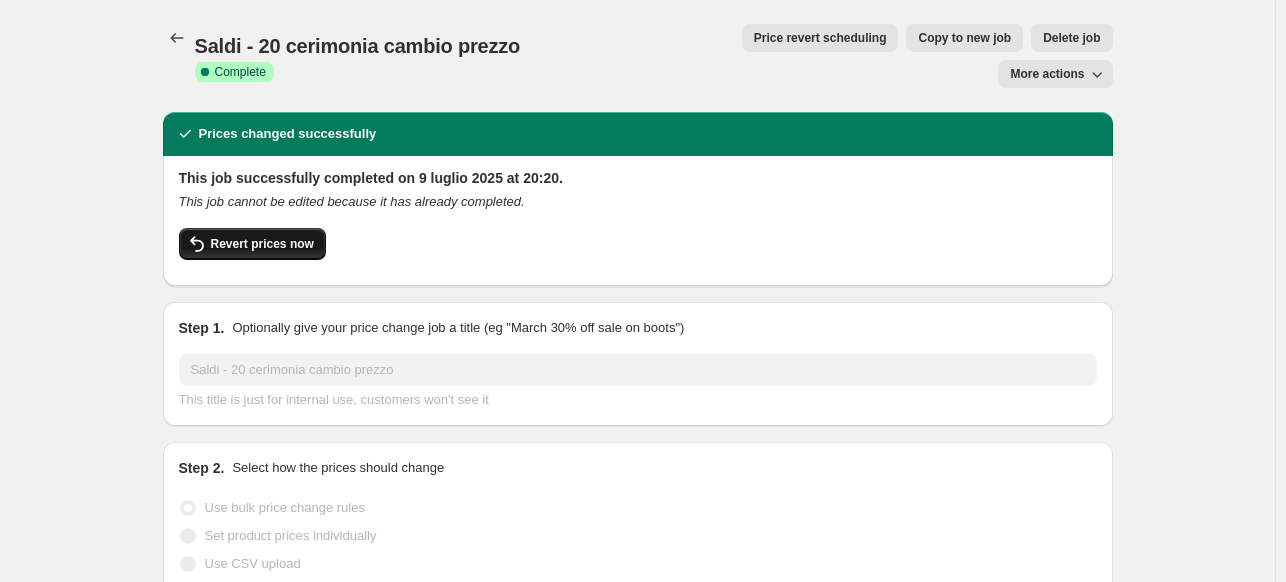 click on "Revert prices now" at bounding box center [262, 244] 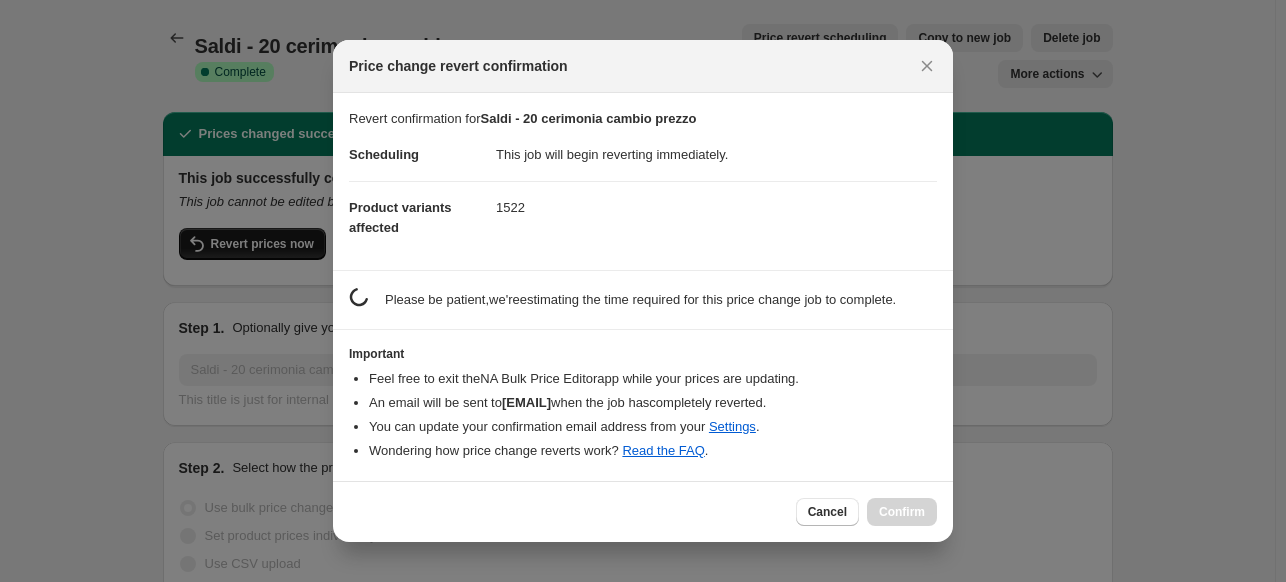 scroll, scrollTop: 0, scrollLeft: 0, axis: both 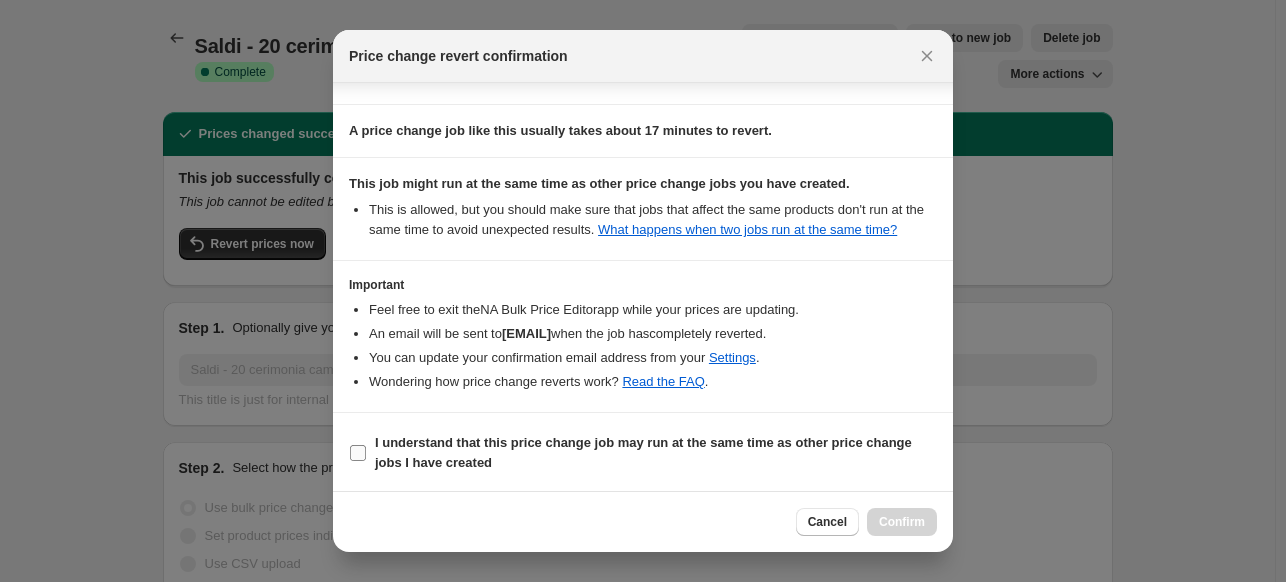 click on "I understand that this price change job may run at the same time as other price change jobs I have created" at bounding box center (358, 453) 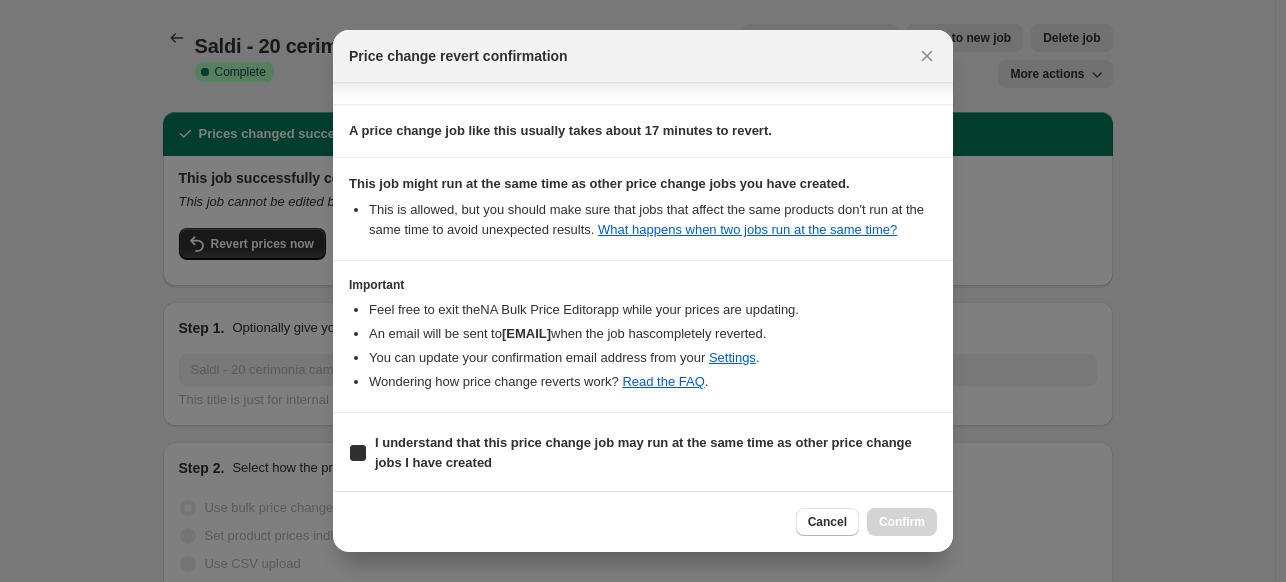 checkbox on "true" 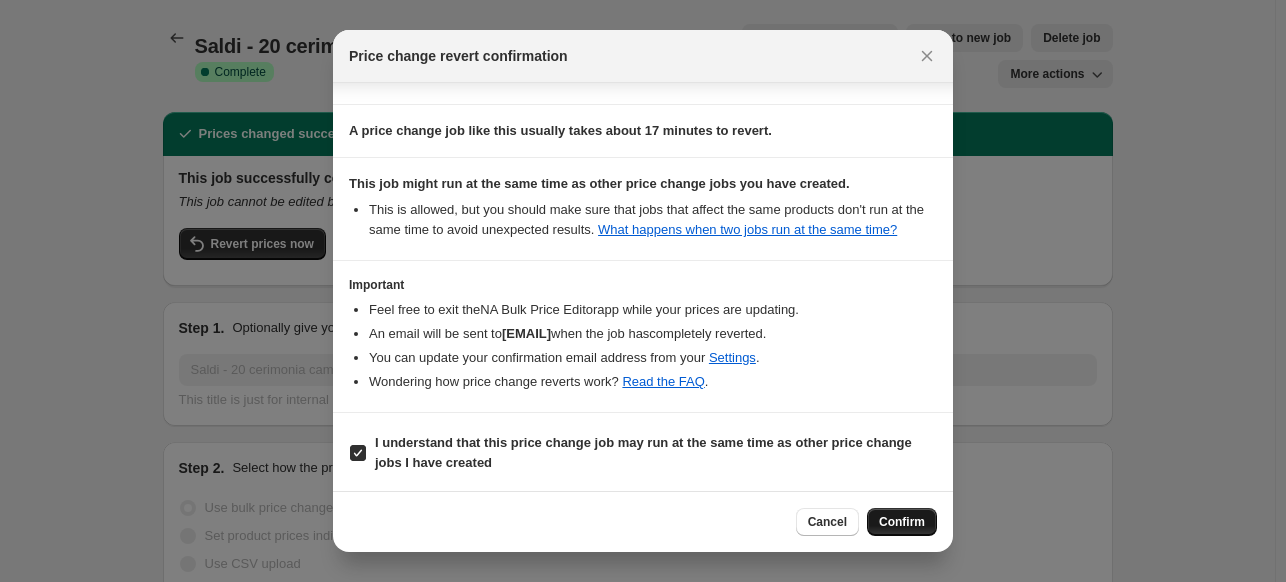 click on "Confirm" at bounding box center [902, 522] 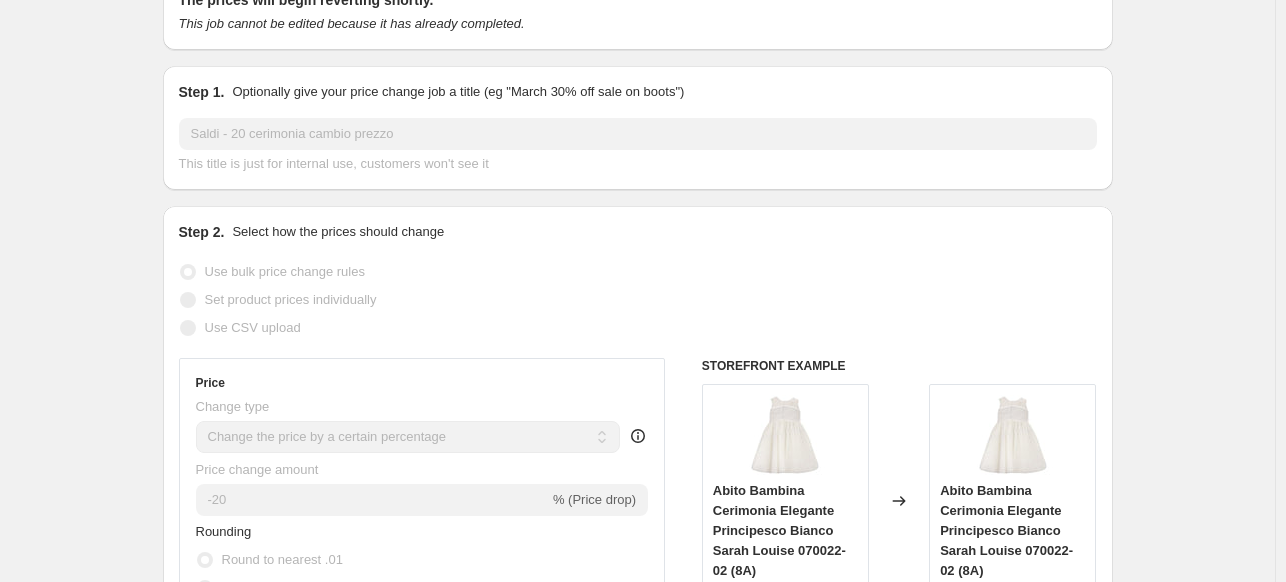 scroll, scrollTop: 0, scrollLeft: 0, axis: both 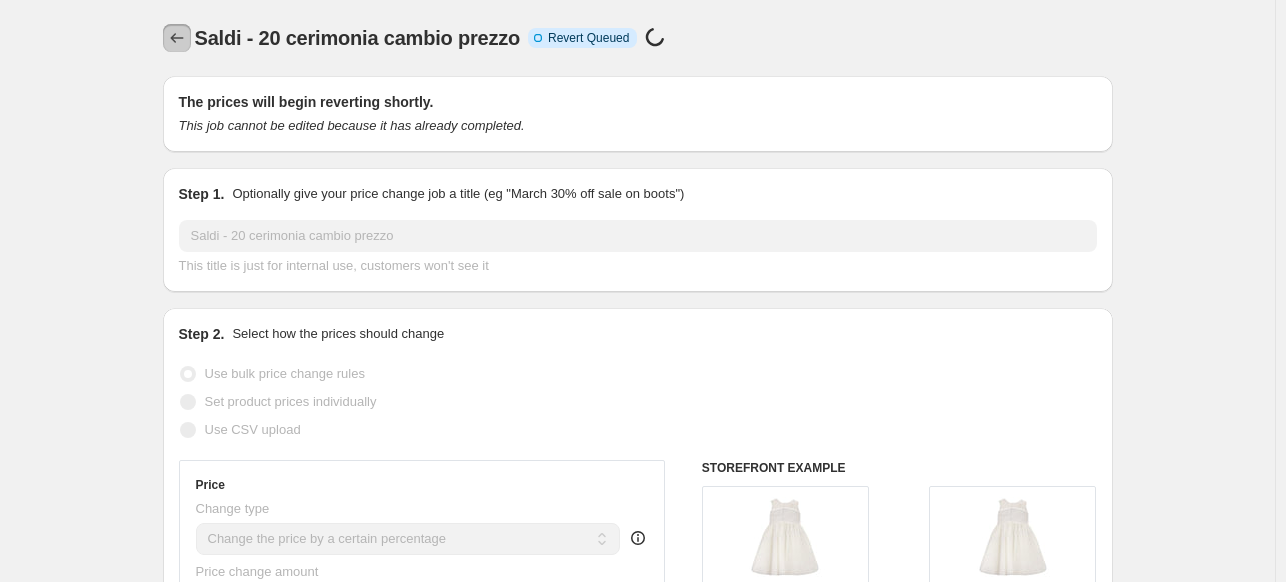 click 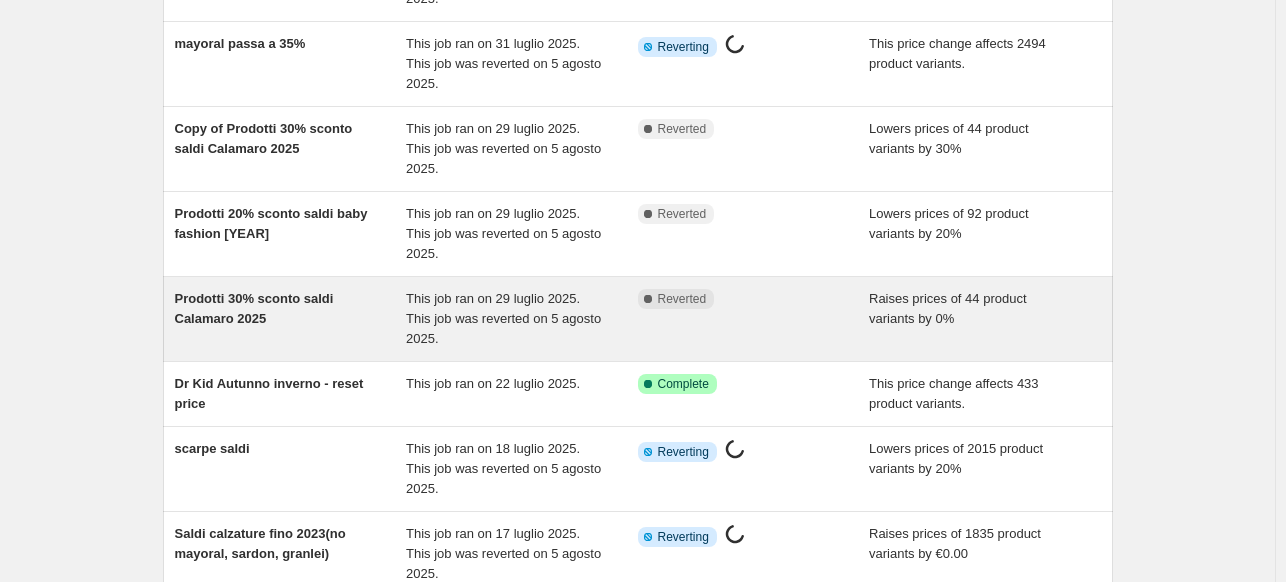 scroll, scrollTop: 398, scrollLeft: 0, axis: vertical 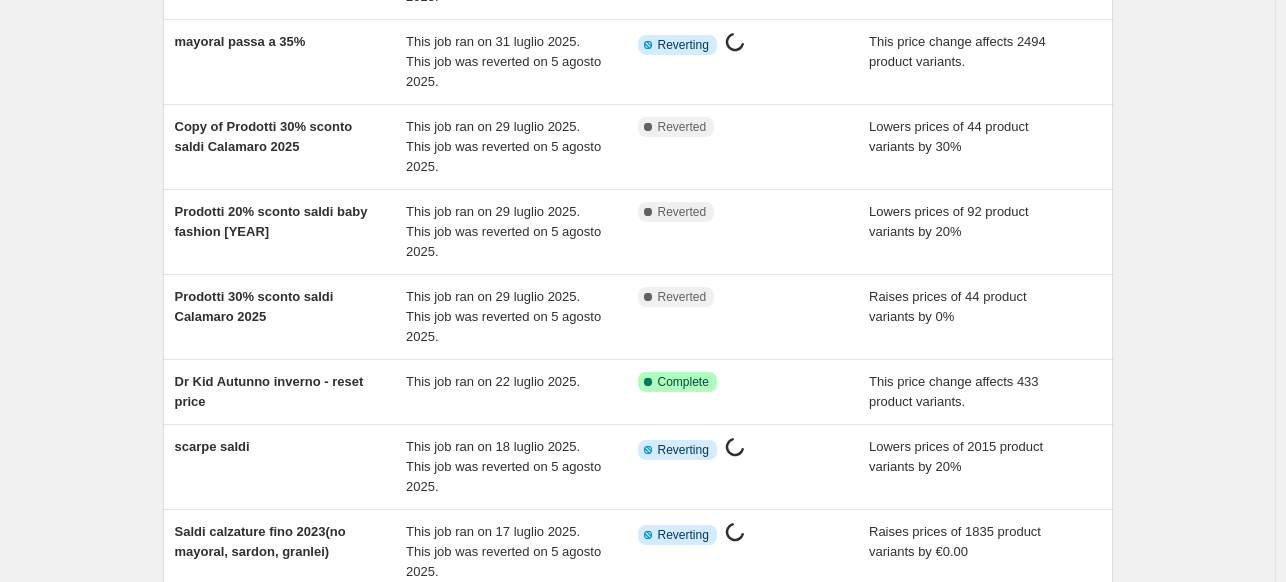 click 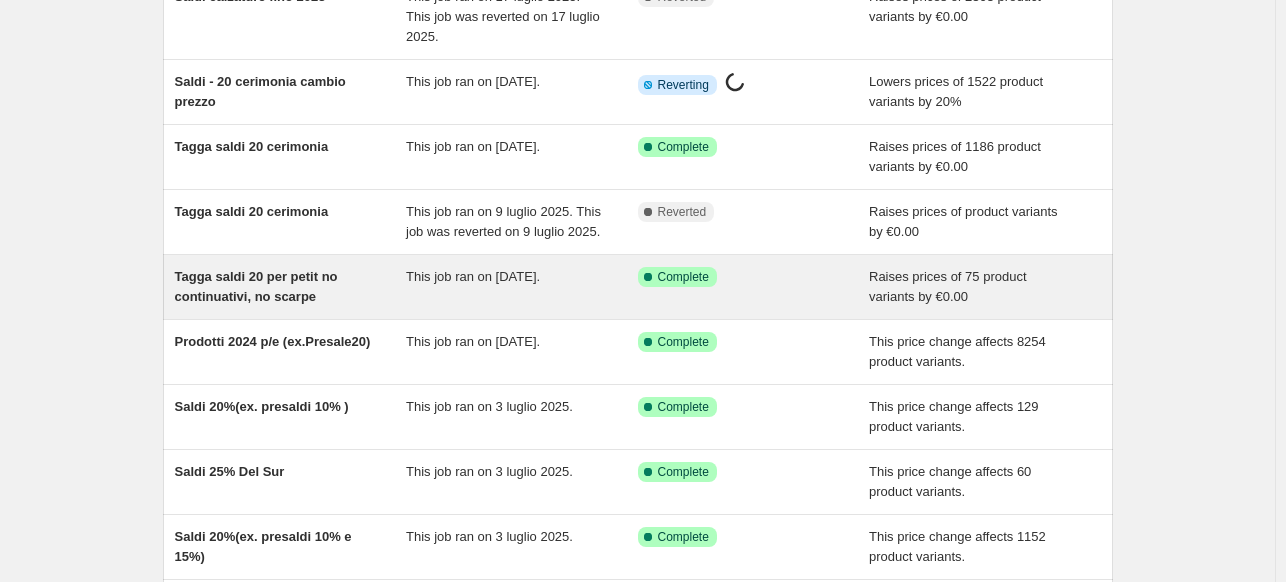 scroll, scrollTop: 211, scrollLeft: 0, axis: vertical 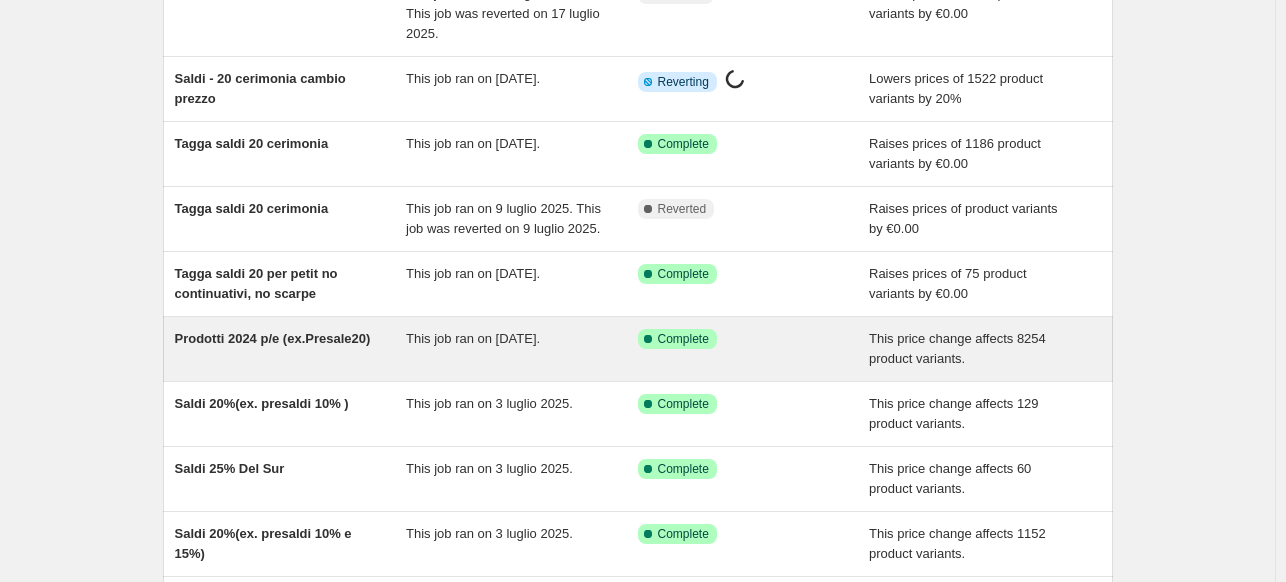 click on "Prodotti [YEAR] p/e (ex.Presale[NUMBER])" at bounding box center (273, 338) 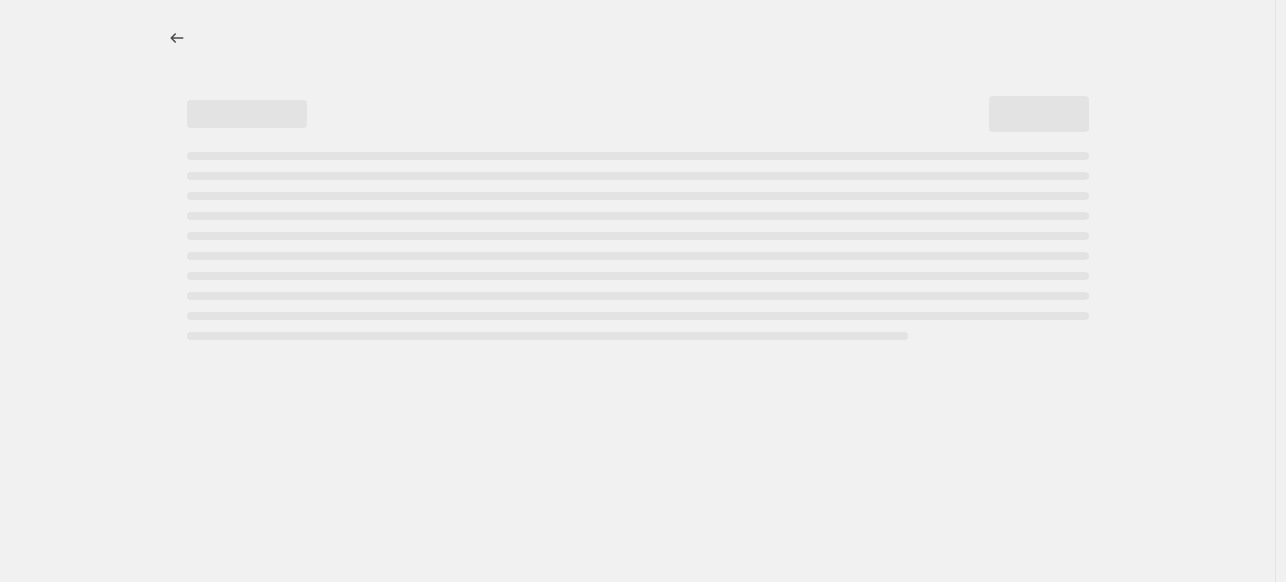 scroll, scrollTop: 0, scrollLeft: 0, axis: both 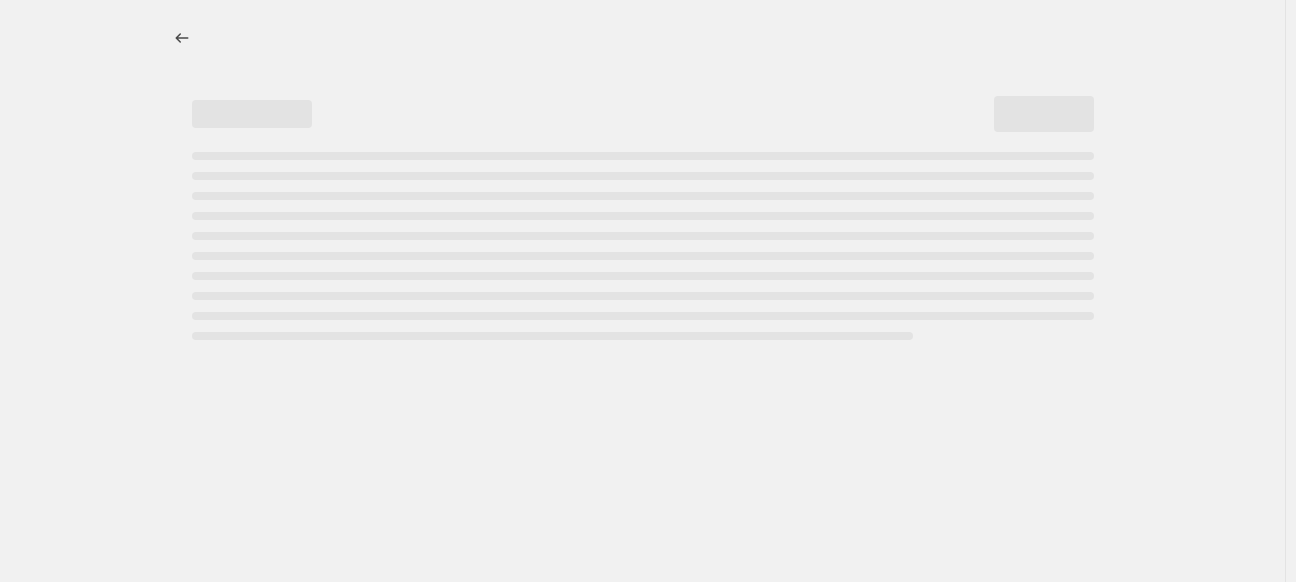 select on "pcap" 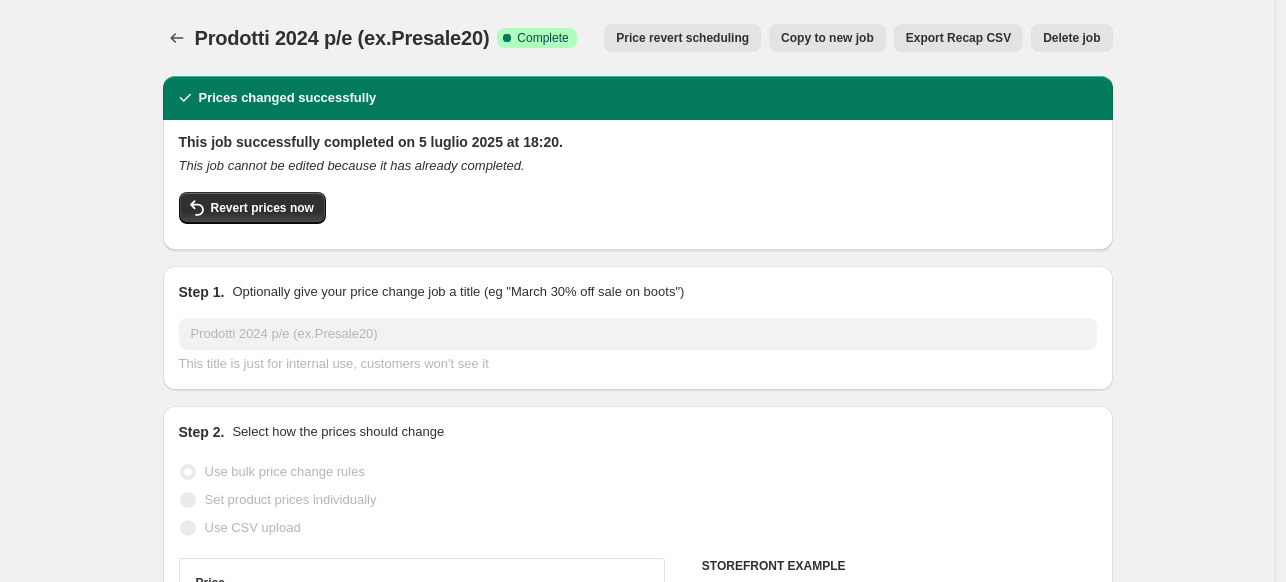 scroll, scrollTop: 0, scrollLeft: 0, axis: both 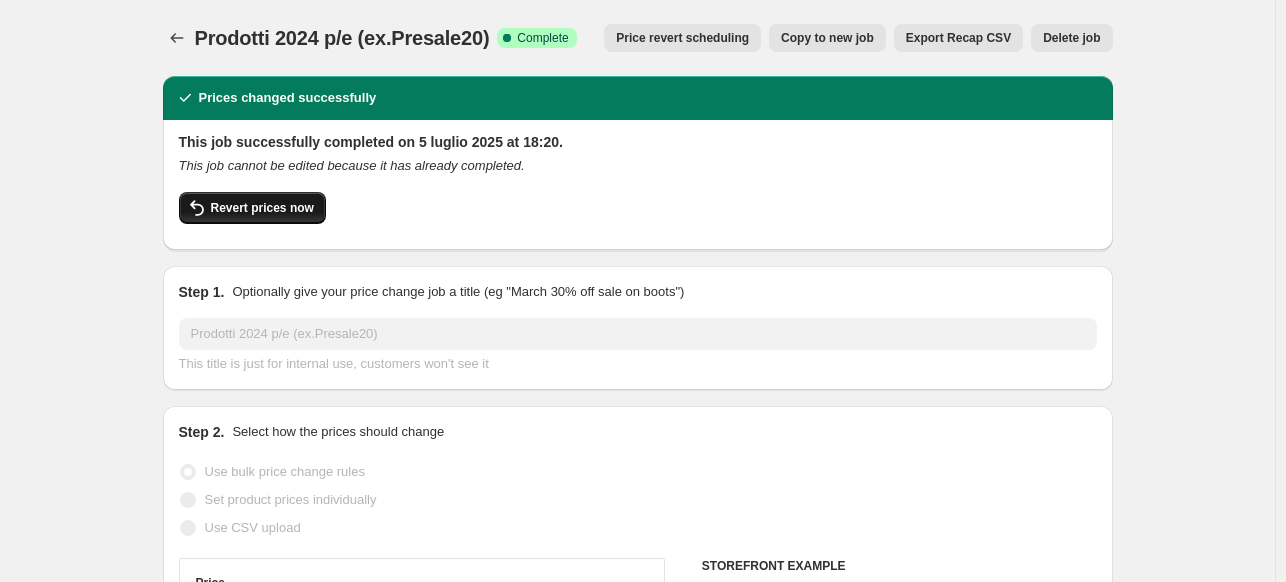 click on "Revert prices now" at bounding box center (262, 208) 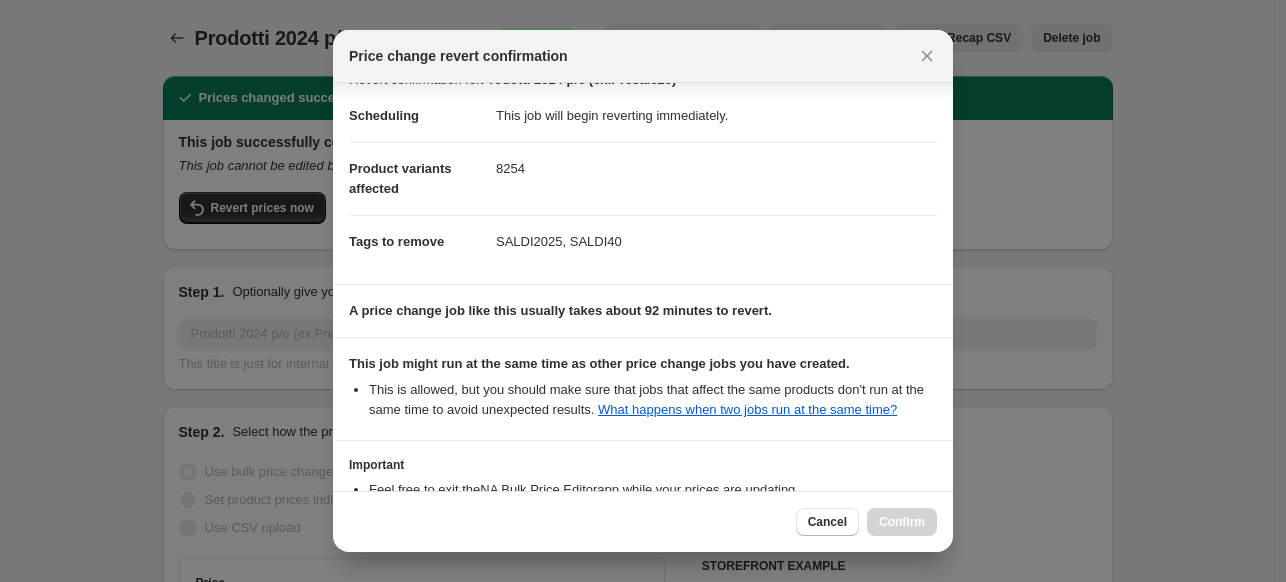 scroll, scrollTop: 208, scrollLeft: 0, axis: vertical 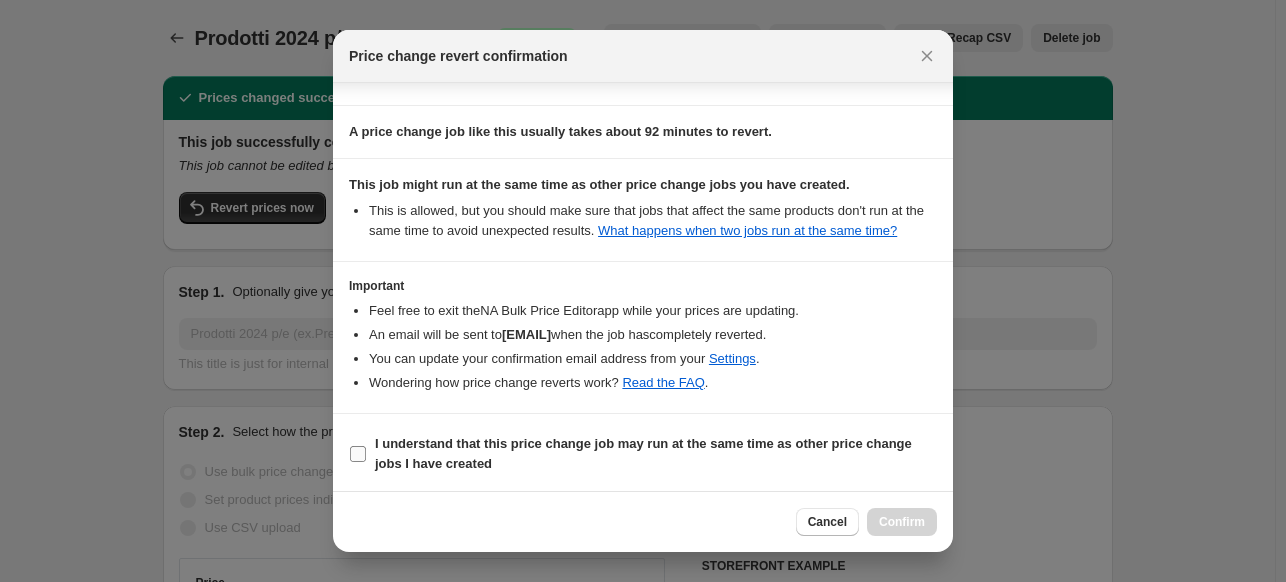 click on "I understand that this price change job may run at the same time as other price change jobs I have created" at bounding box center [643, 454] 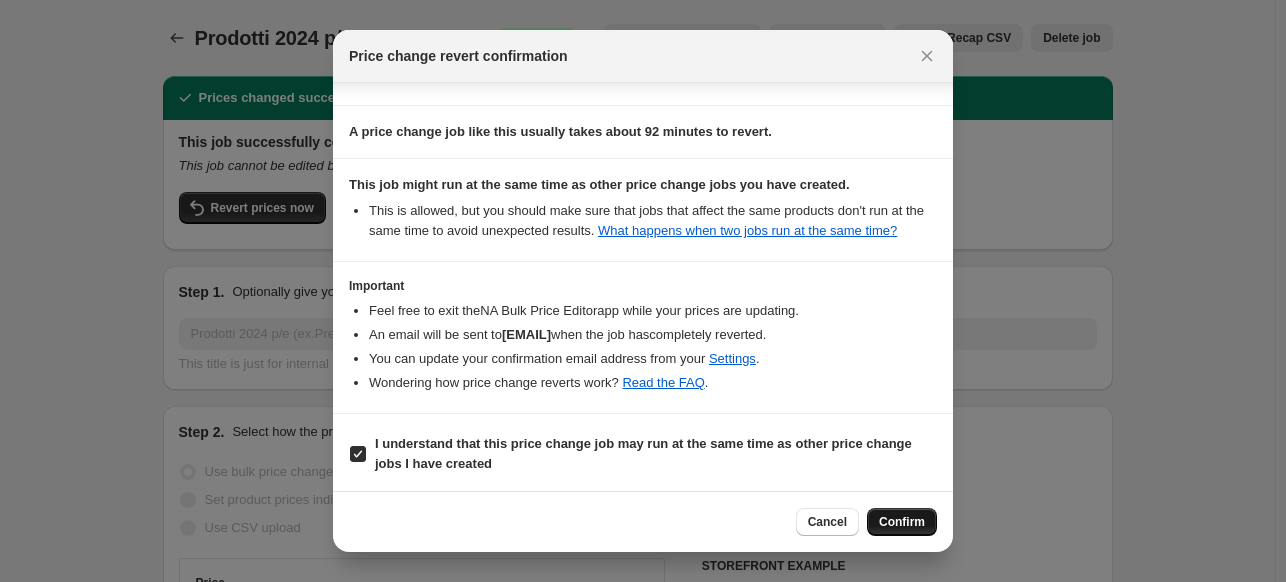 click on "Confirm" at bounding box center (902, 522) 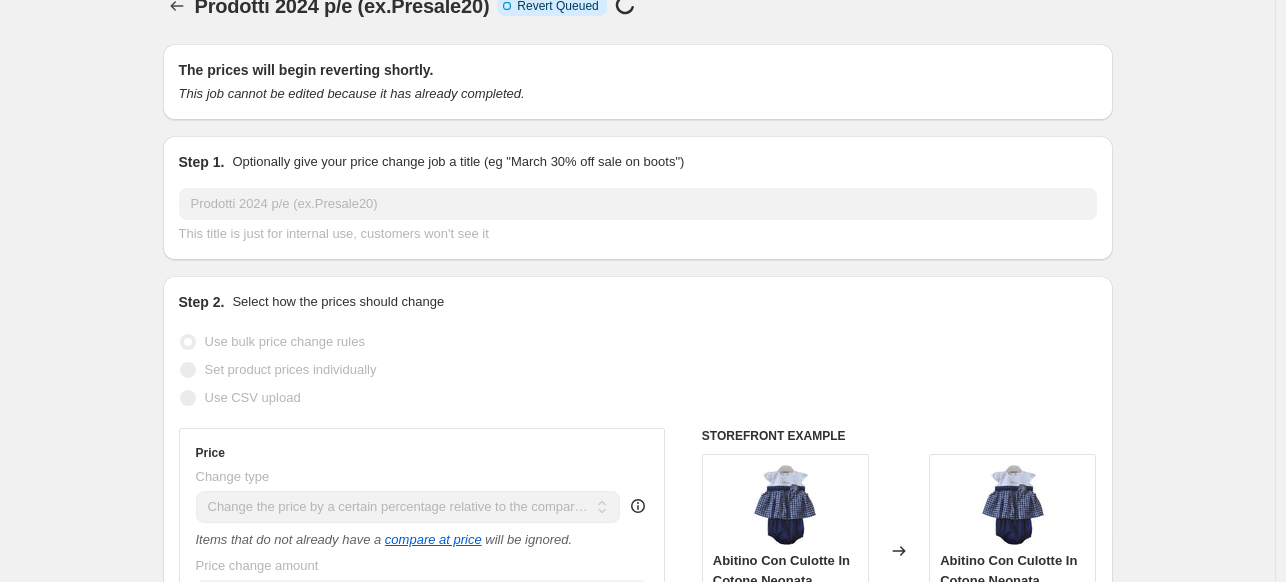 scroll, scrollTop: 0, scrollLeft: 0, axis: both 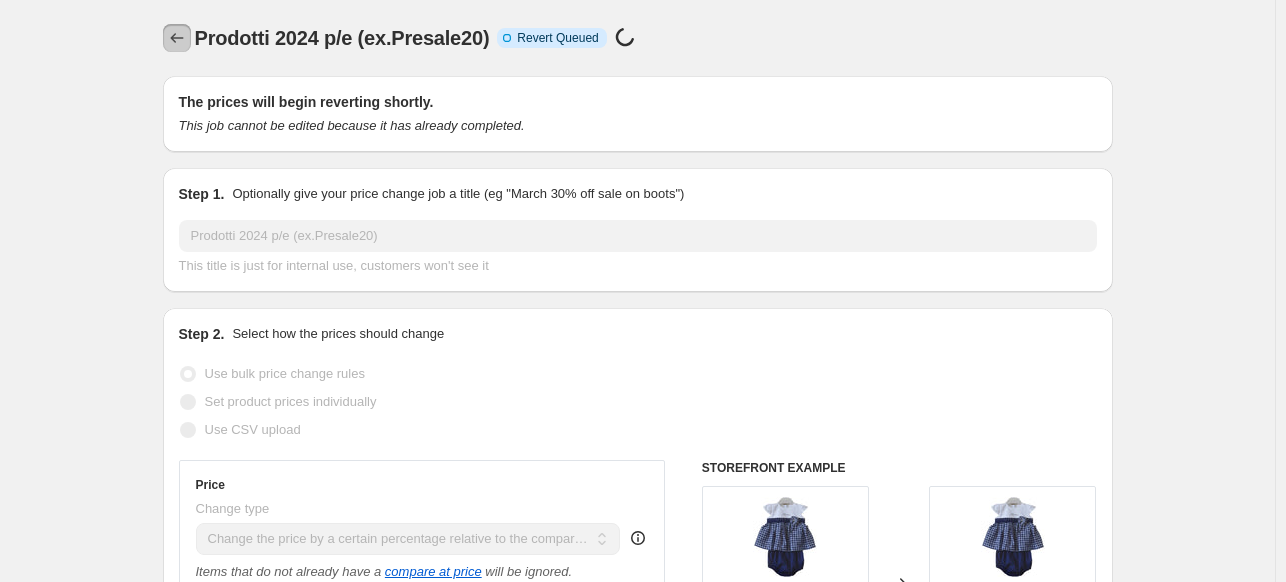 click 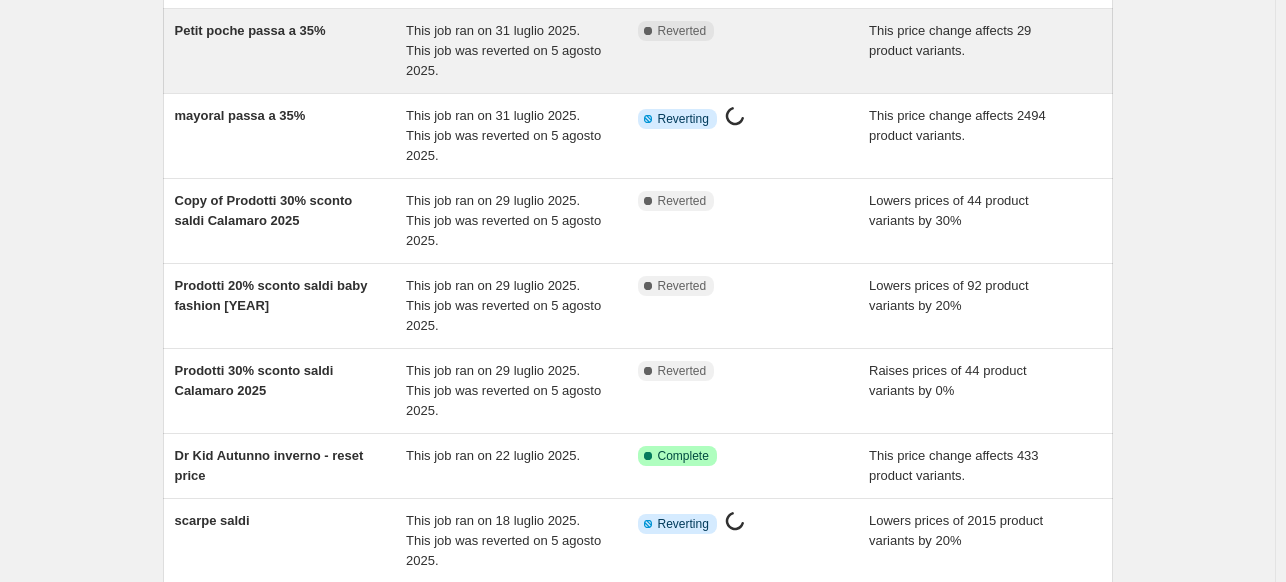 scroll, scrollTop: 444, scrollLeft: 0, axis: vertical 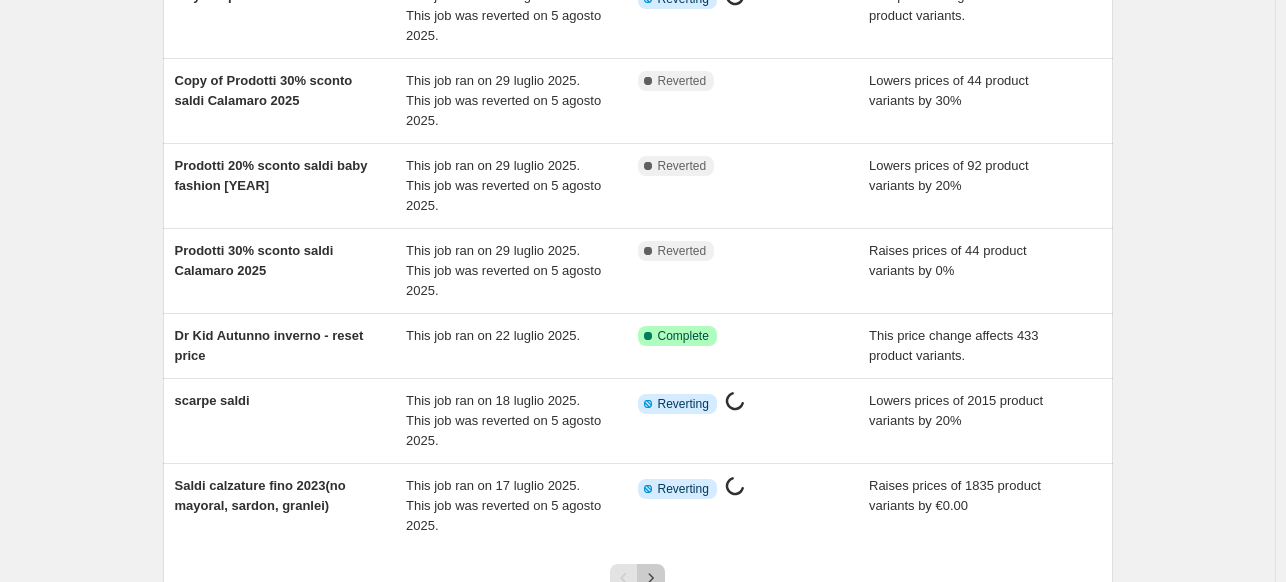 click 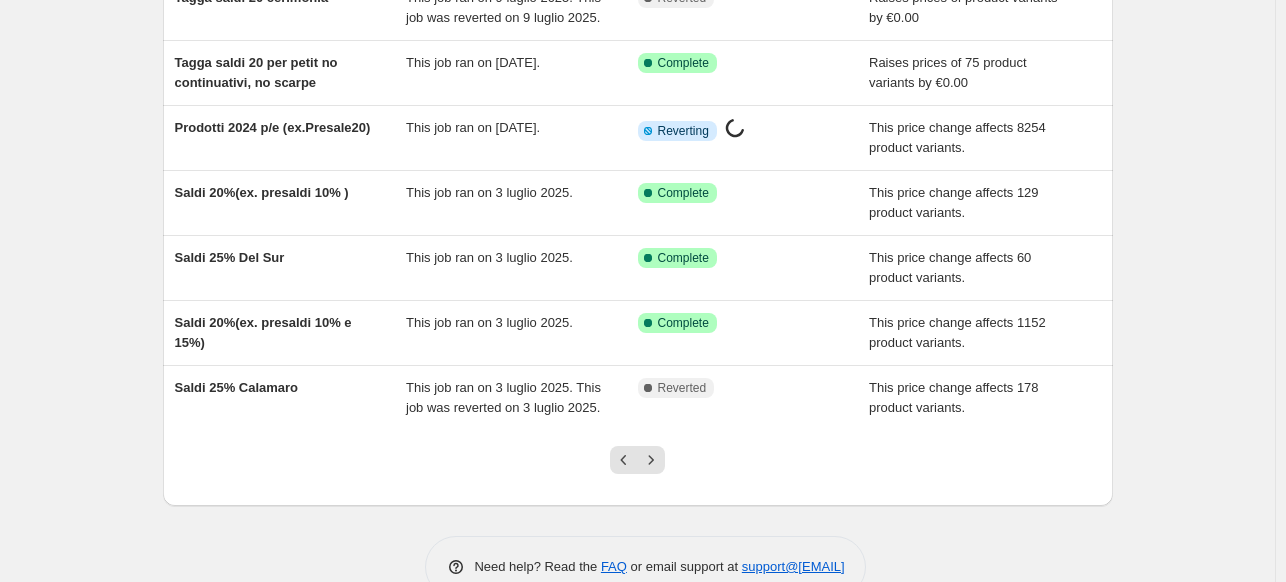 scroll, scrollTop: 444, scrollLeft: 0, axis: vertical 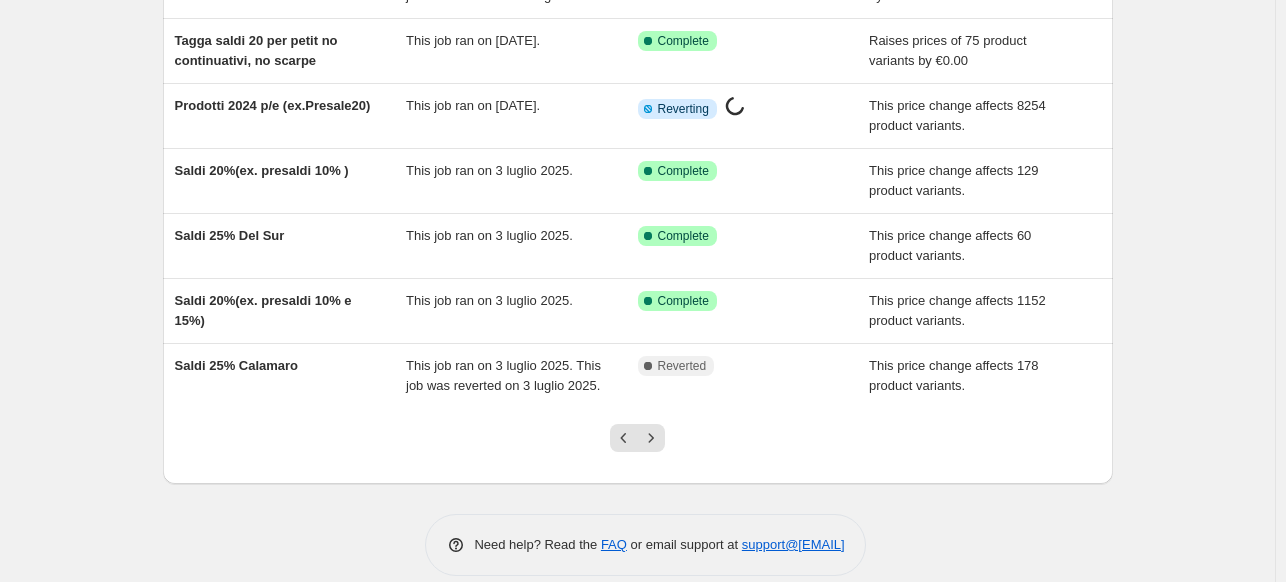 click 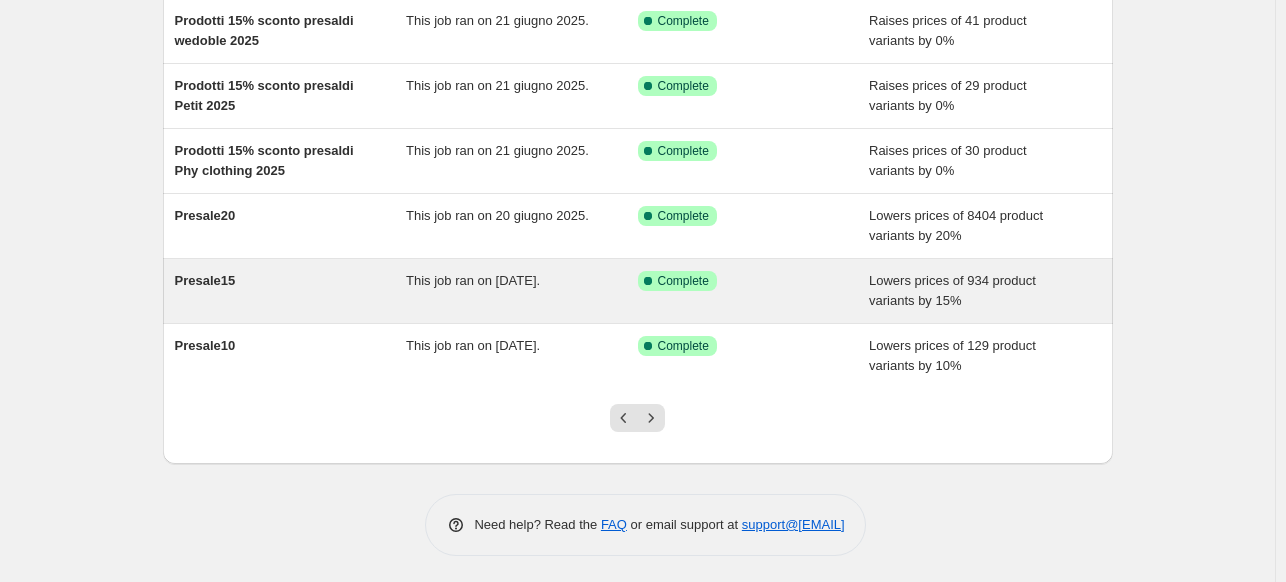 scroll, scrollTop: 444, scrollLeft: 0, axis: vertical 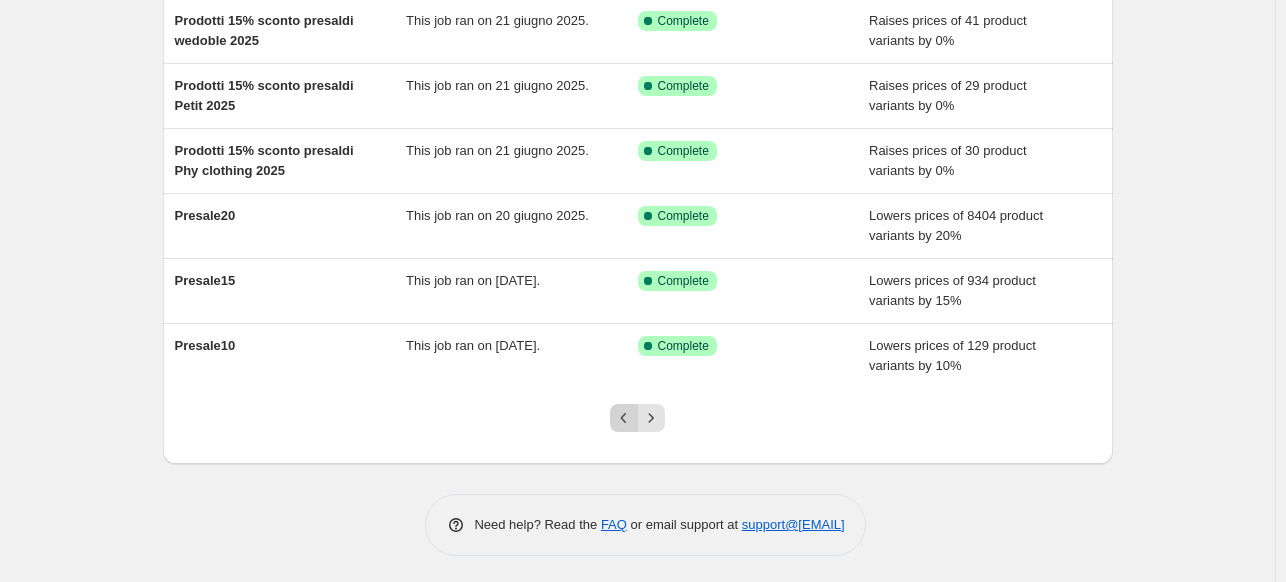 click at bounding box center [624, 418] 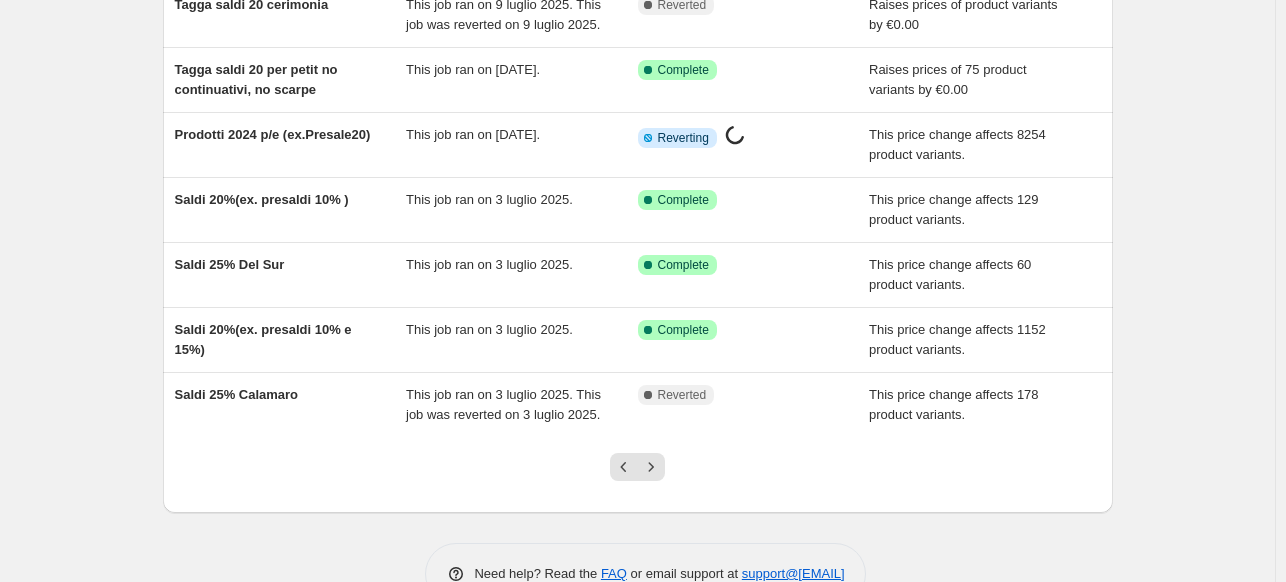 scroll, scrollTop: 416, scrollLeft: 0, axis: vertical 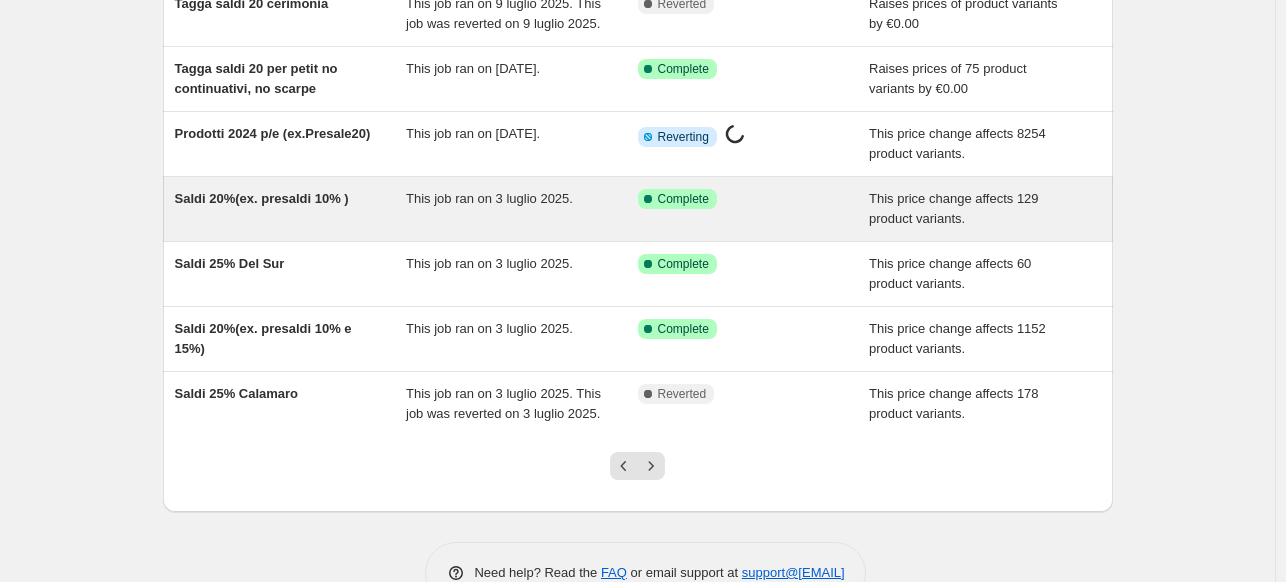 click on "Saldi 20%(ex. presaldi 10% ) This job ran on 3 luglio 2025. Success Complete Complete This price change affects 129 product variants." at bounding box center (638, 209) 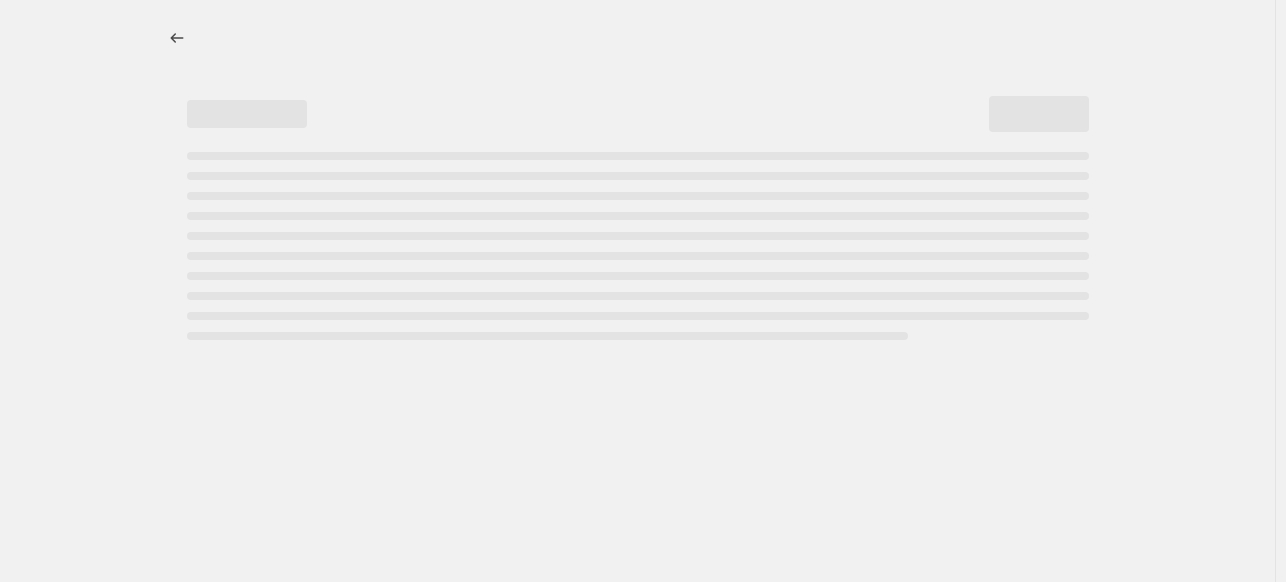 select on "pcap" 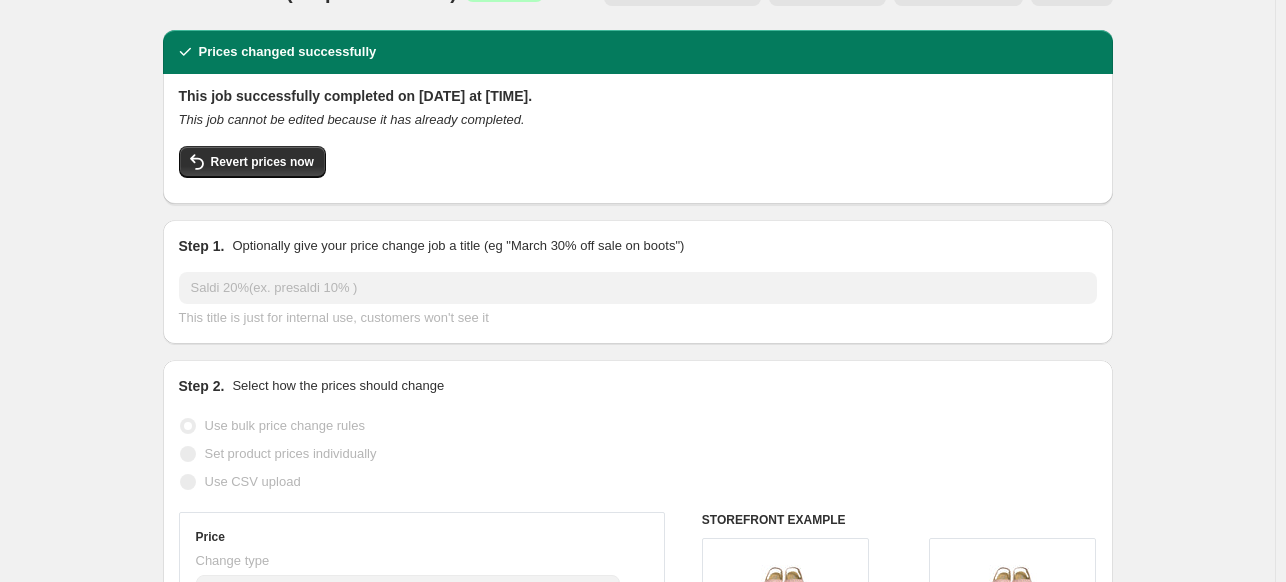 scroll, scrollTop: 0, scrollLeft: 0, axis: both 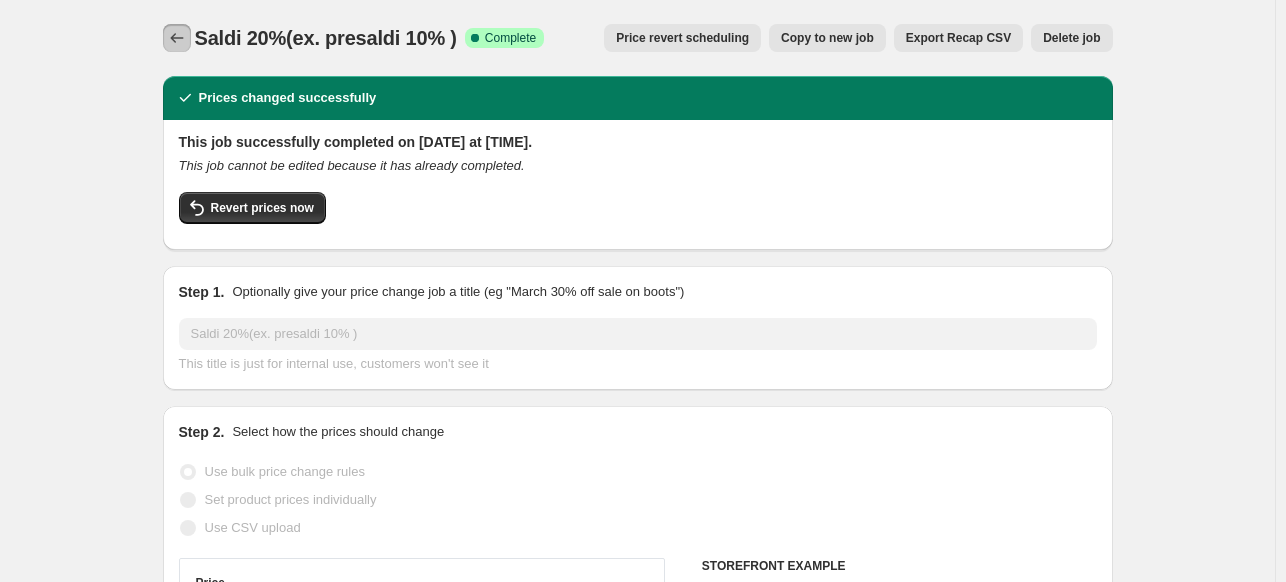 click 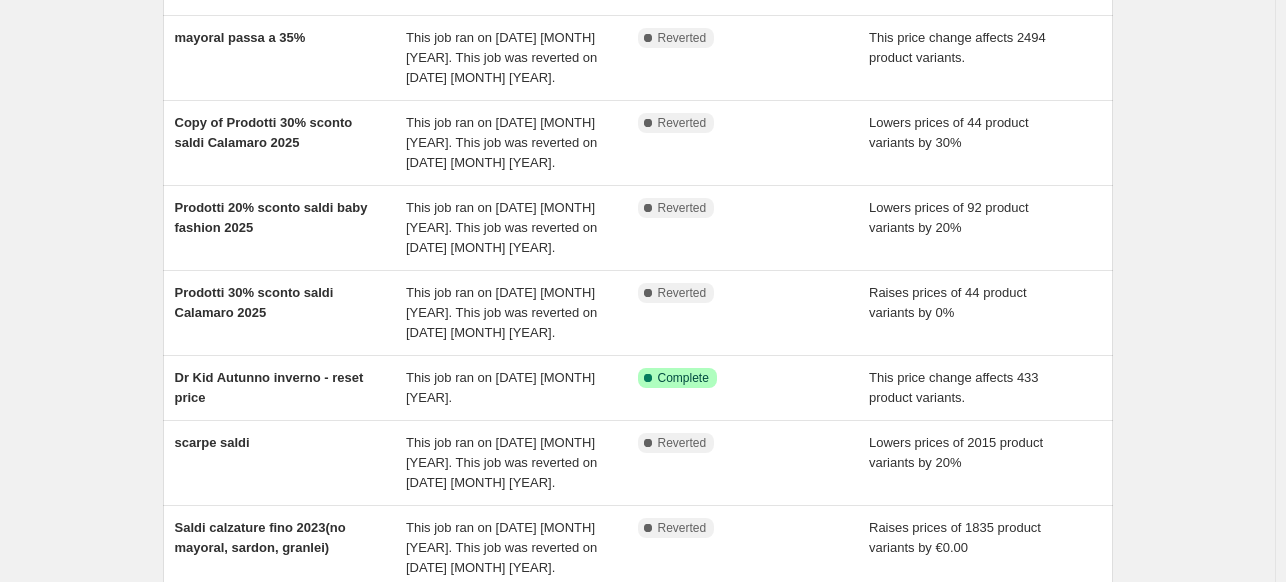 scroll, scrollTop: 403, scrollLeft: 0, axis: vertical 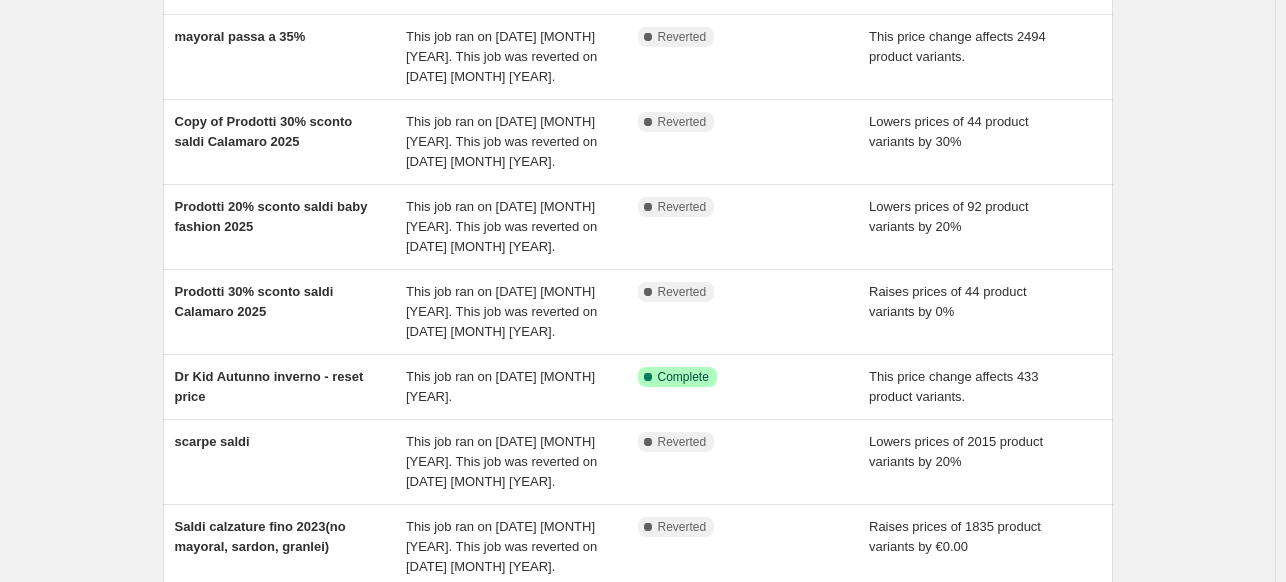 click 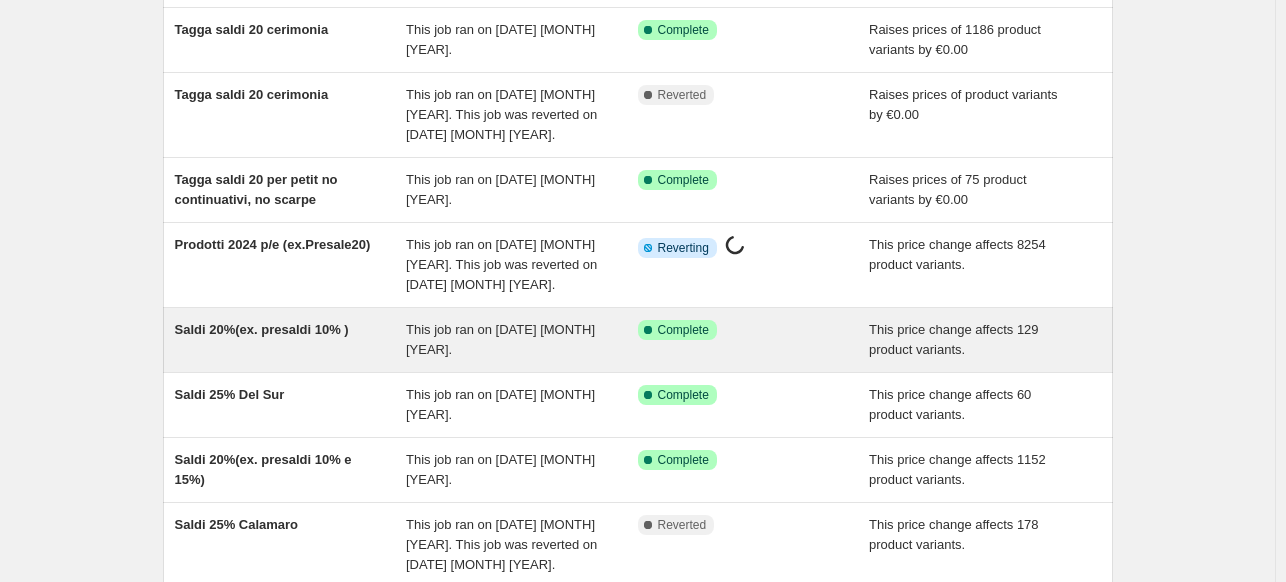 scroll, scrollTop: 444, scrollLeft: 0, axis: vertical 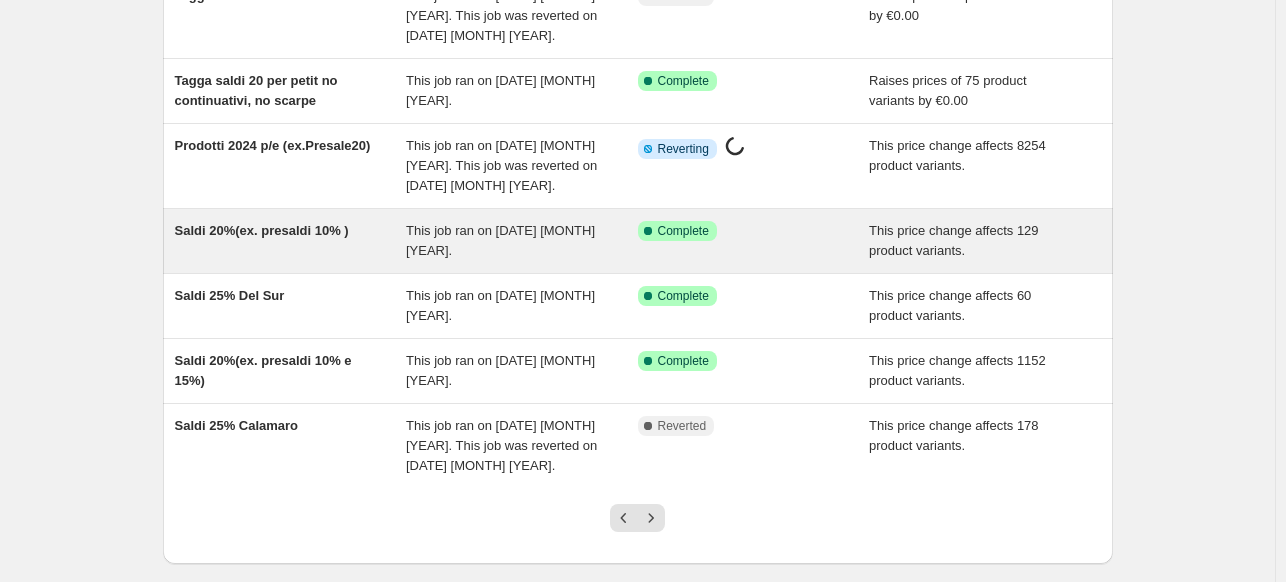 click on "Saldi 20%(ex. presaldi 10% )" at bounding box center [291, 241] 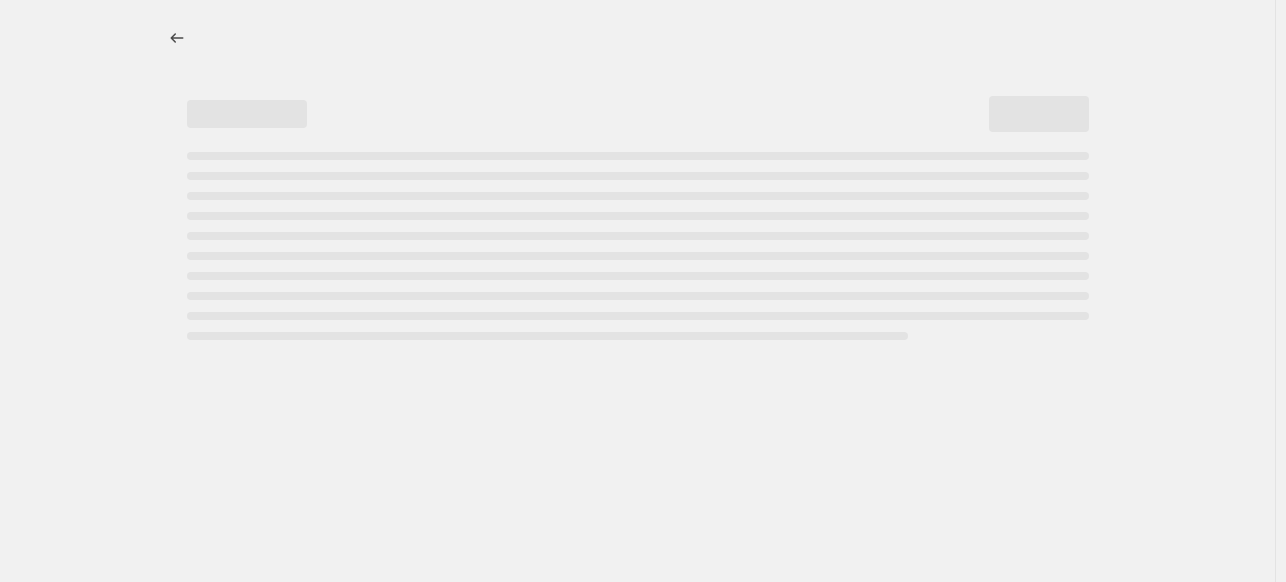 scroll, scrollTop: 0, scrollLeft: 0, axis: both 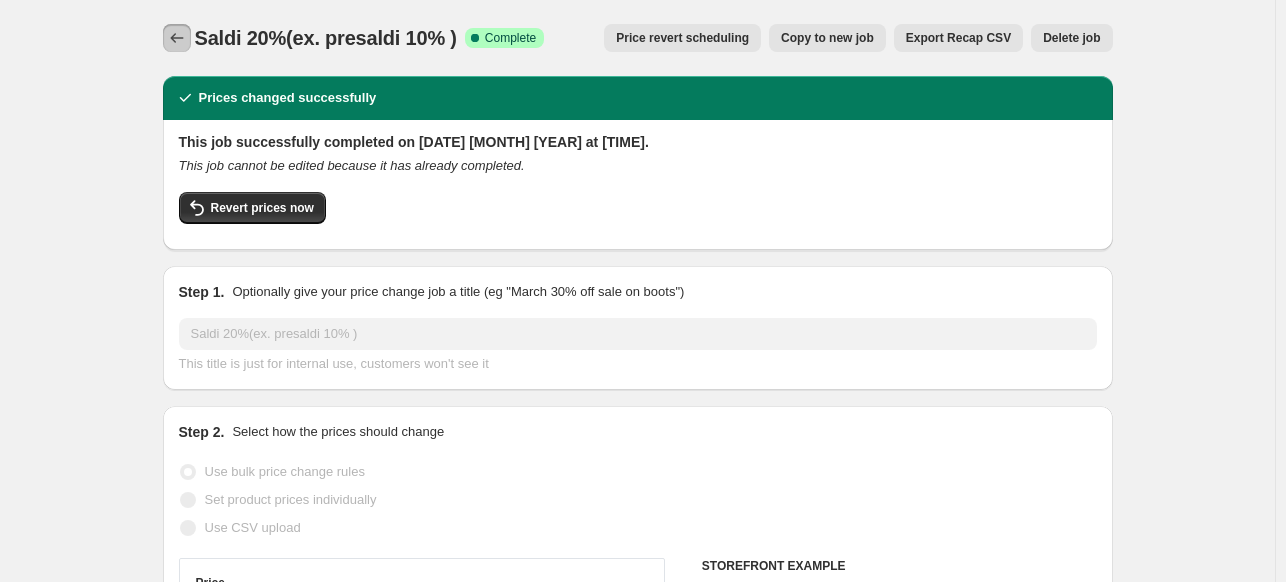 click 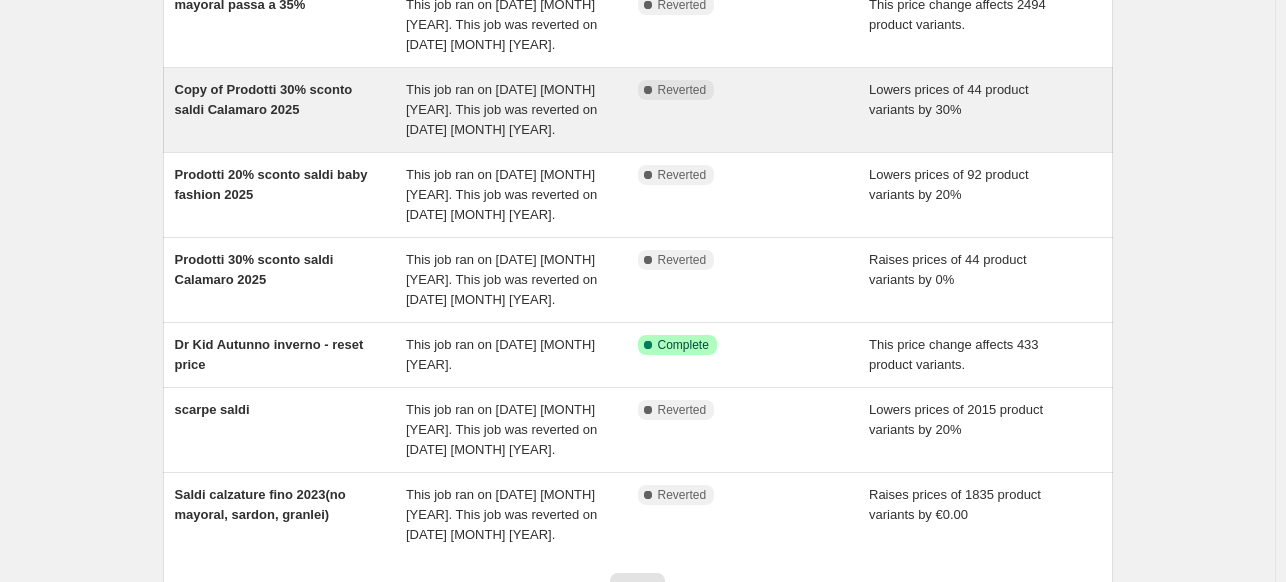 scroll, scrollTop: 444, scrollLeft: 0, axis: vertical 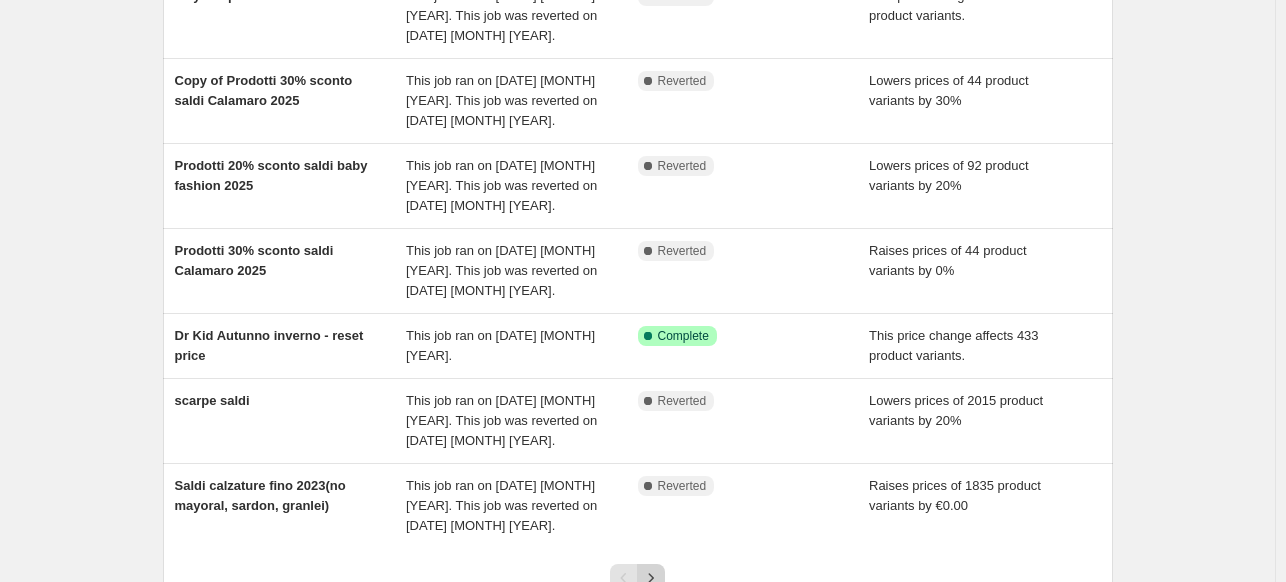 click 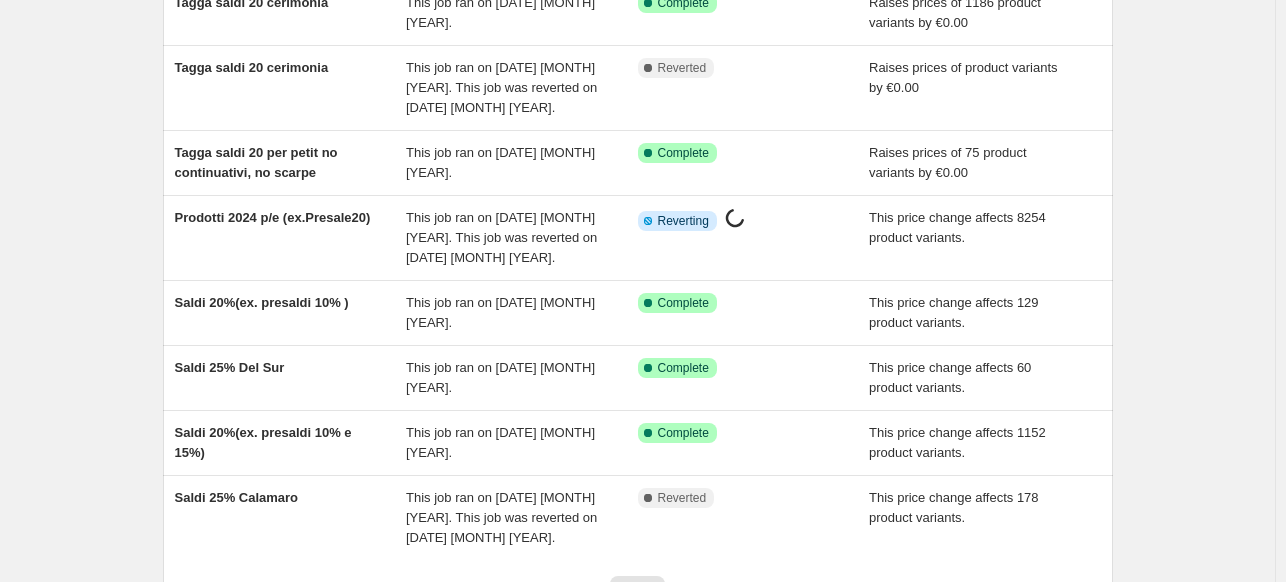 scroll, scrollTop: 444, scrollLeft: 0, axis: vertical 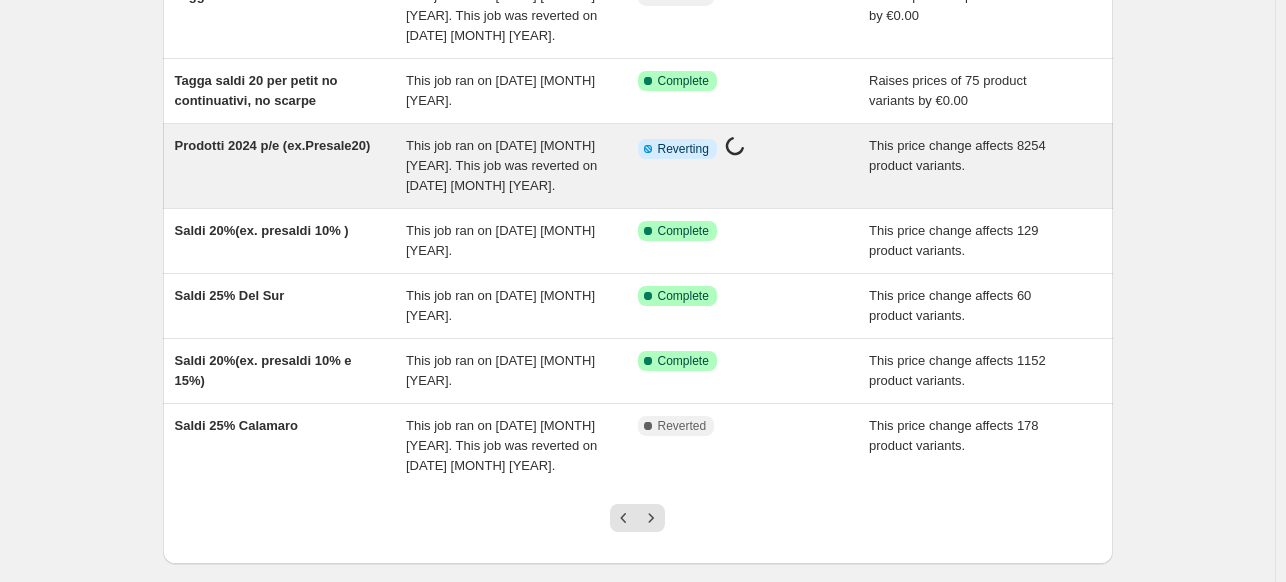 click on "This job ran on 5 luglio 2025. This job was reverted on 5 agosto 2025." at bounding box center (522, 166) 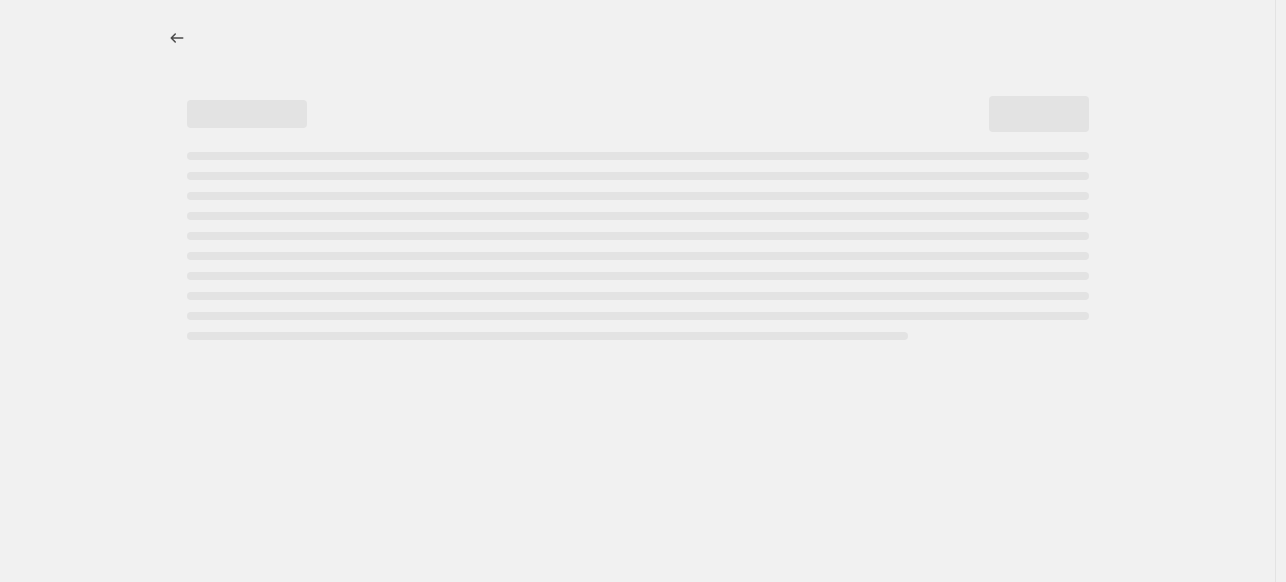 scroll, scrollTop: 0, scrollLeft: 0, axis: both 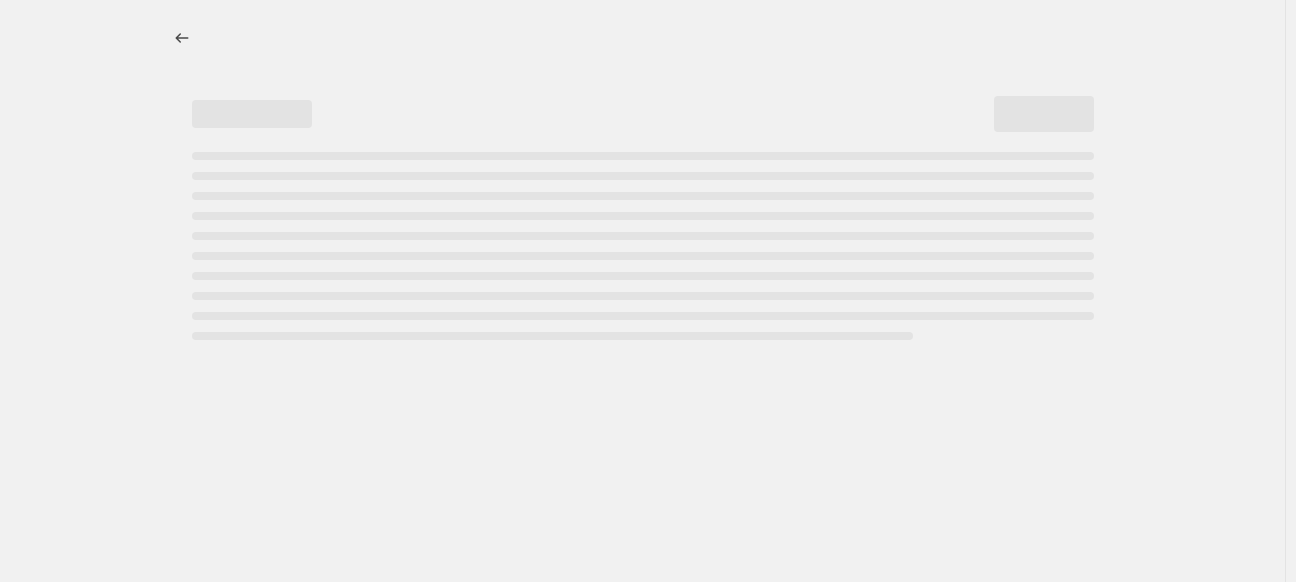 select on "pcap" 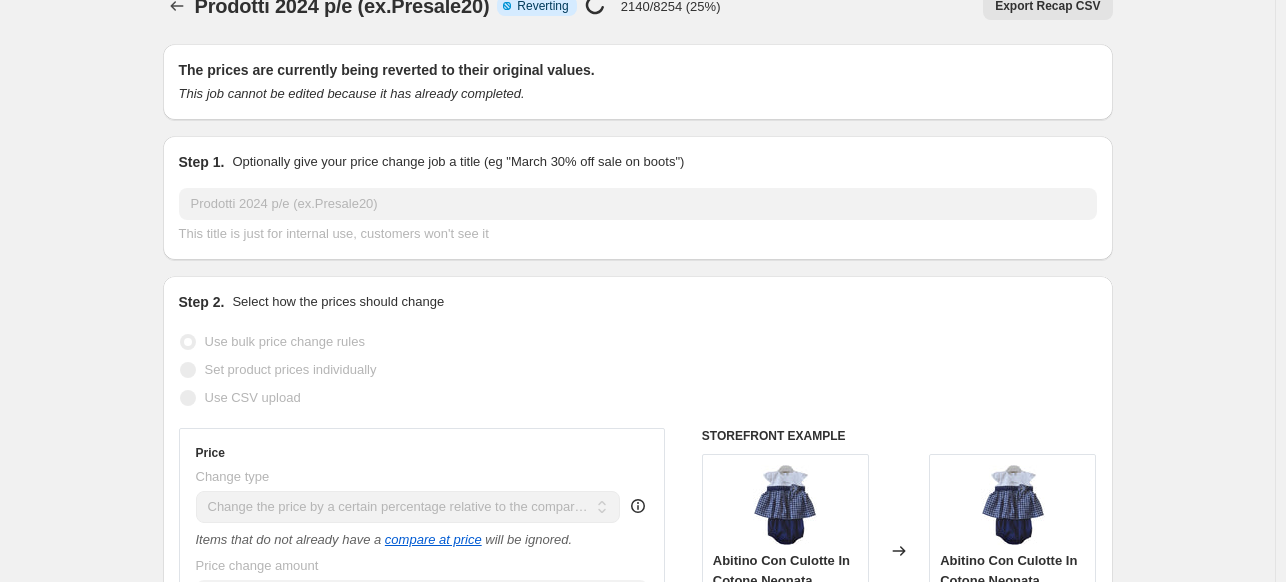 scroll, scrollTop: 32, scrollLeft: 0, axis: vertical 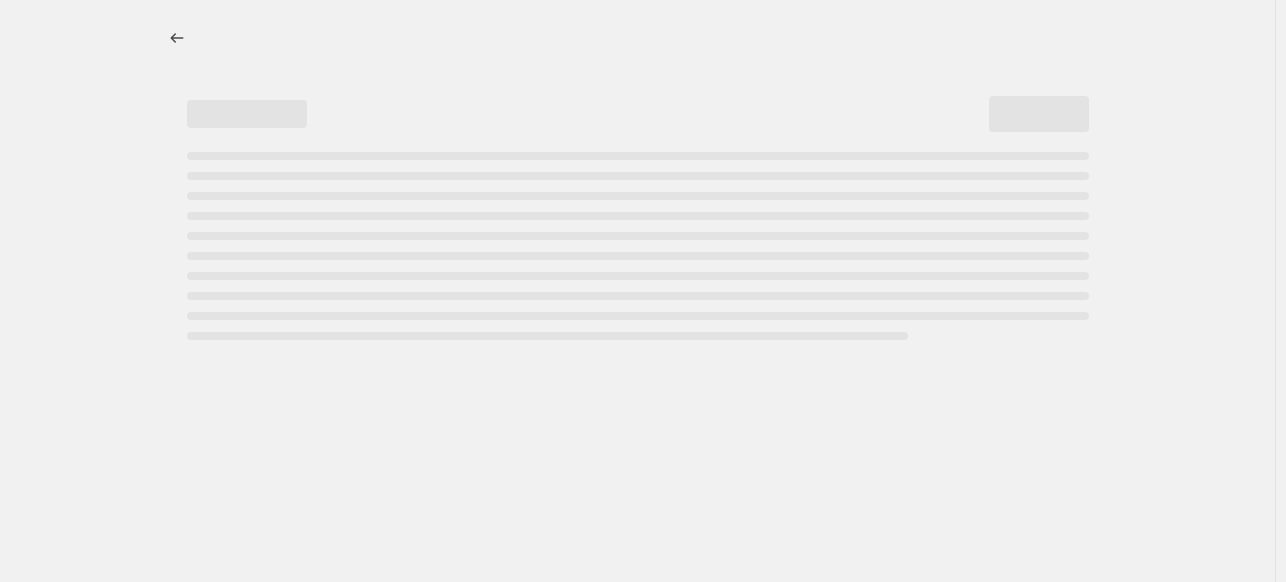 select on "pcap" 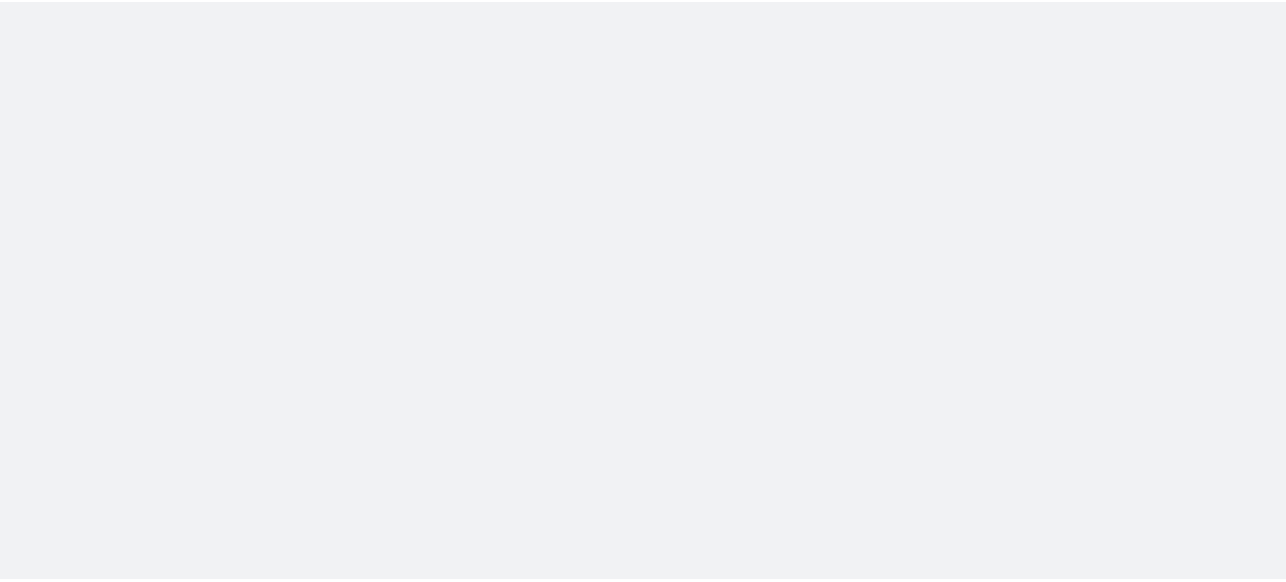 scroll, scrollTop: 0, scrollLeft: 0, axis: both 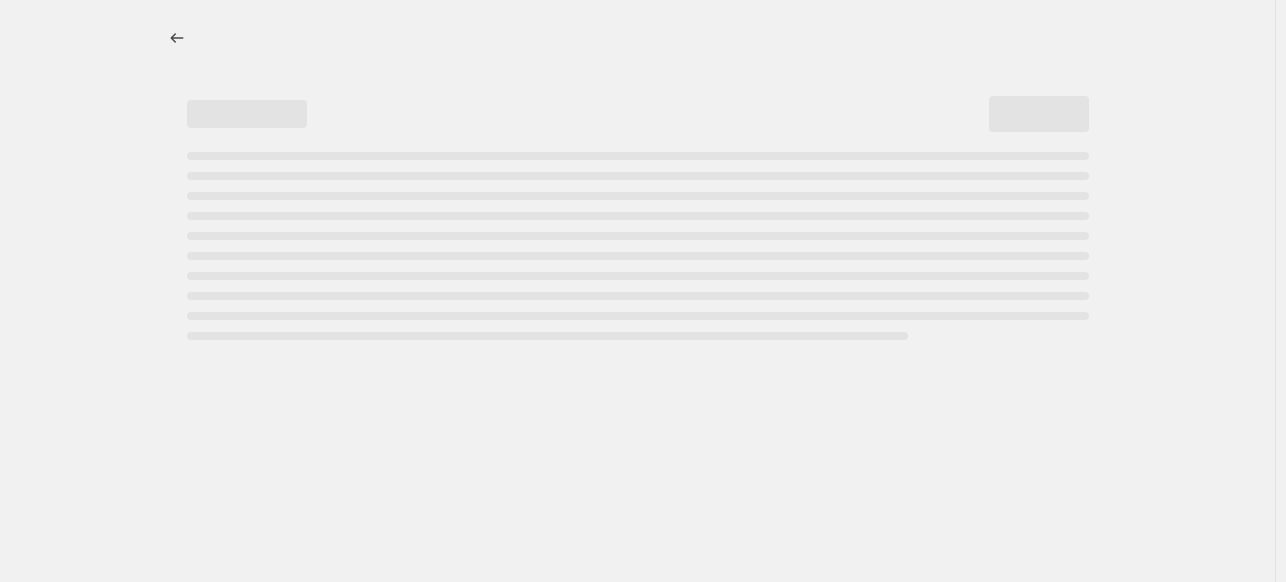 select on "pcap" 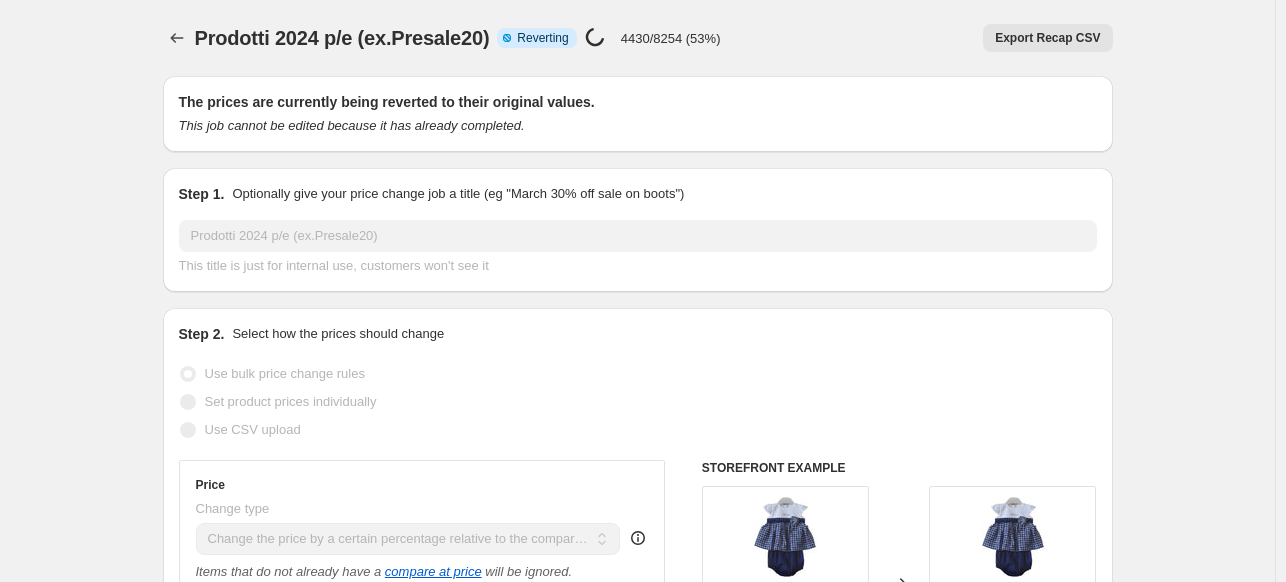 click on "4430/8254 (53%)" at bounding box center [671, 38] 